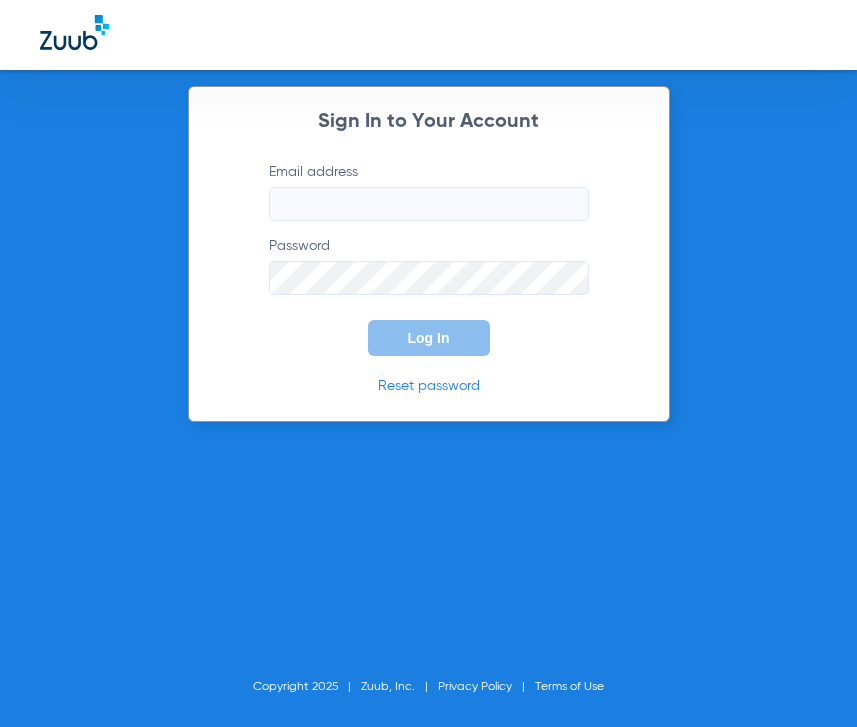 scroll, scrollTop: 0, scrollLeft: 0, axis: both 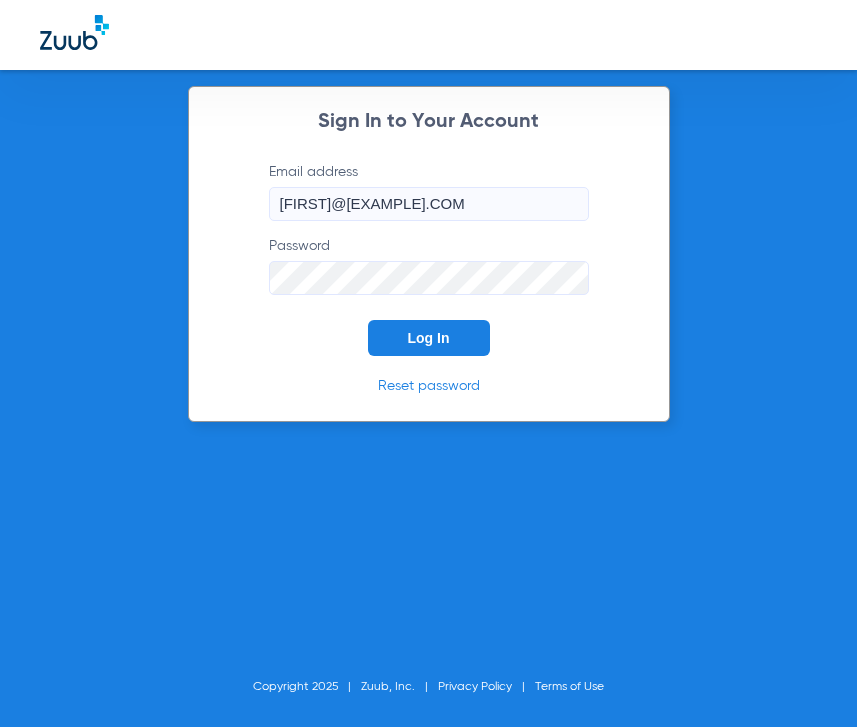click on "Log In" 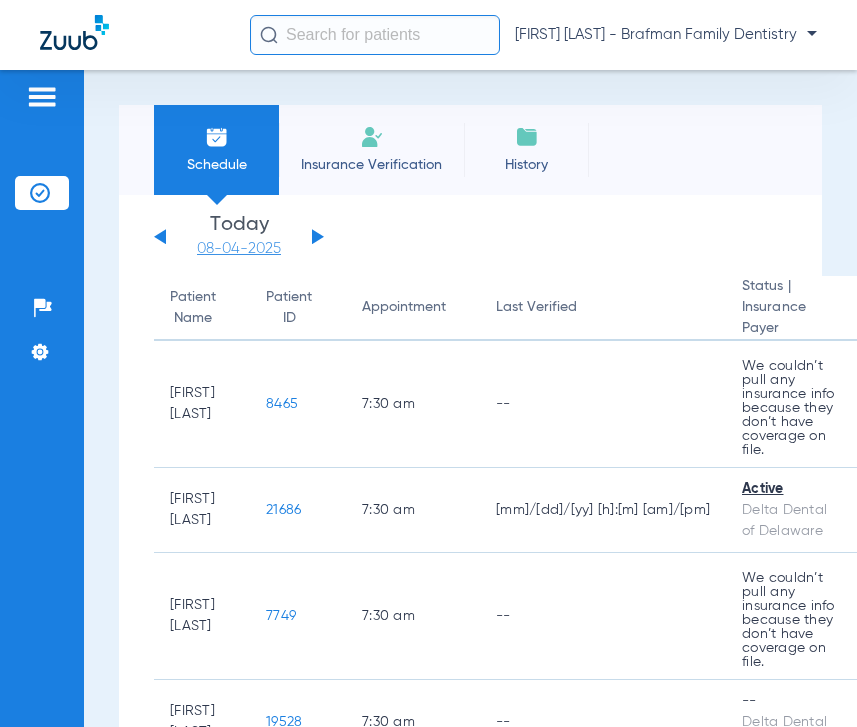 click on "08-04-2025" 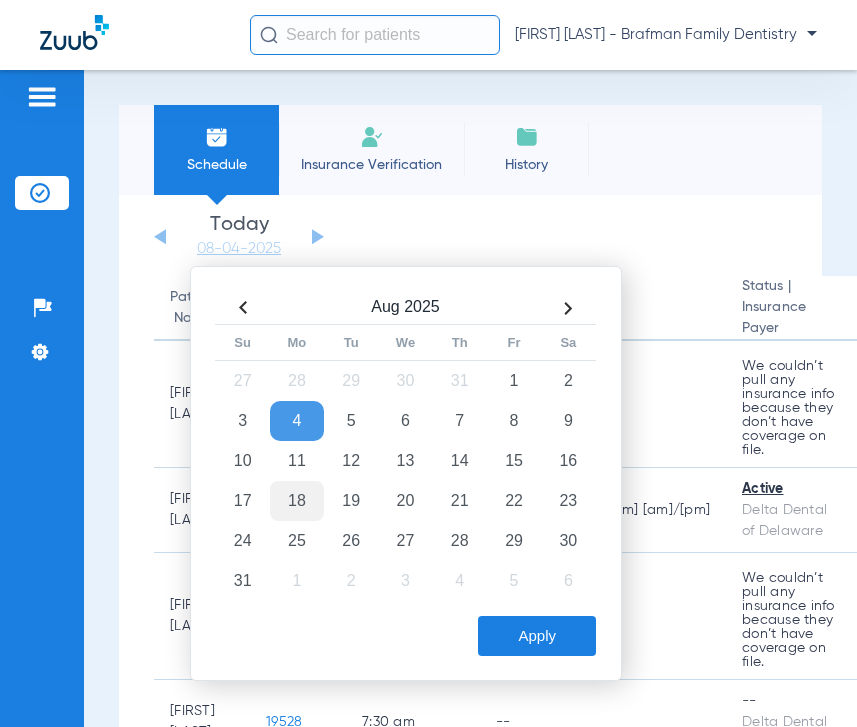 click on "18" 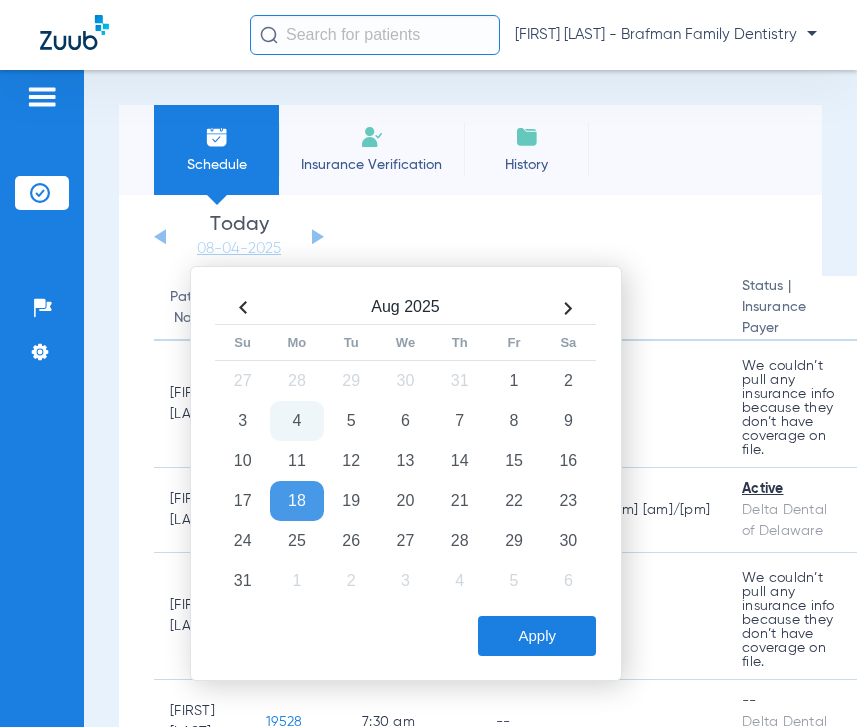 click on "Apply" 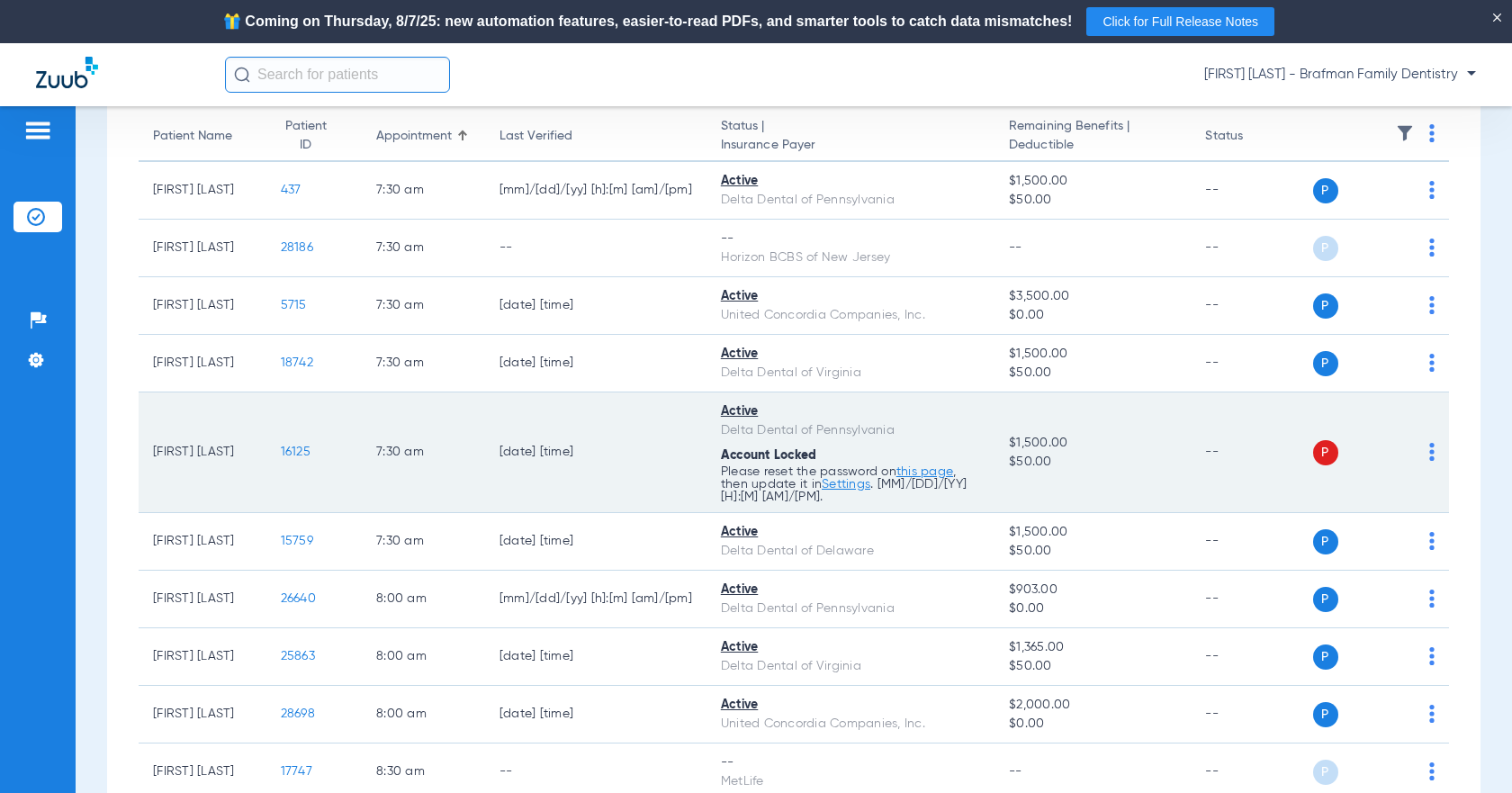 scroll, scrollTop: 0, scrollLeft: 0, axis: both 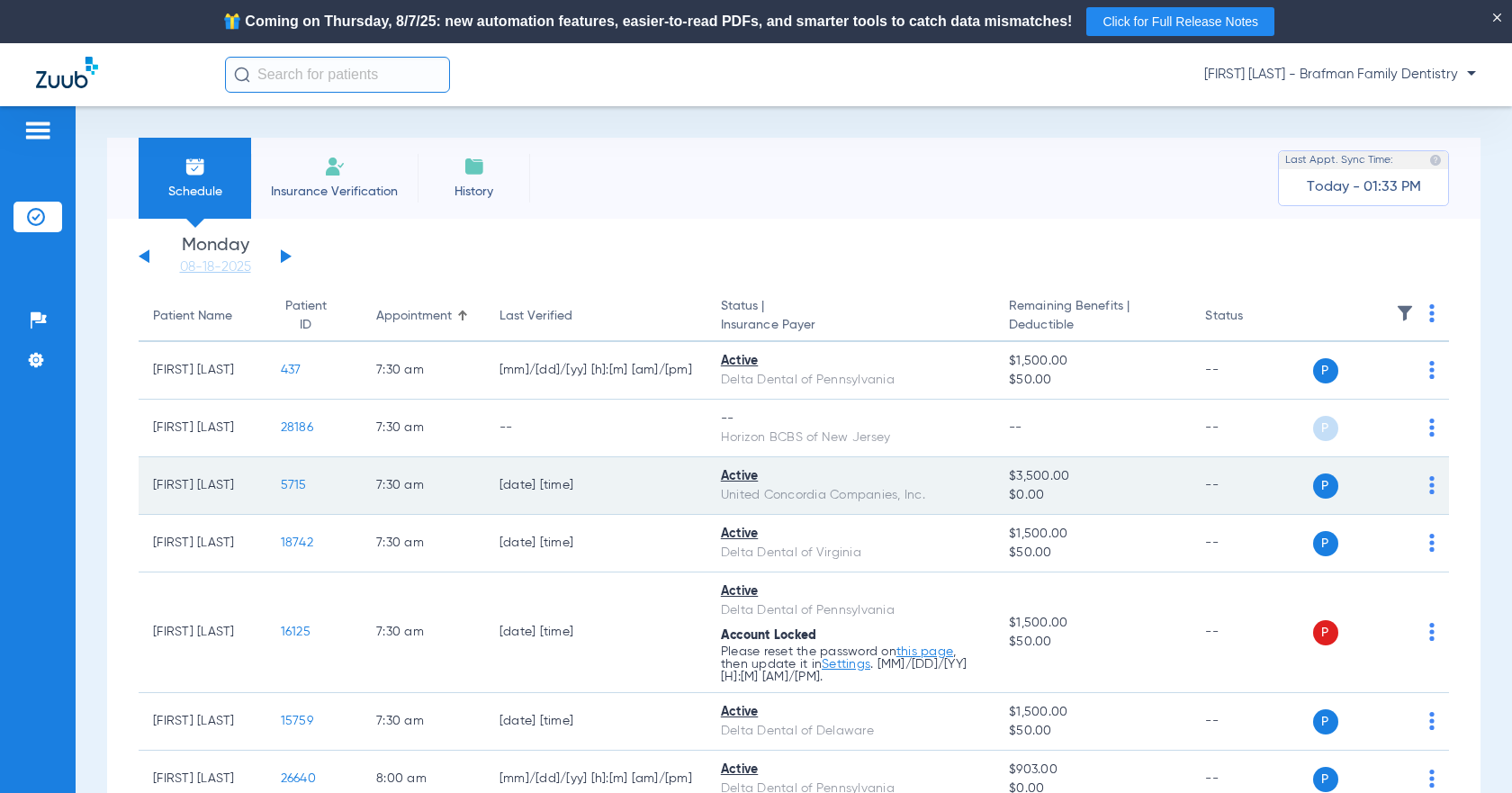 click on "P S" 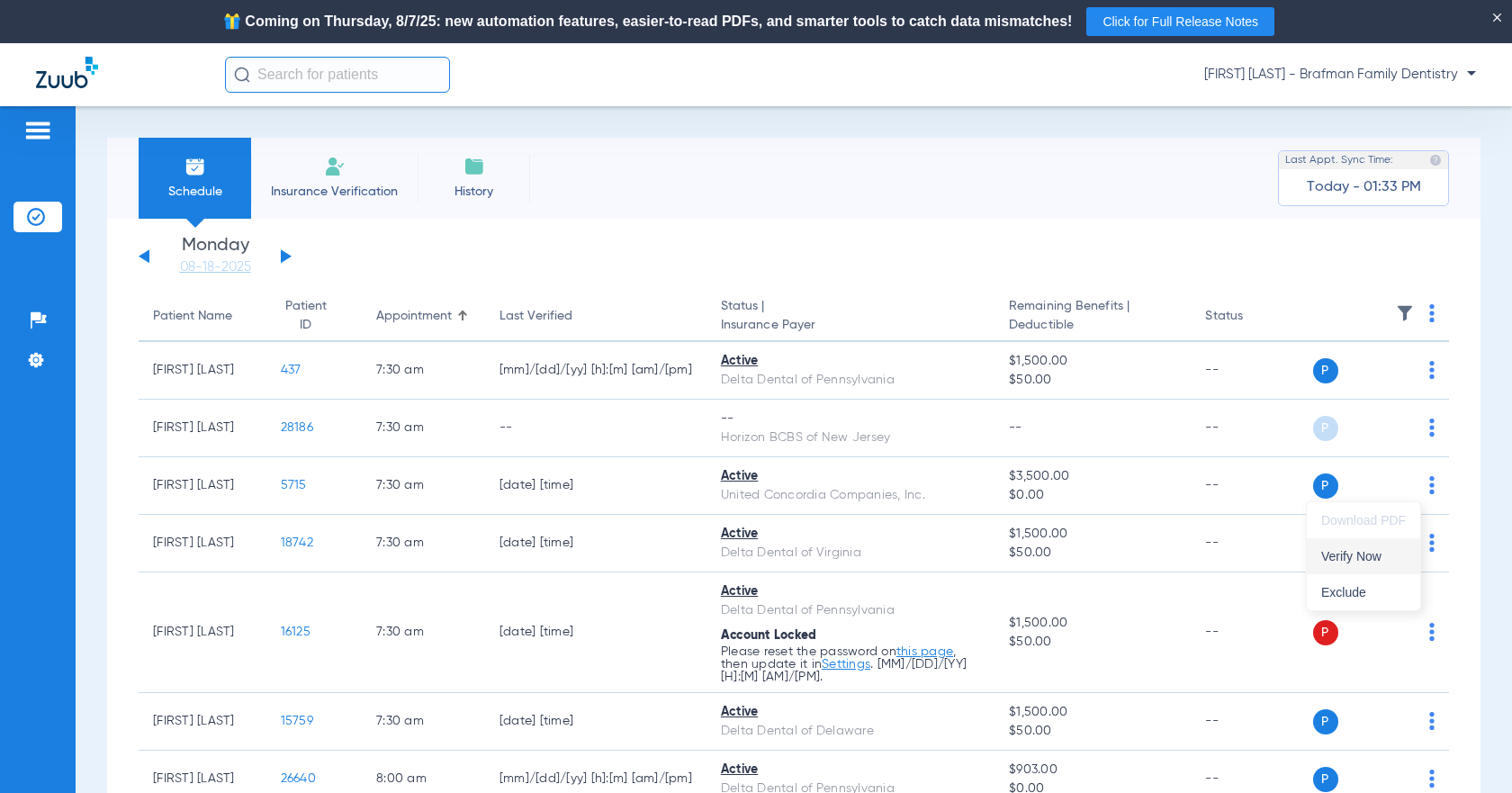 click on "Verify Now" at bounding box center [1364, 556] 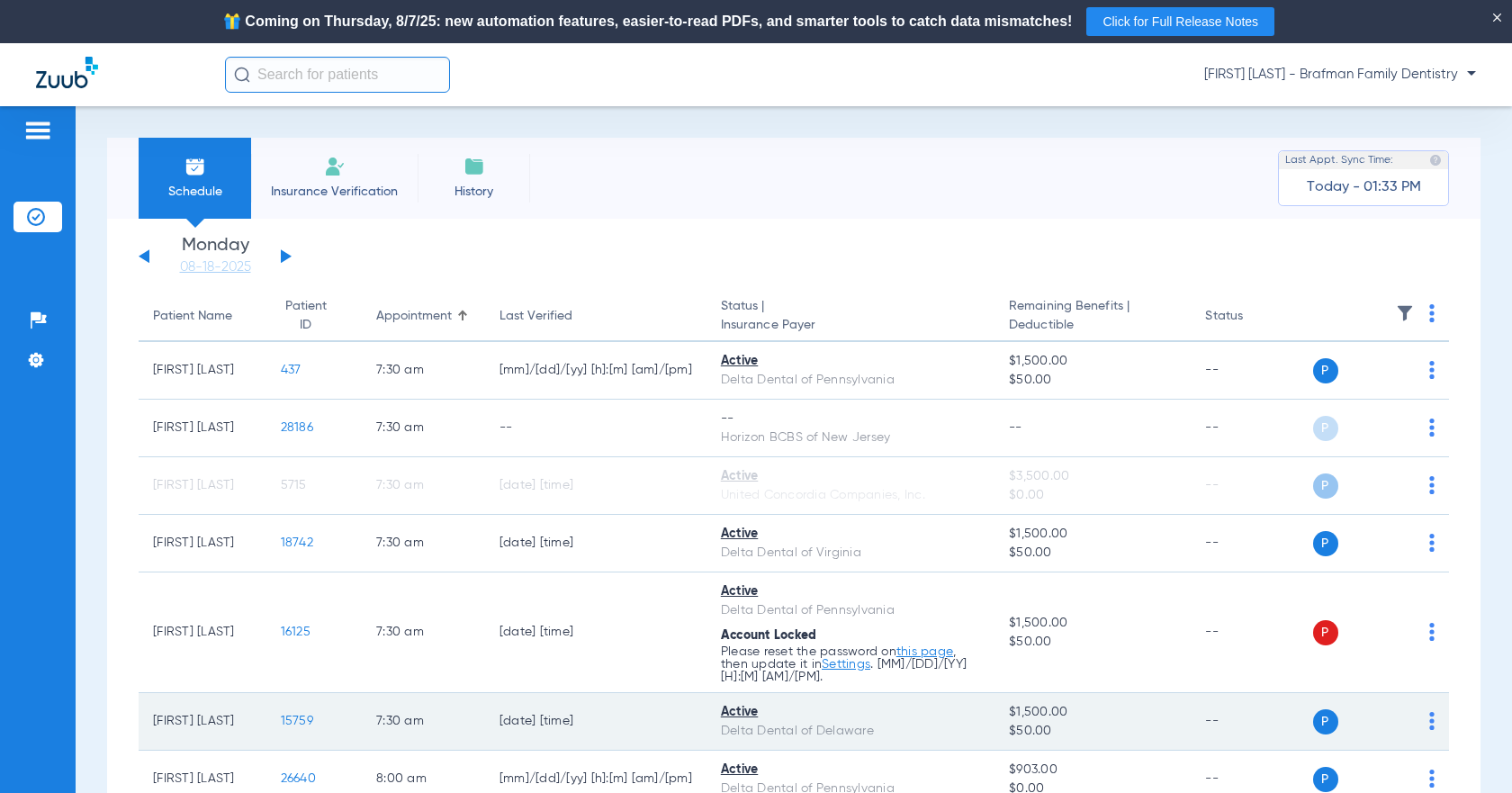 click 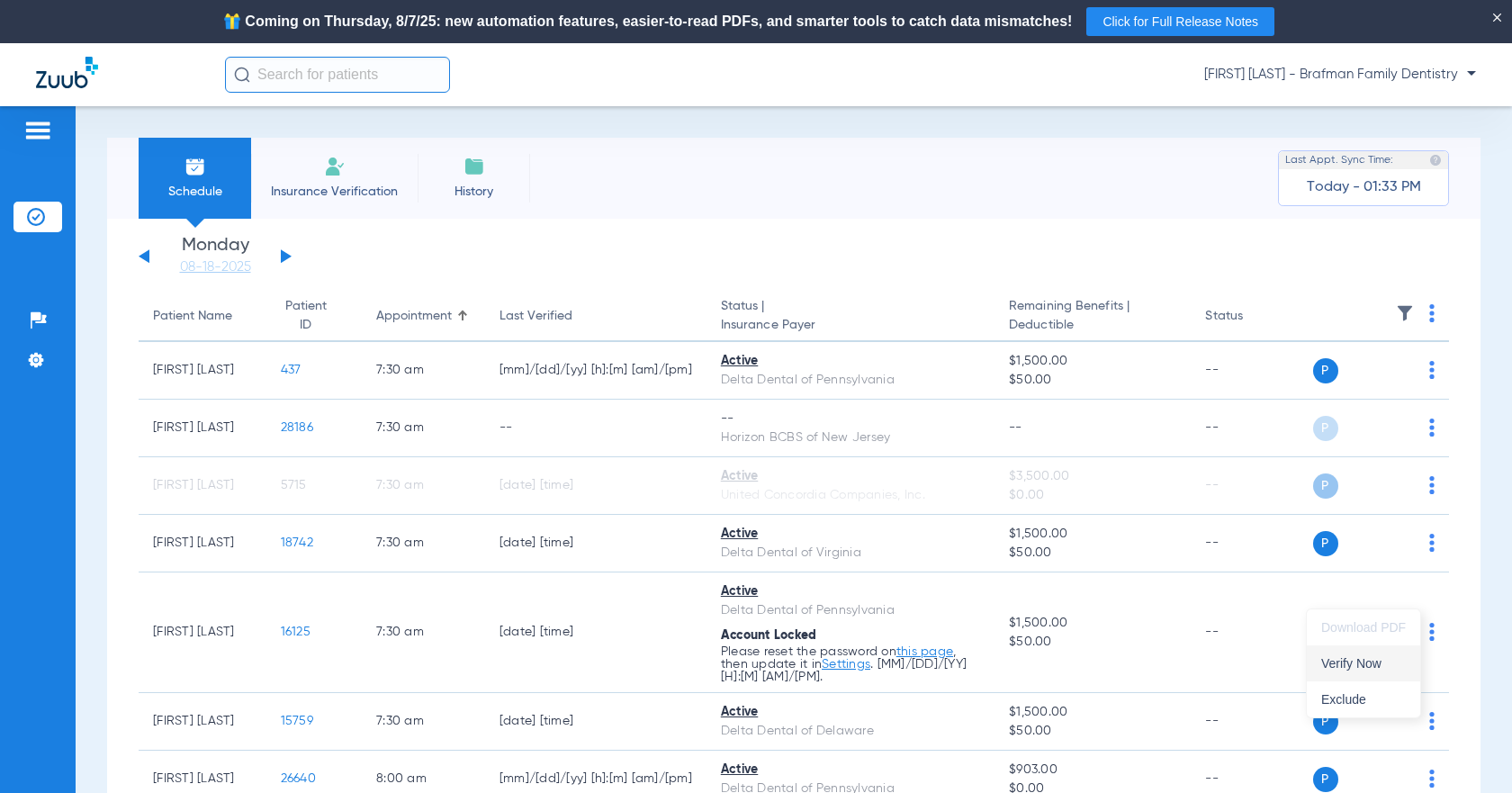 click on "Verify Now" at bounding box center (1364, 663) 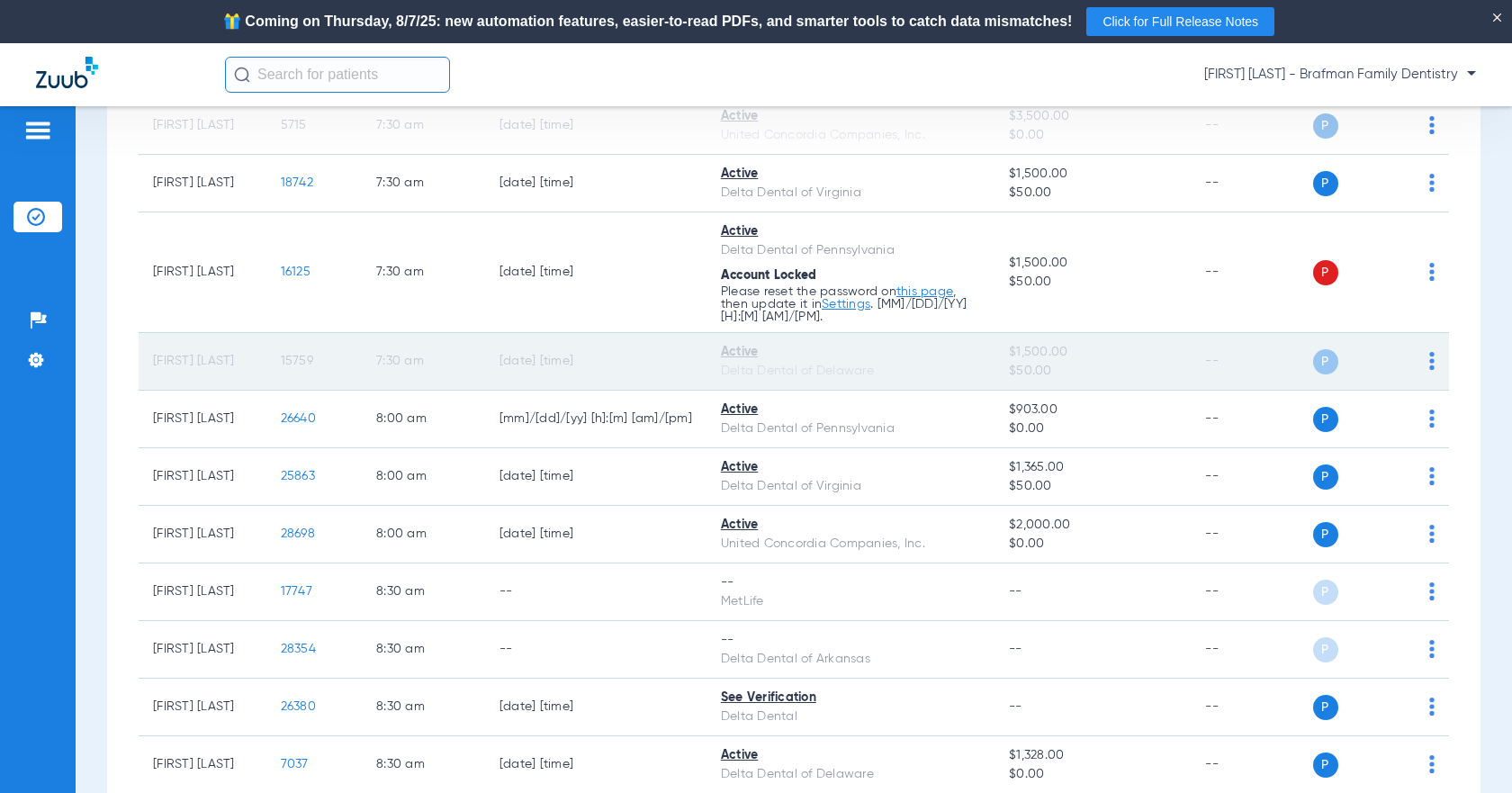 scroll, scrollTop: 450, scrollLeft: 0, axis: vertical 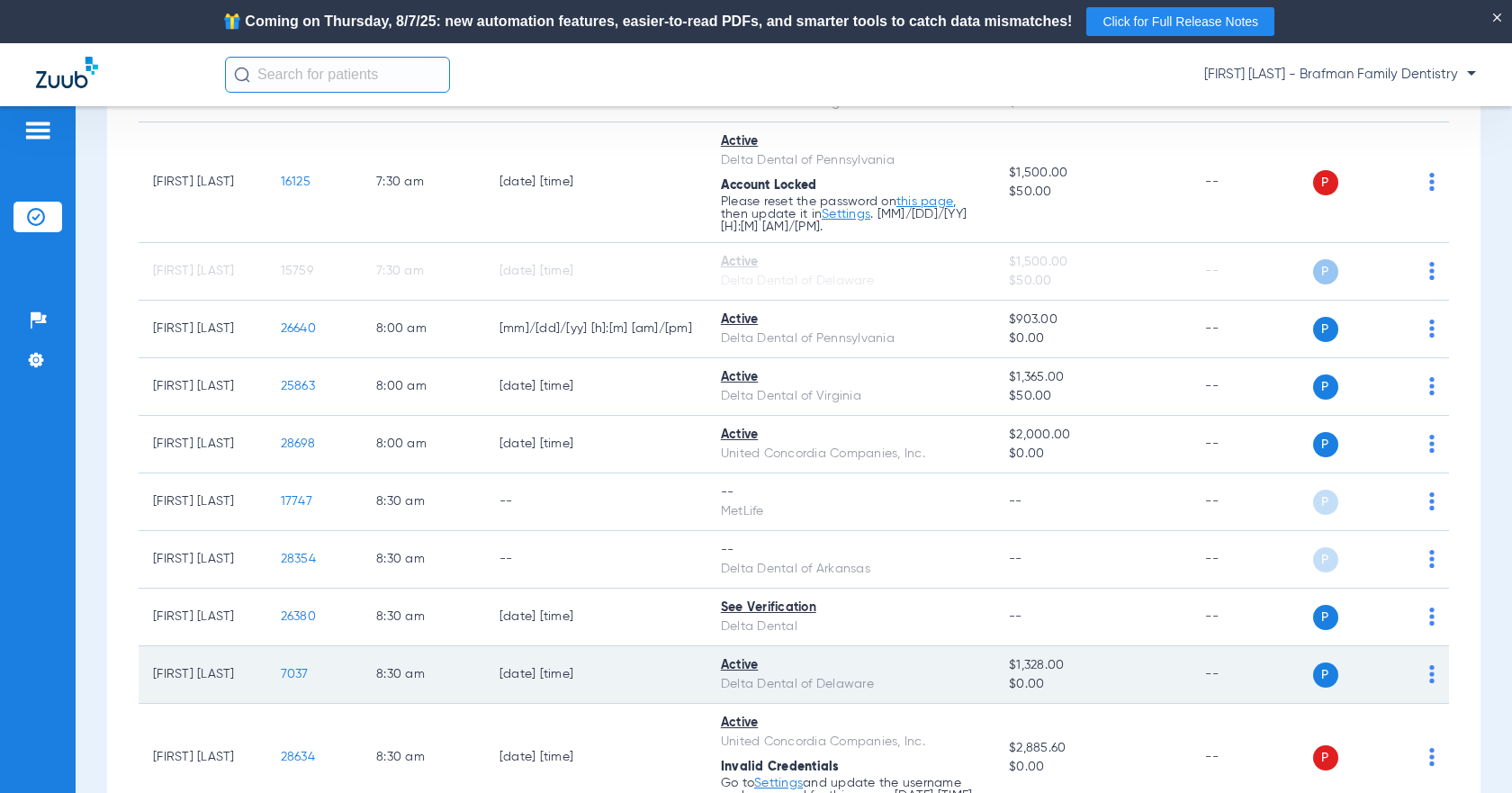 click on "P S" 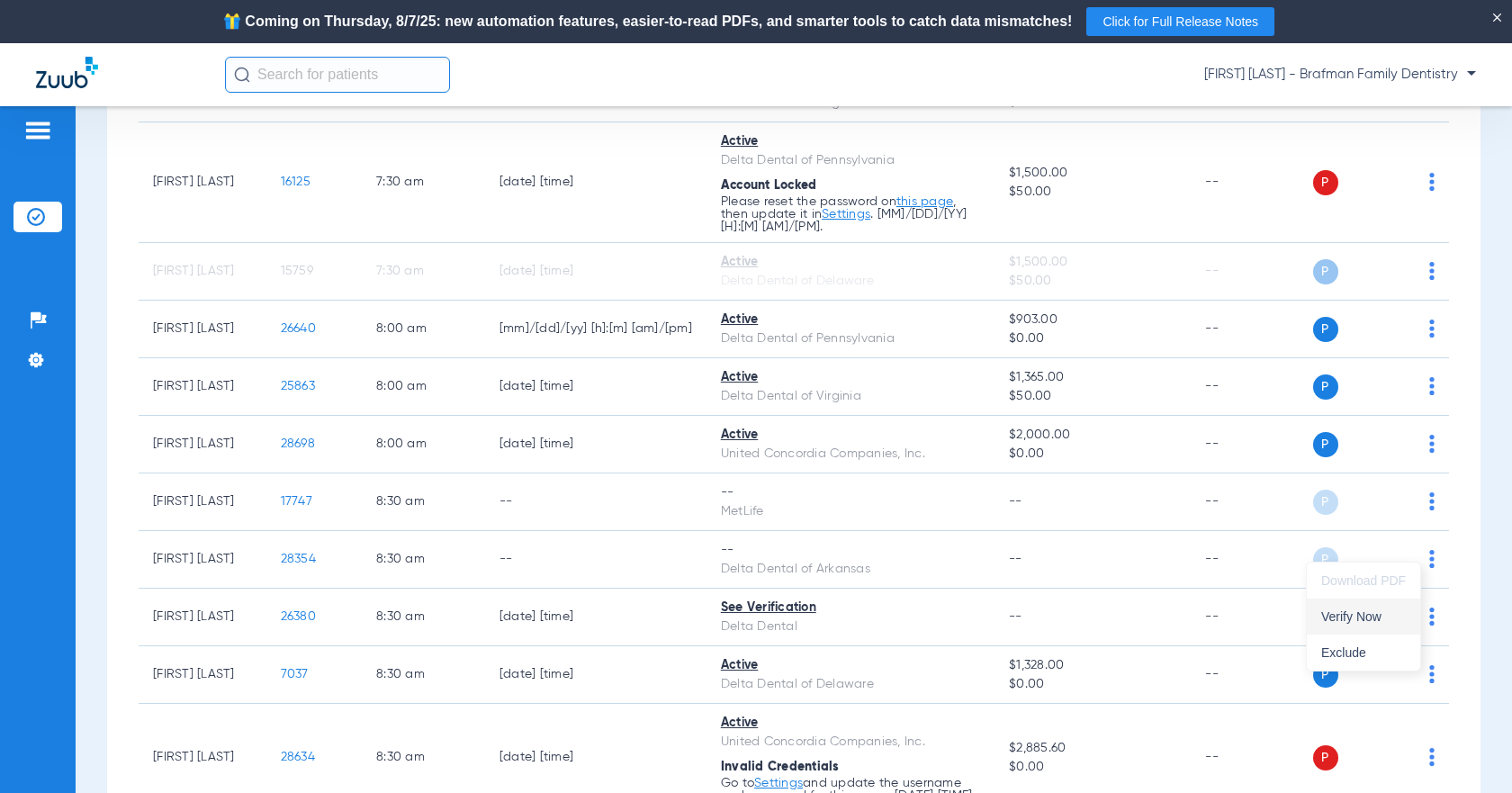 click on "Verify Now" at bounding box center [1364, 617] 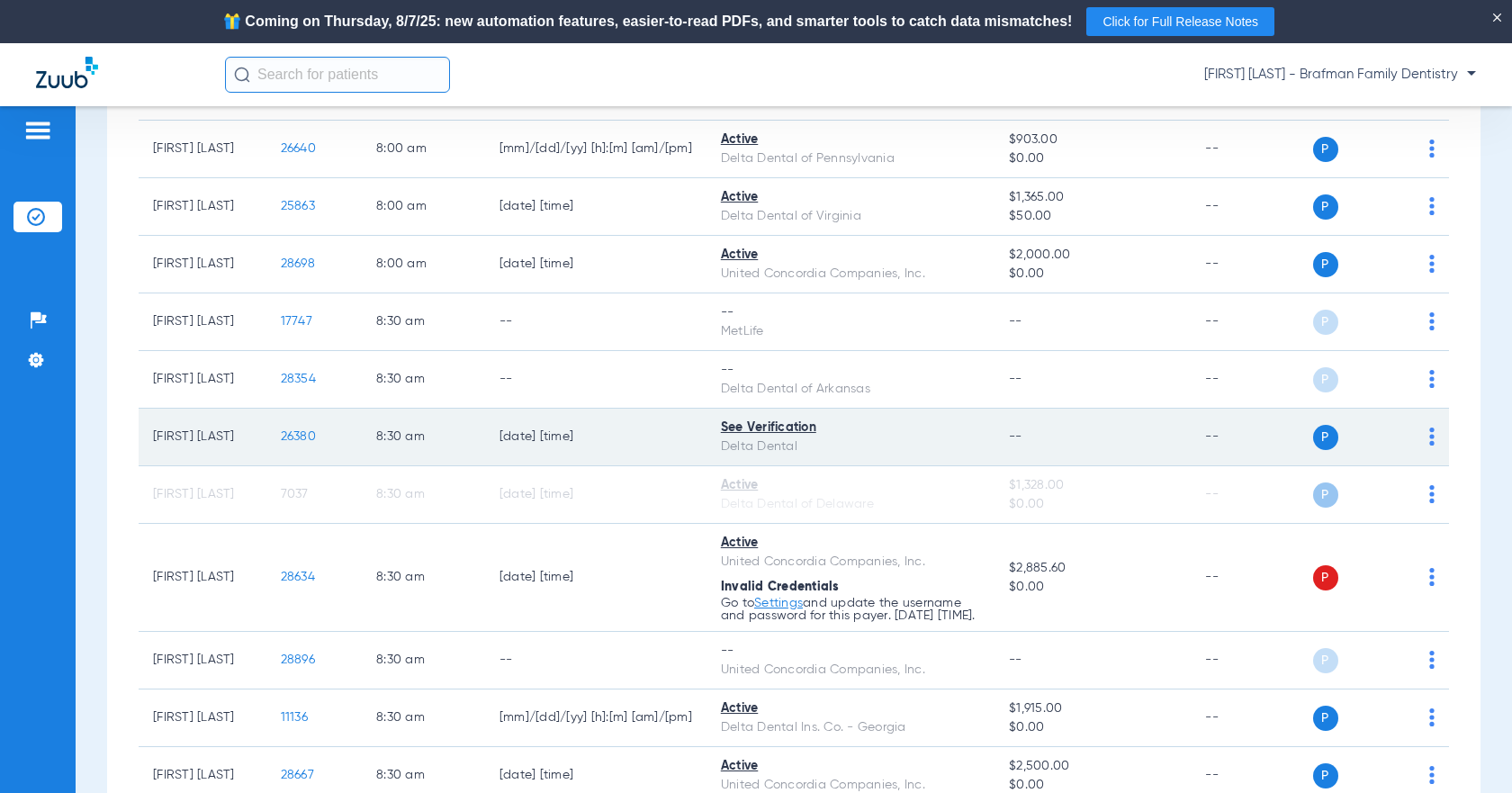 scroll, scrollTop: 810, scrollLeft: 0, axis: vertical 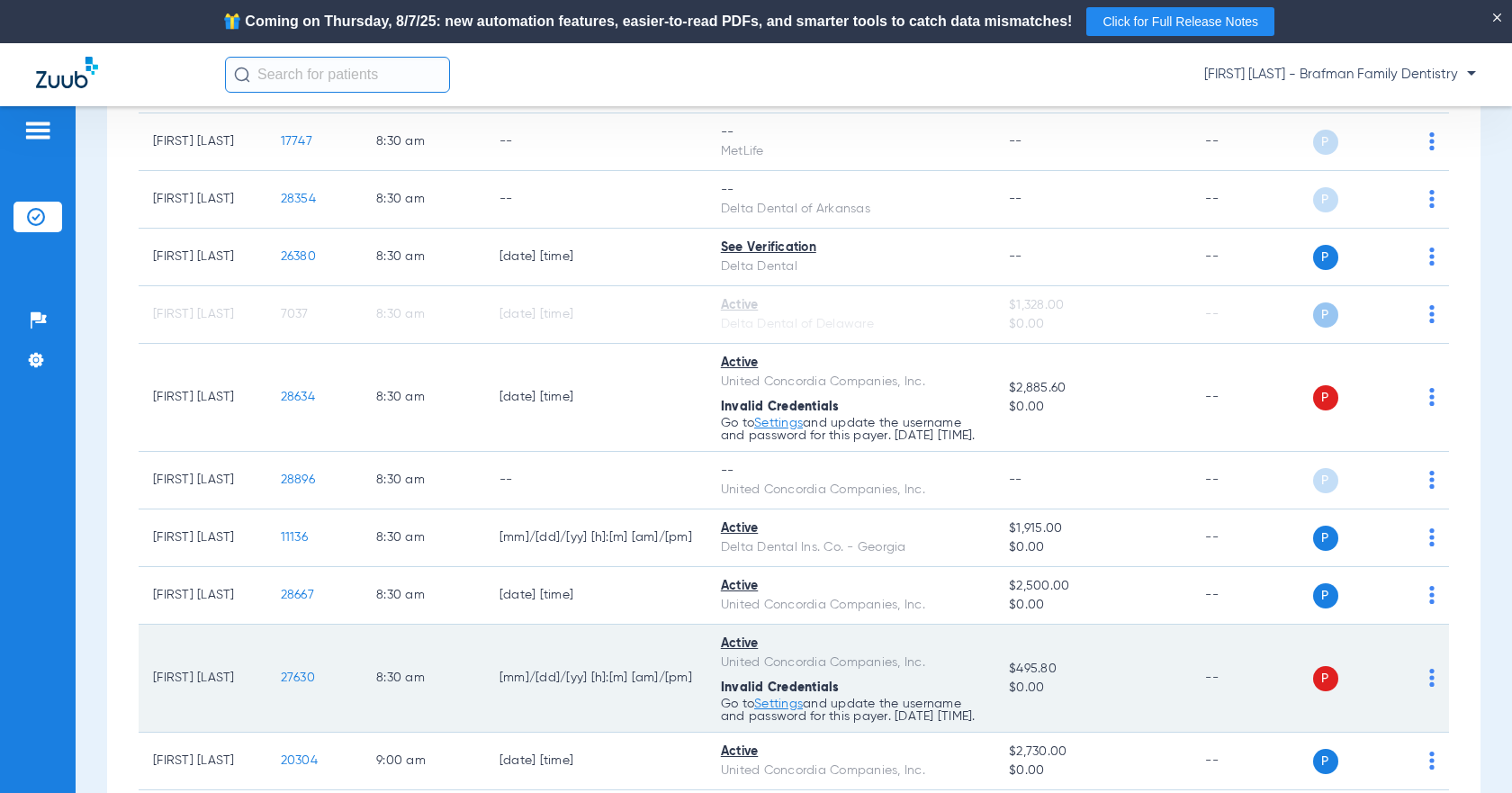 click 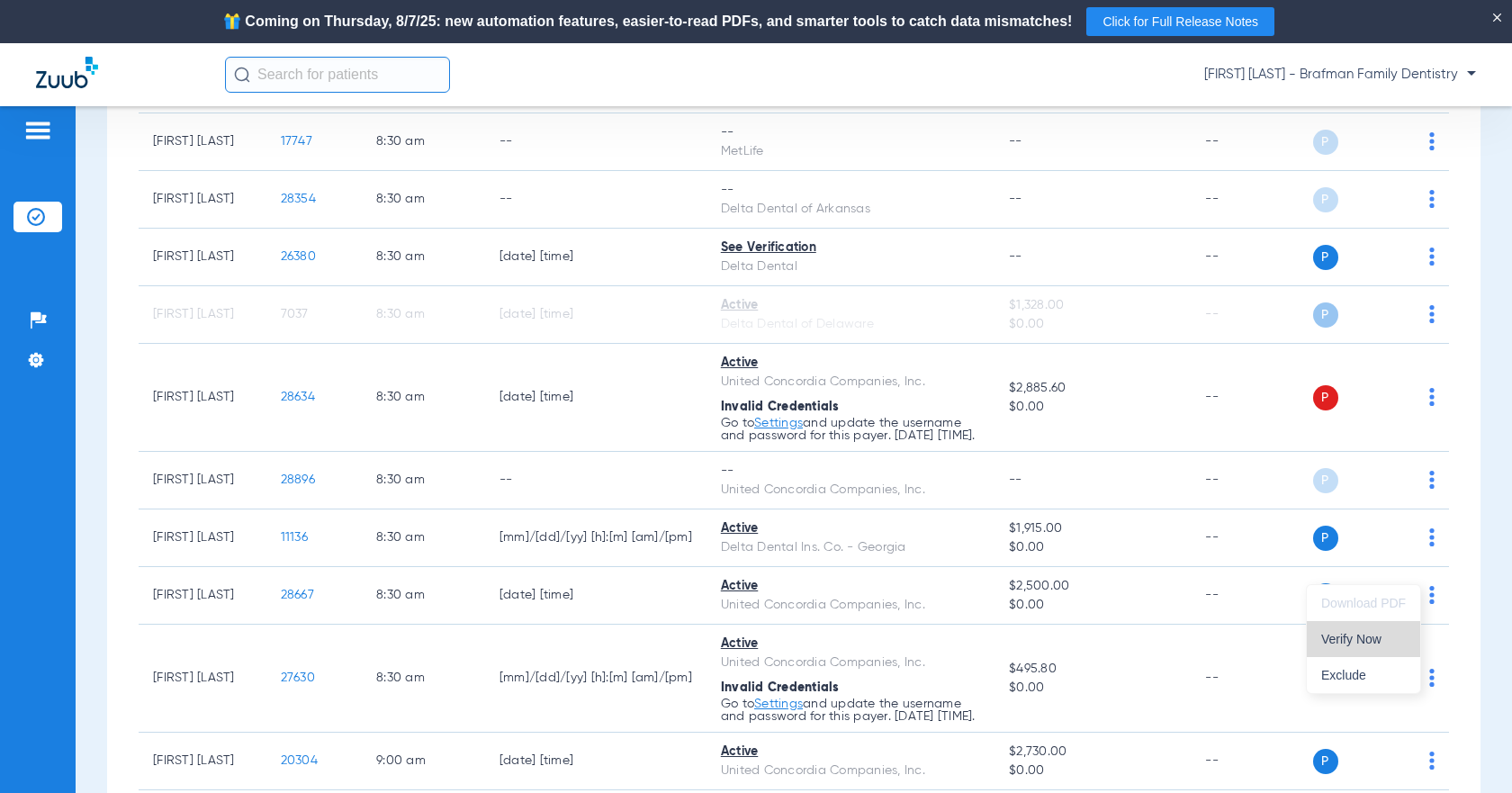 click on "Verify Now" at bounding box center [1364, 639] 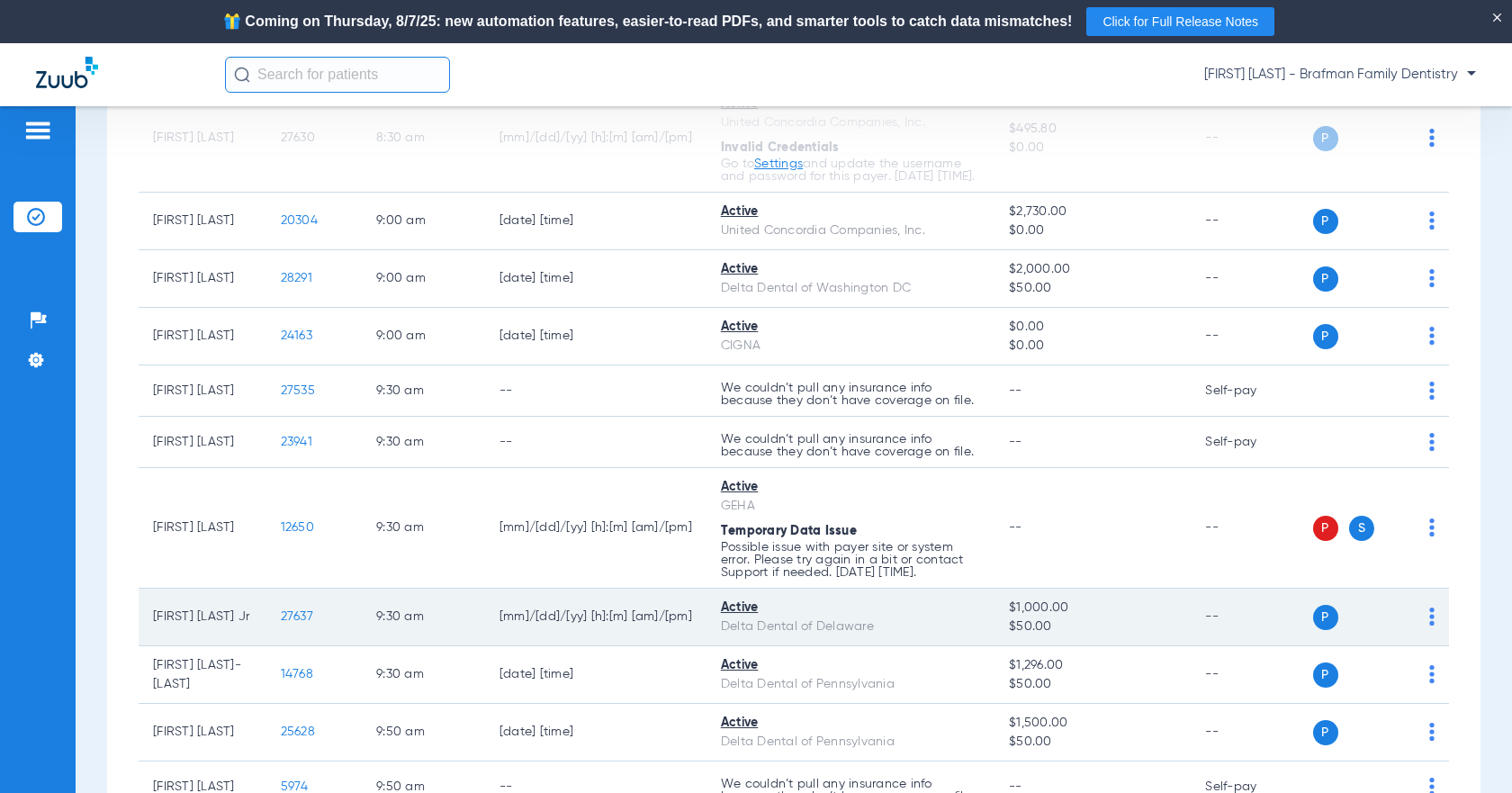 scroll, scrollTop: 1440, scrollLeft: 0, axis: vertical 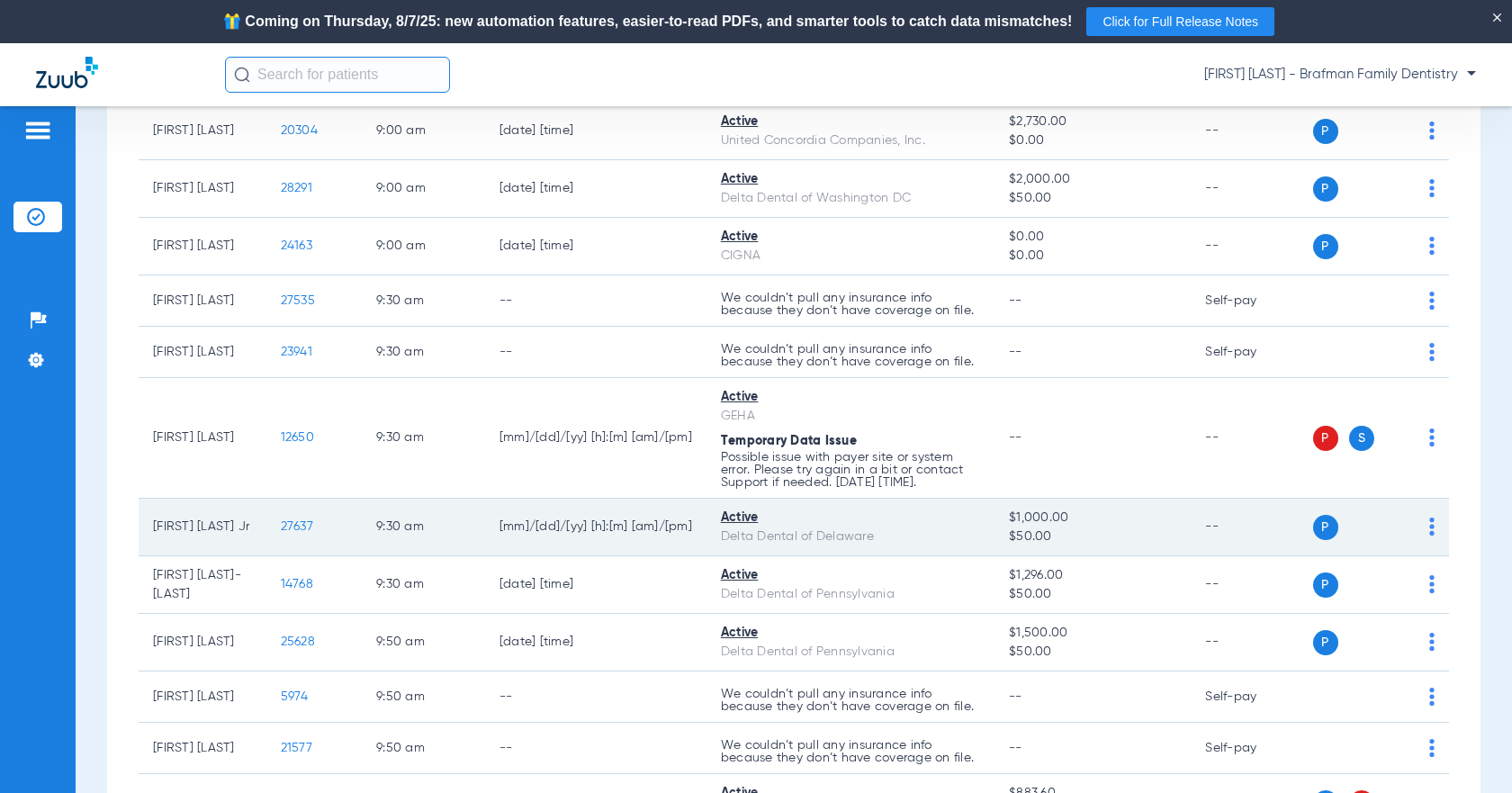 click 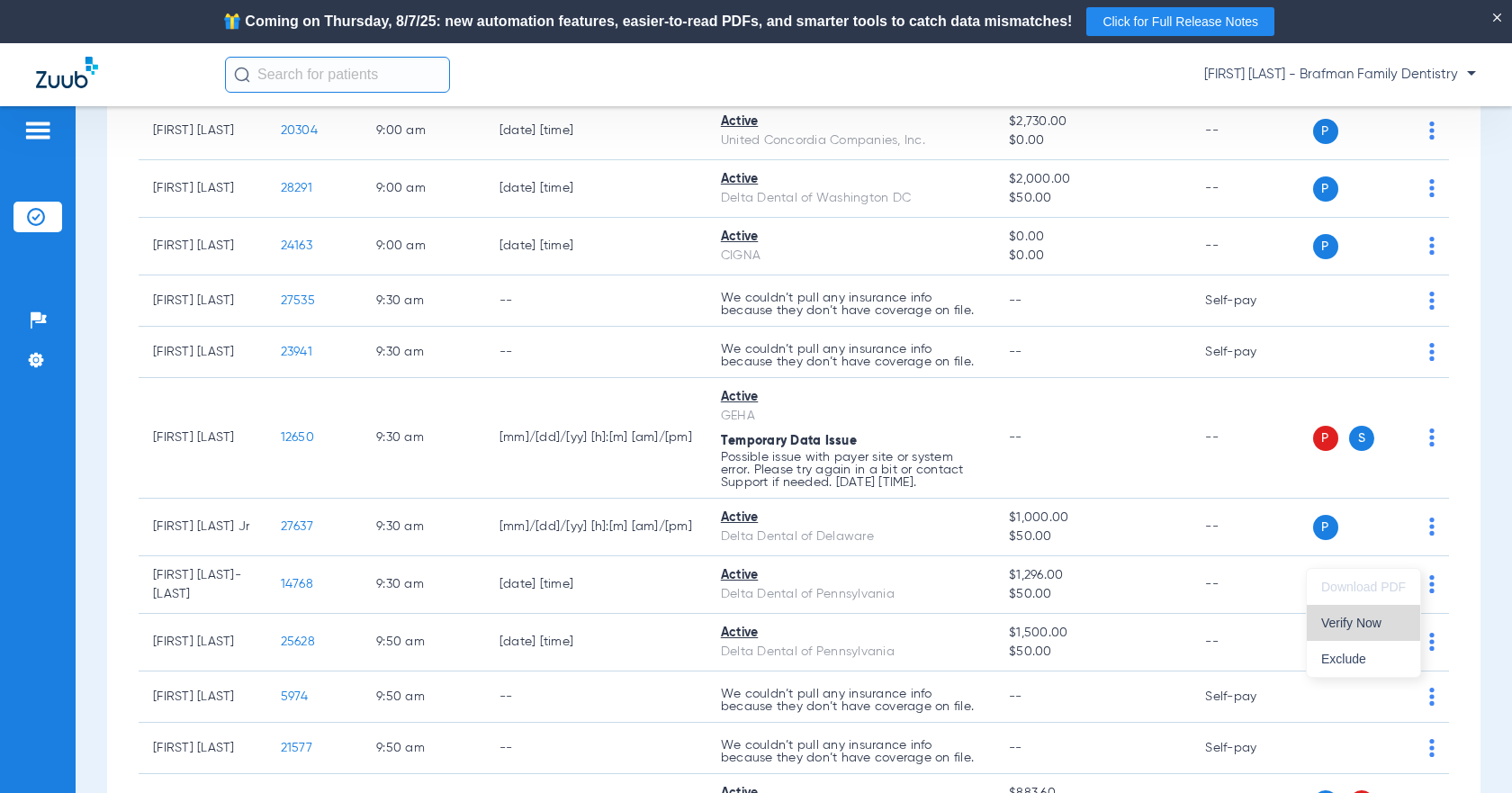 click on "Verify Now" at bounding box center (1364, 623) 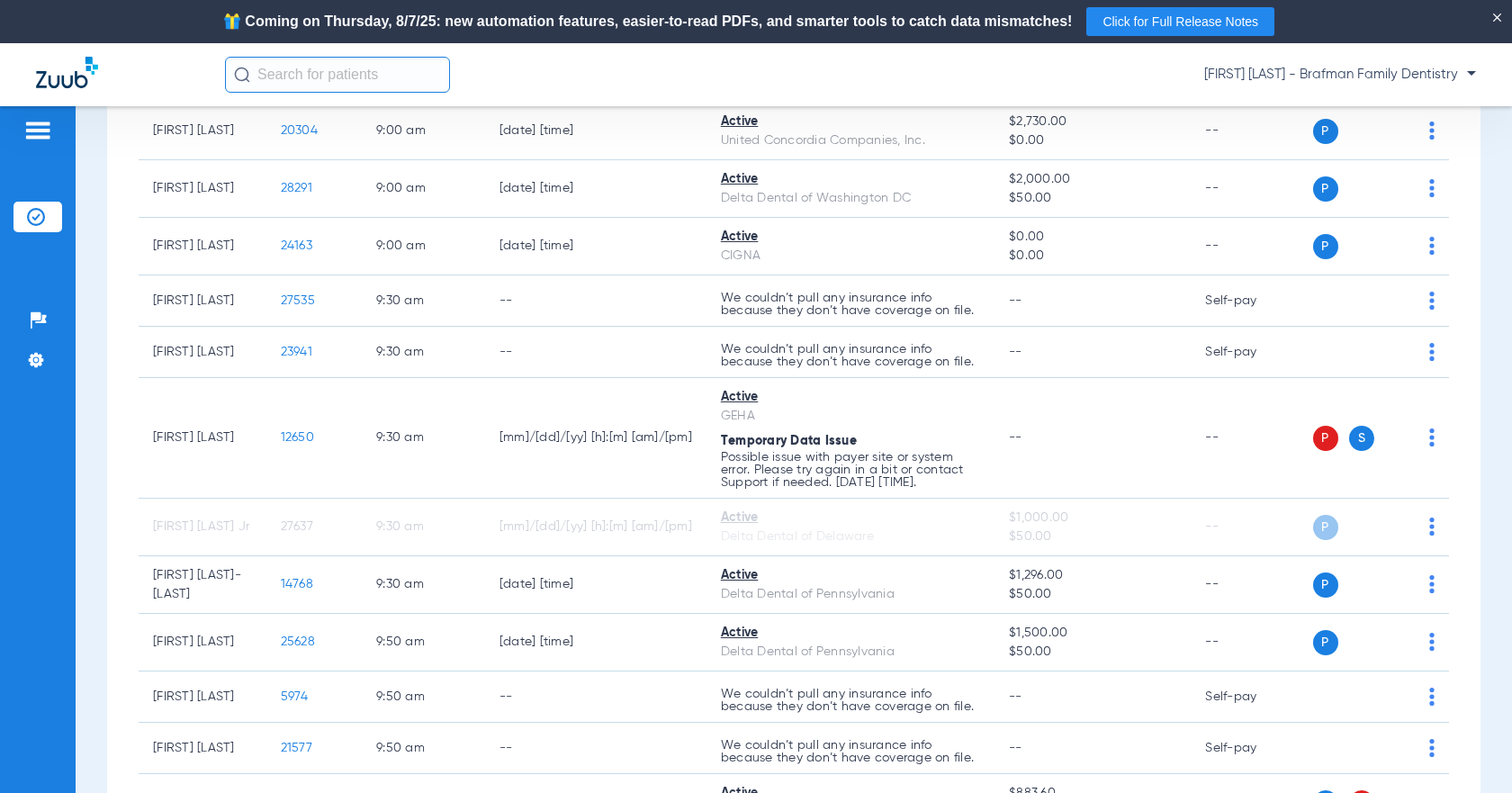 click on "Schedule Insurance Verification History  Last Appt. Sync Time:   Today - [TIME]   Saturday   [DATE]   Sunday   [DATE]   Monday   [DATE]   Tuesday   [DATE]   Wednesday   [DATE]   Thursday   [DATE]   Friday   [DATE]   Saturday   [DATE]   Sunday   [DATE]   Monday   [DATE]   Tuesday   [DATE]   Wednesday   [DATE]   Thursday   [DATE]   Friday   [DATE]   Saturday   [DATE]   Sunday   [DATE]   Monday   [DATE]   Tuesday   [DATE]   Wednesday   [DATE]   Thursday   [DATE]   Friday   [DATE]   Saturday   [DATE]   Sunday   [DATE]   Monday   [DATE]   Tuesday   [DATE]   Wednesday   [DATE]   Thursday   [DATE]   Friday   [DATE]   Saturday   [DATE]   Sunday   [DATE]   Monday   [DATE]   Tuesday   [DATE]   Wednesday   [DATE]   Thursday  Su [DATE]" at bounding box center [794, 471] 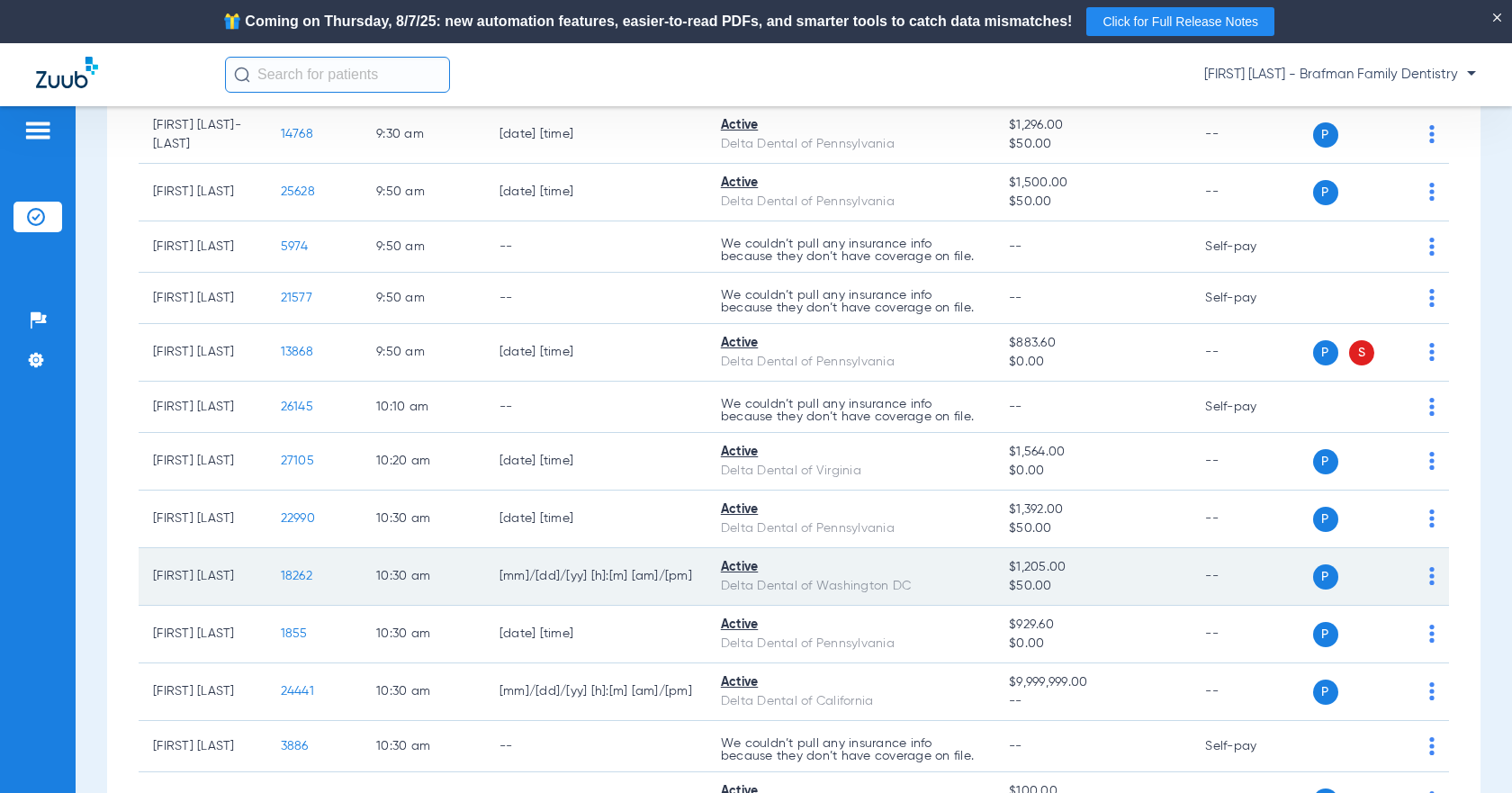 scroll, scrollTop: 1980, scrollLeft: 0, axis: vertical 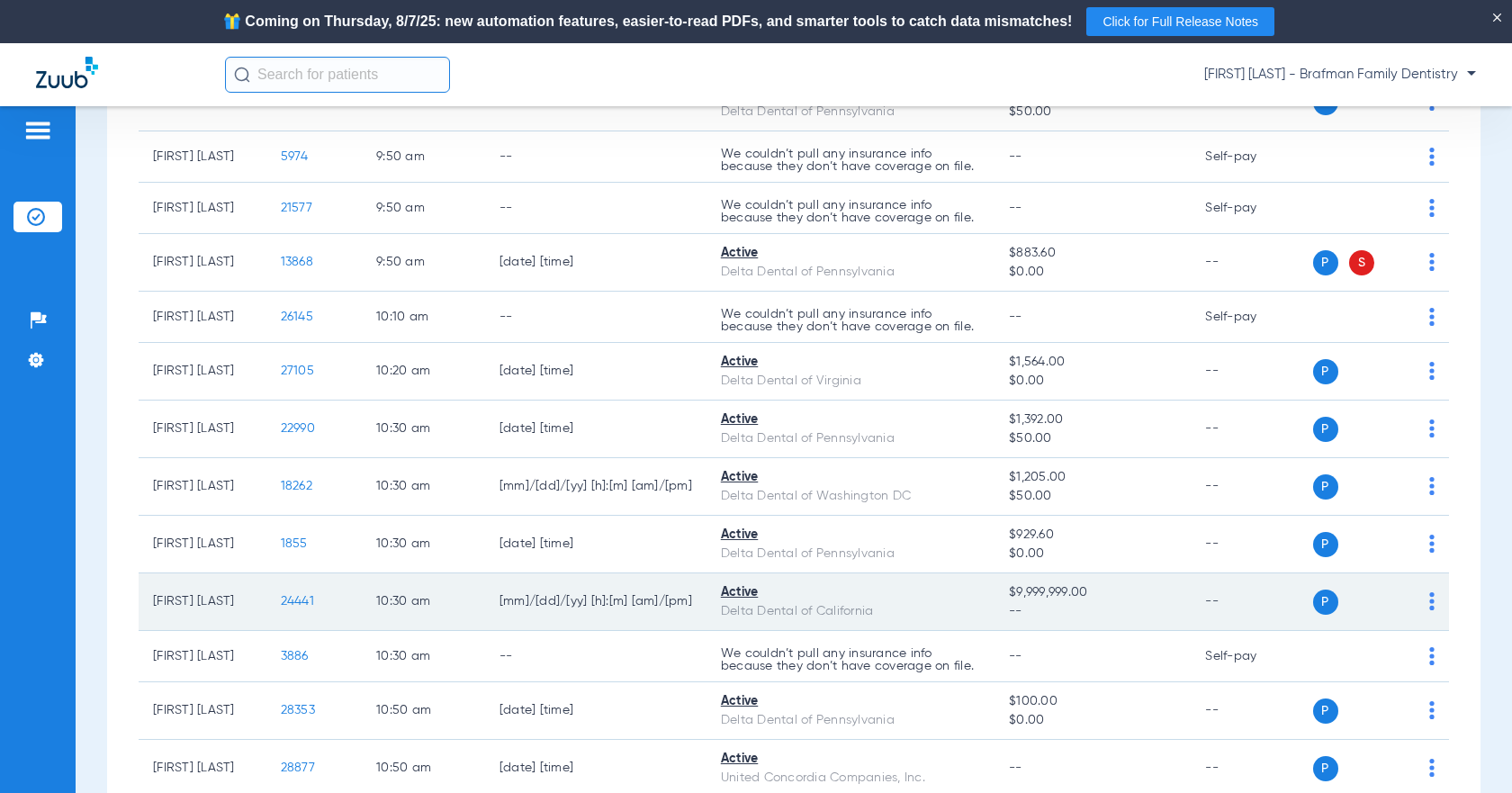click 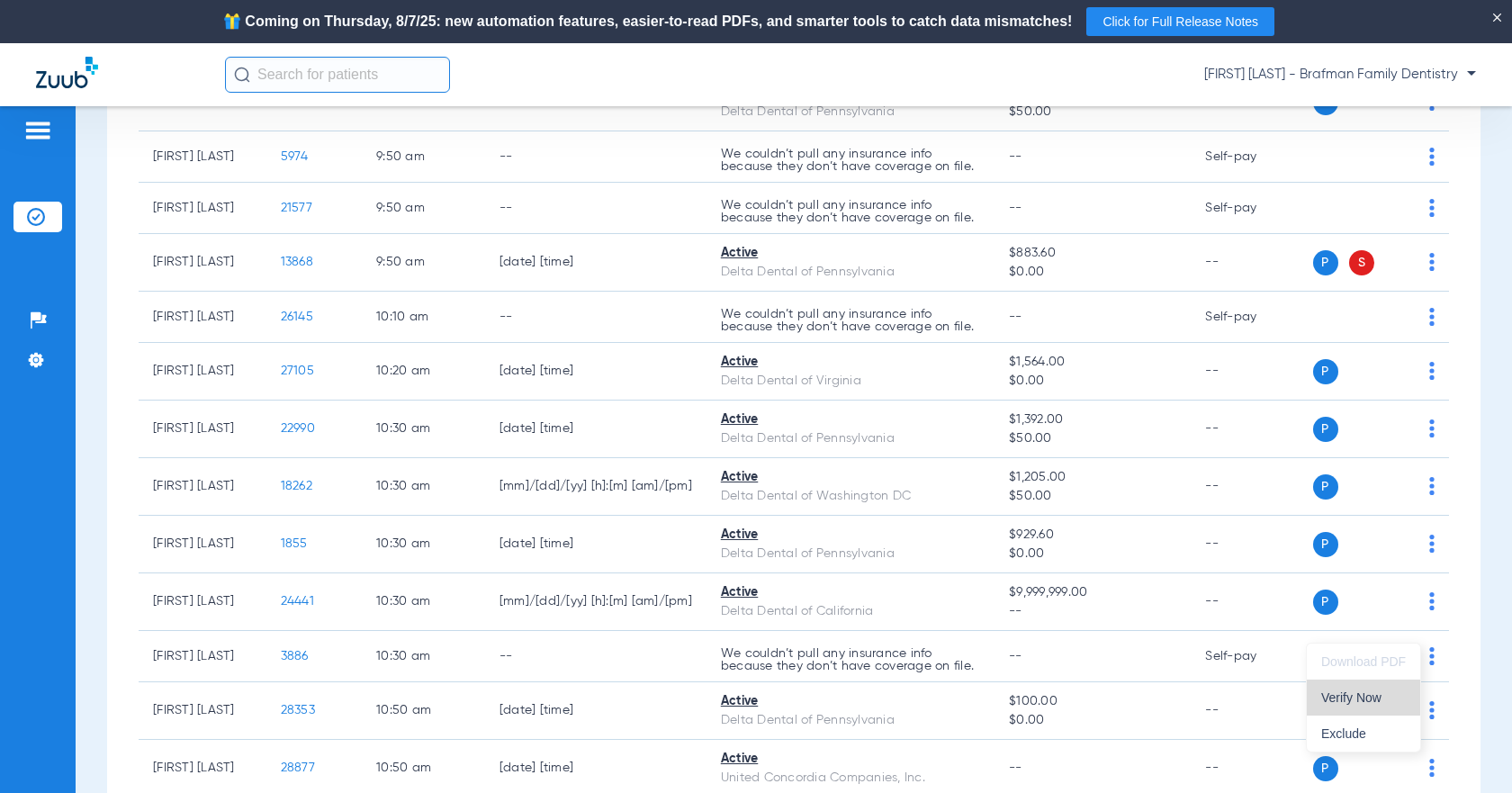 click on "Verify Now" at bounding box center [1364, 698] 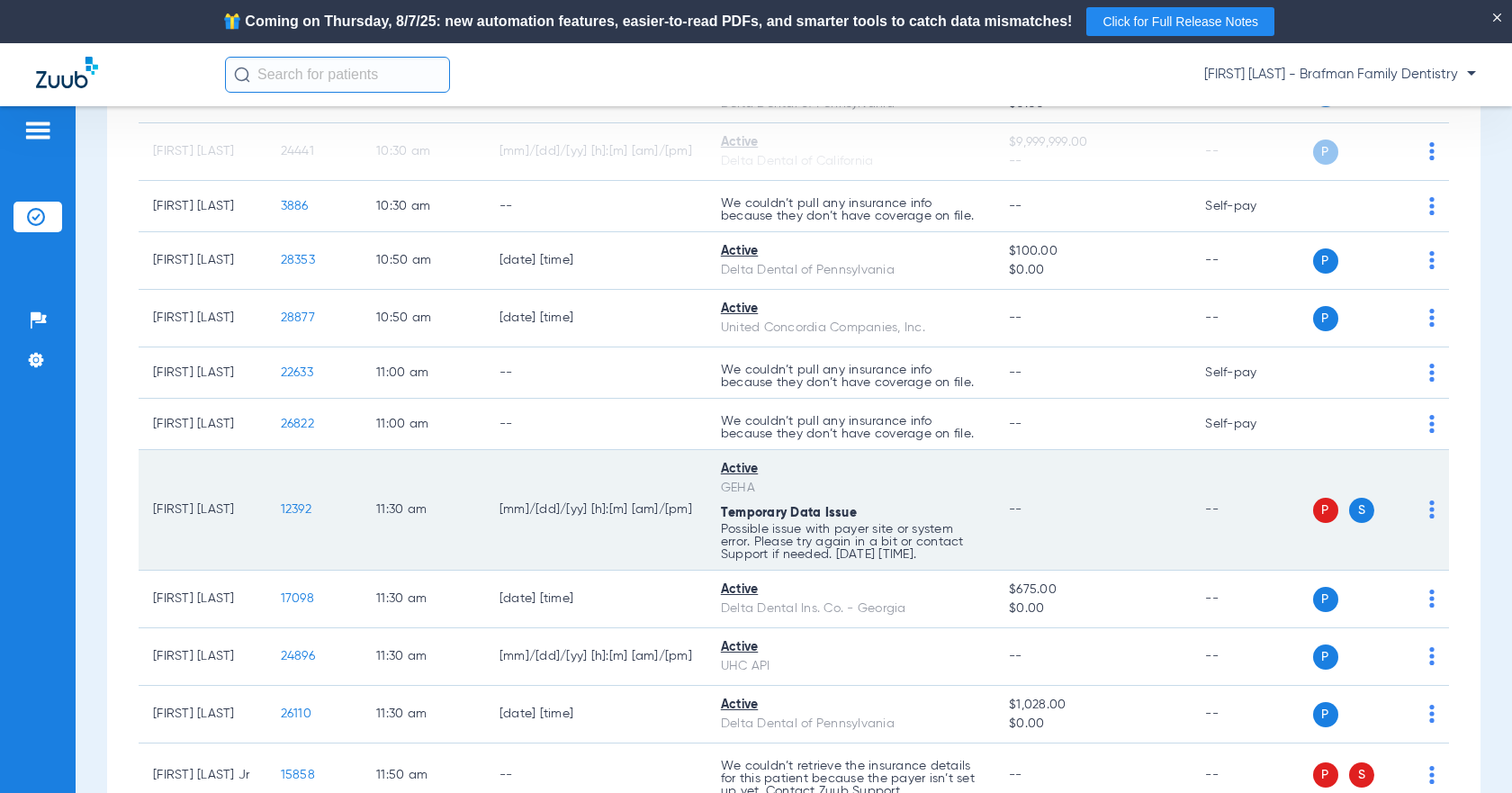 scroll, scrollTop: 2520, scrollLeft: 0, axis: vertical 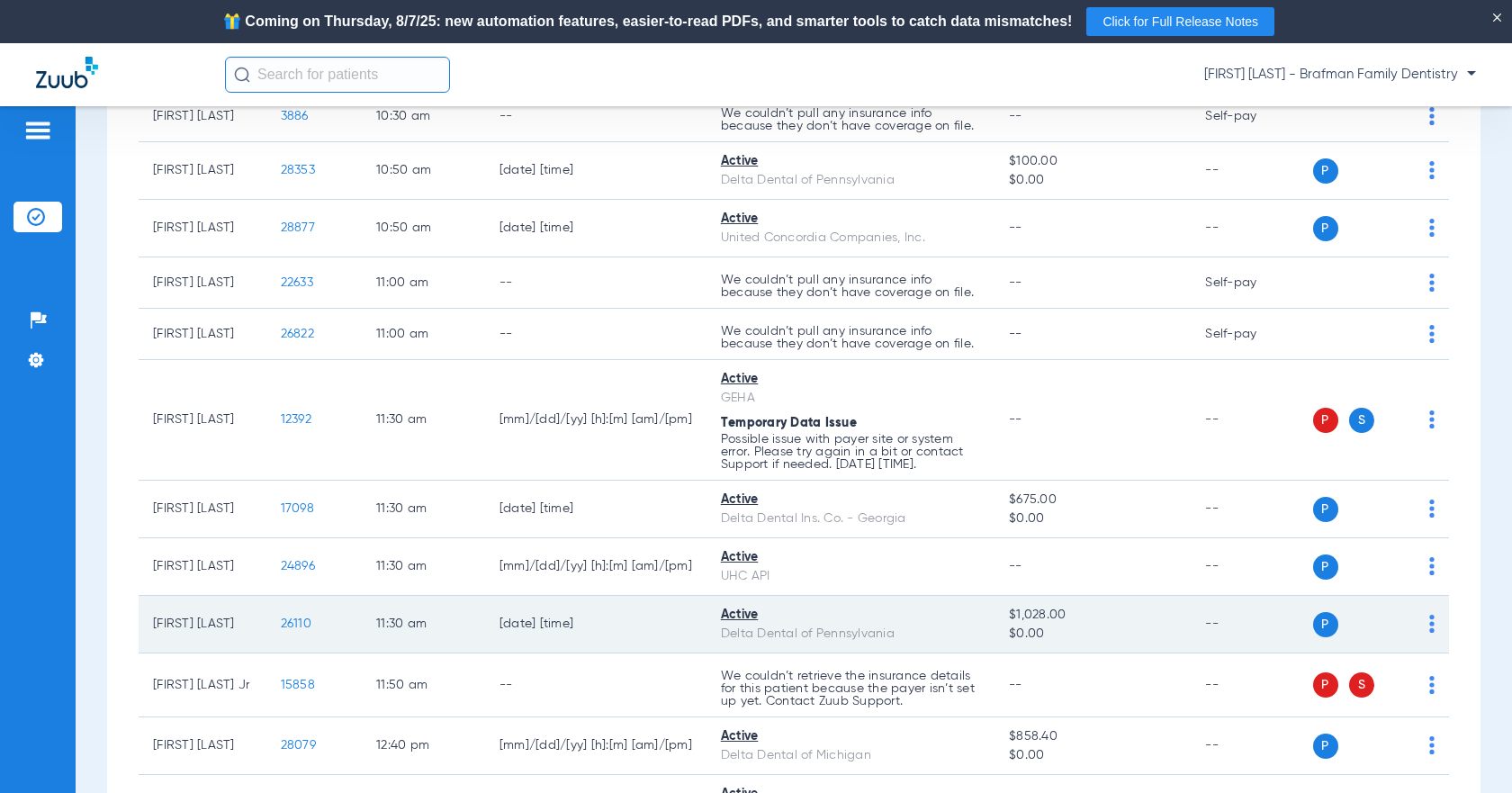 click 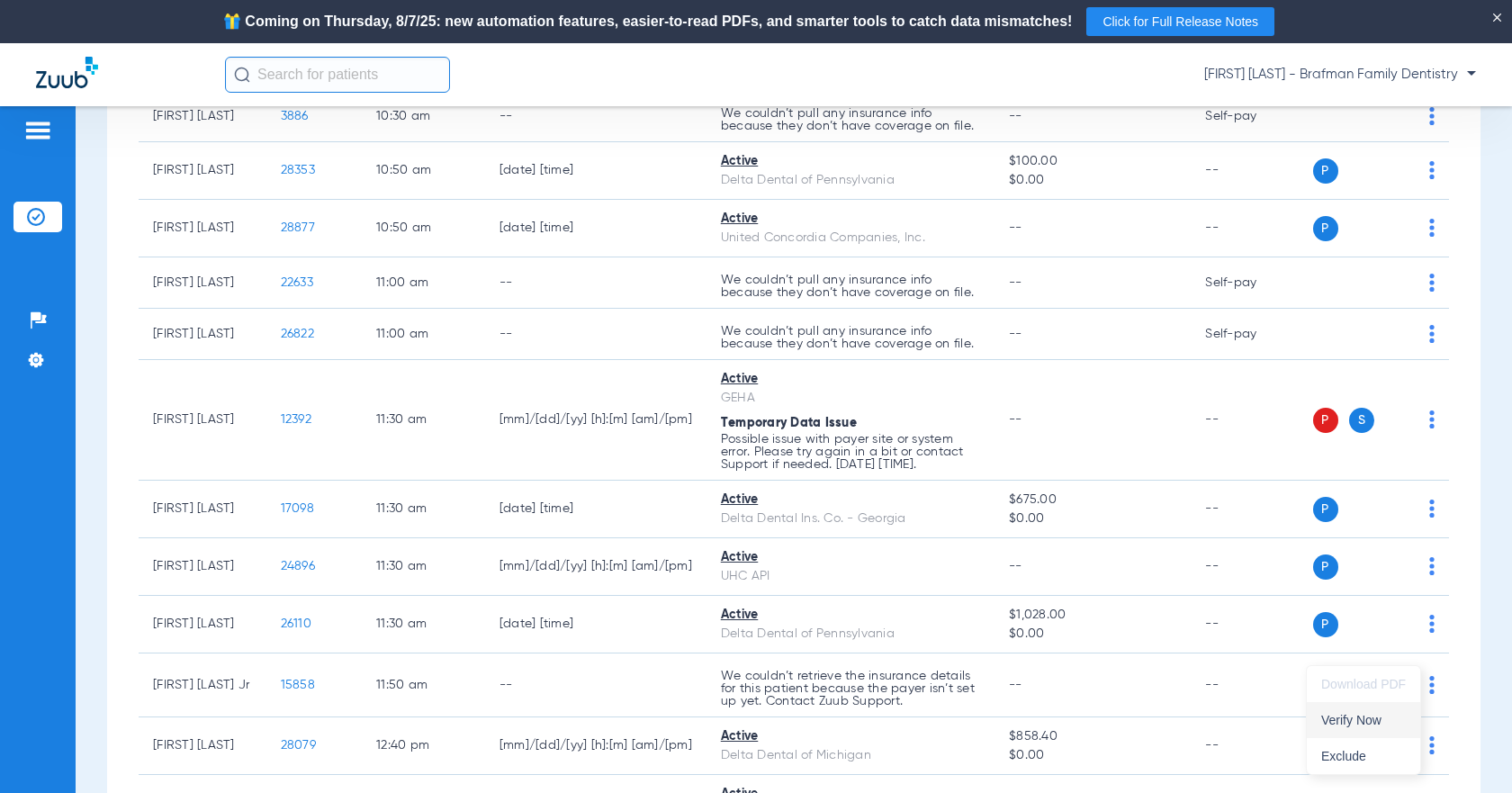 click on "Verify Now" at bounding box center [1364, 720] 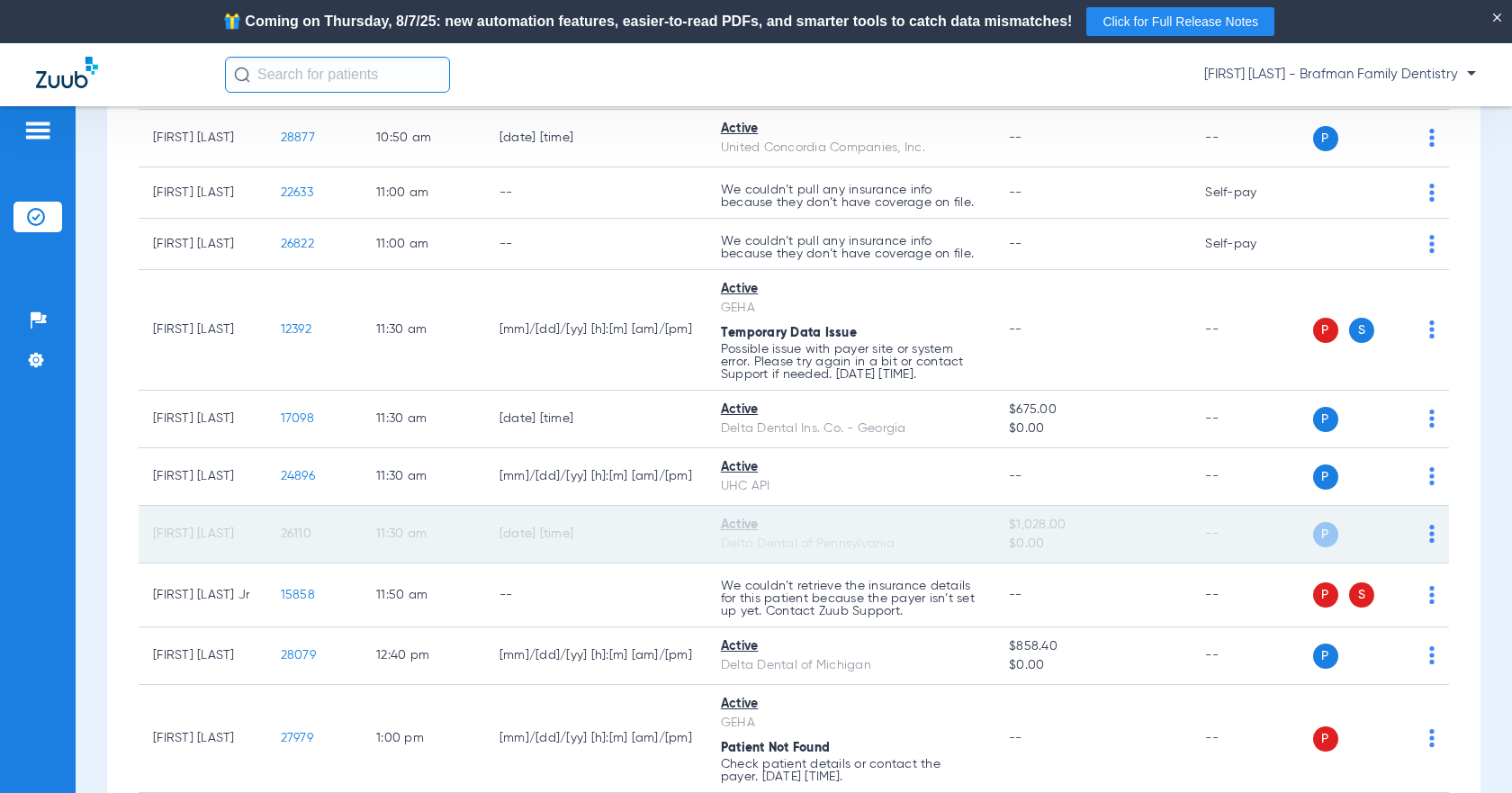 scroll, scrollTop: 2700, scrollLeft: 0, axis: vertical 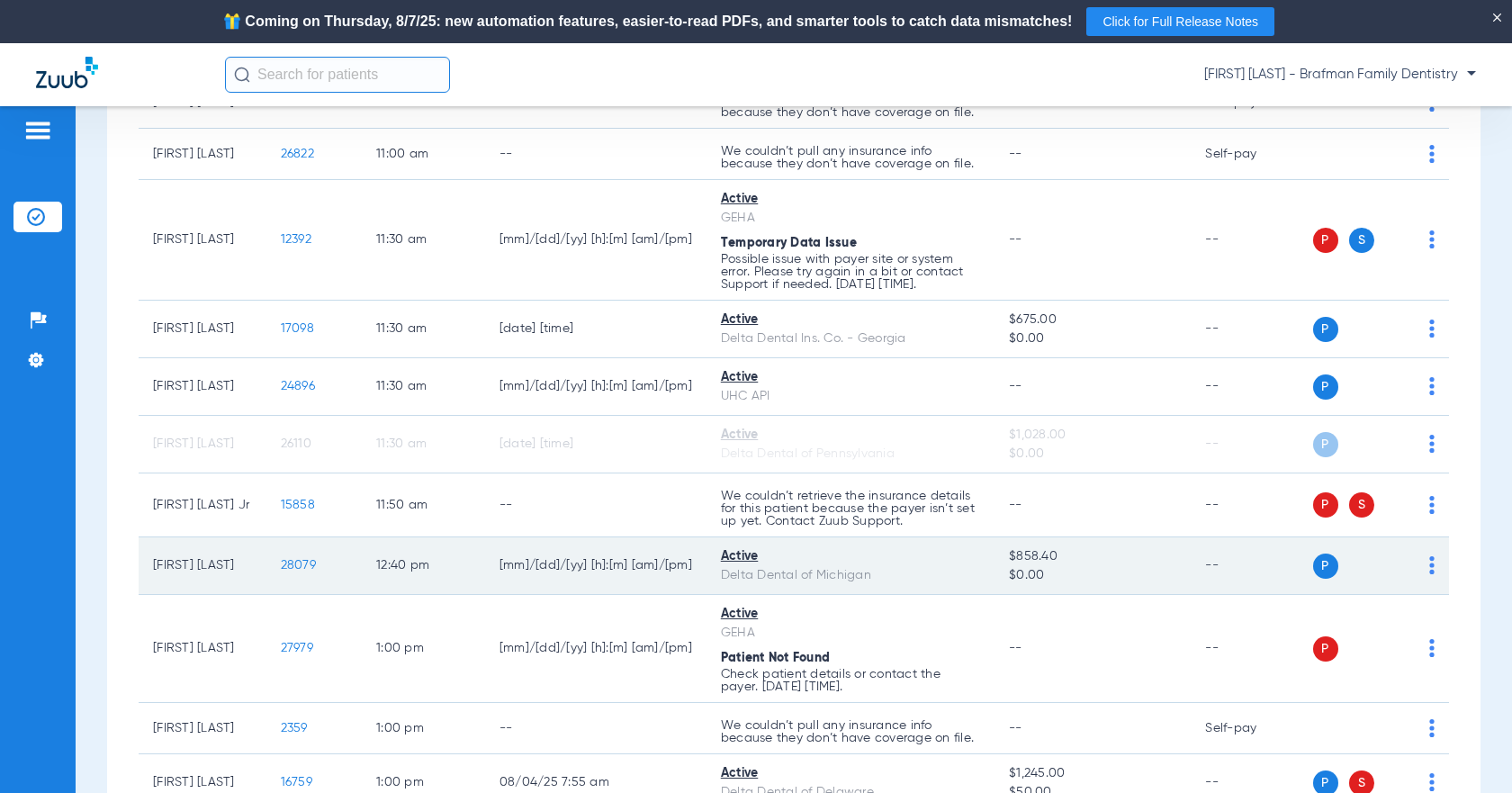 click 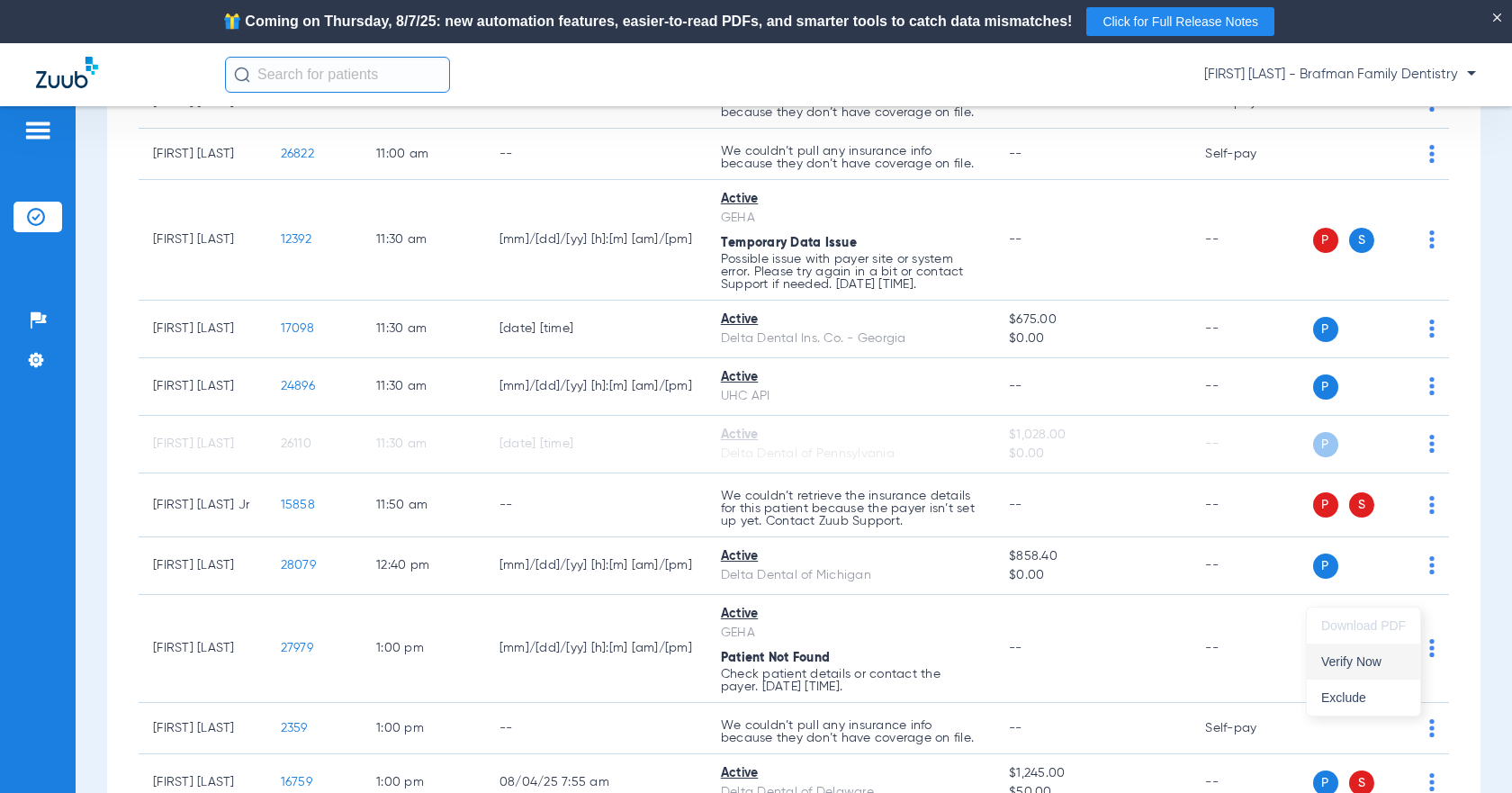 click on "Verify Now" at bounding box center [1364, 662] 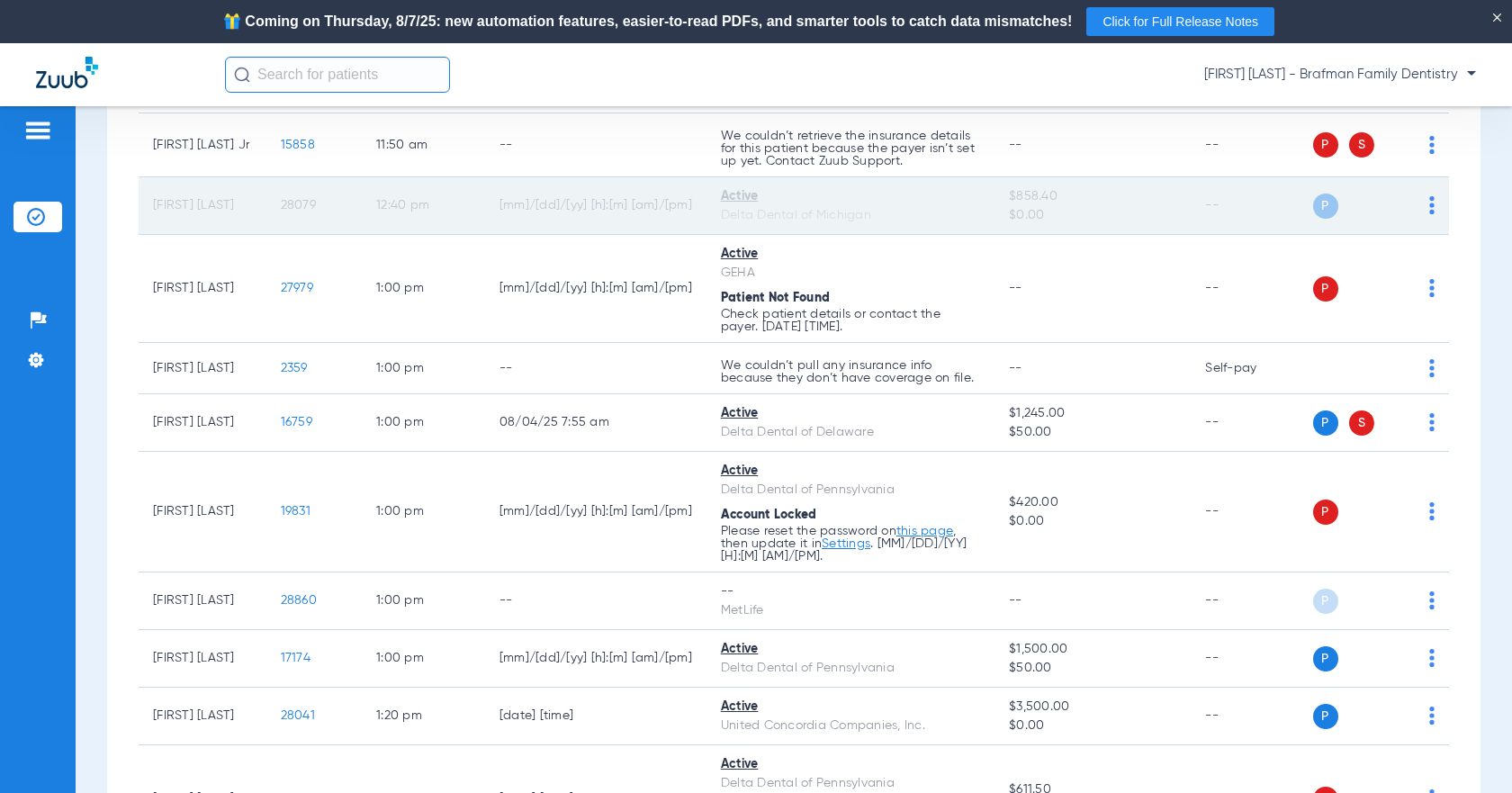 scroll, scrollTop: 3240, scrollLeft: 0, axis: vertical 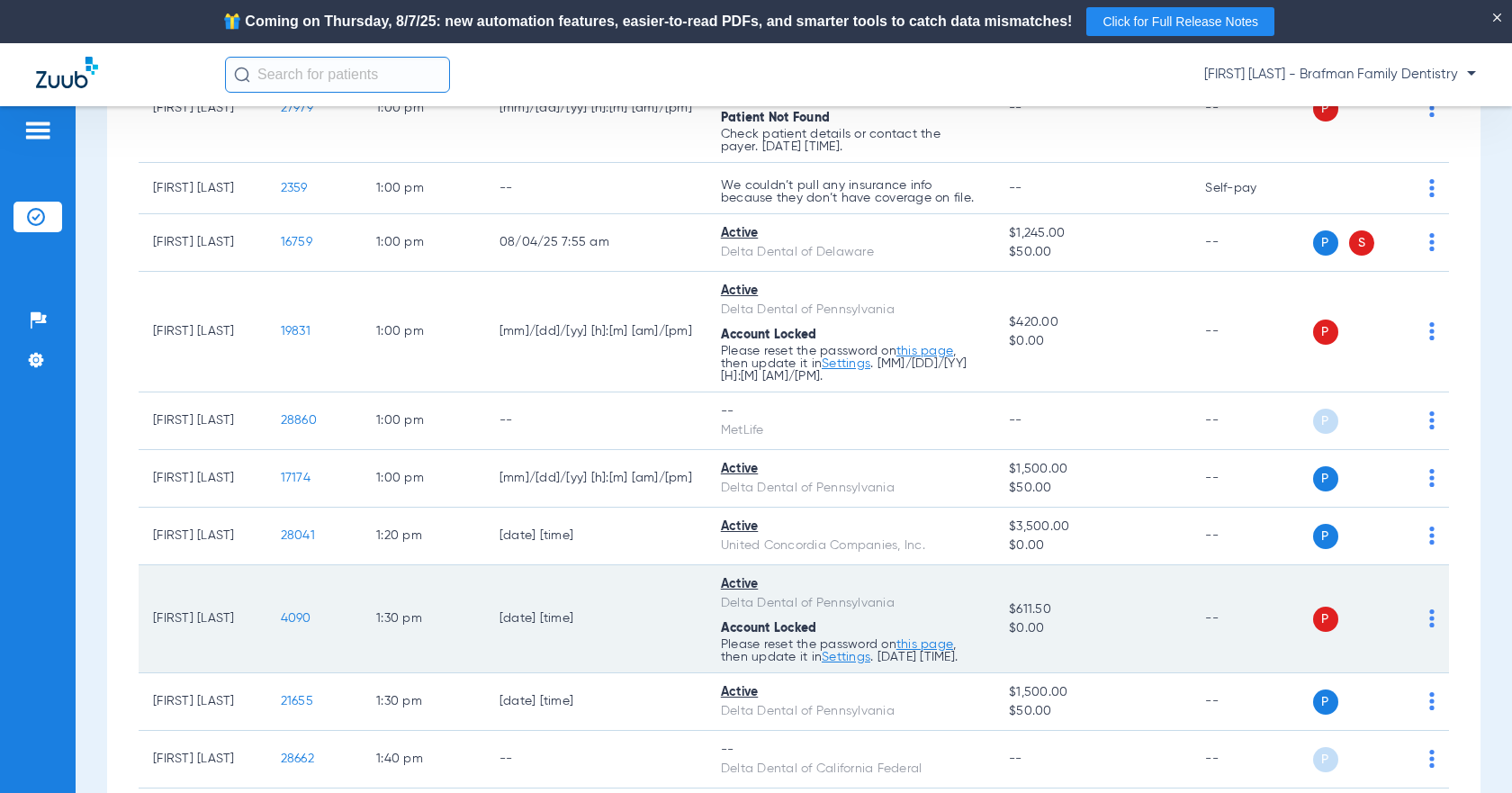 click 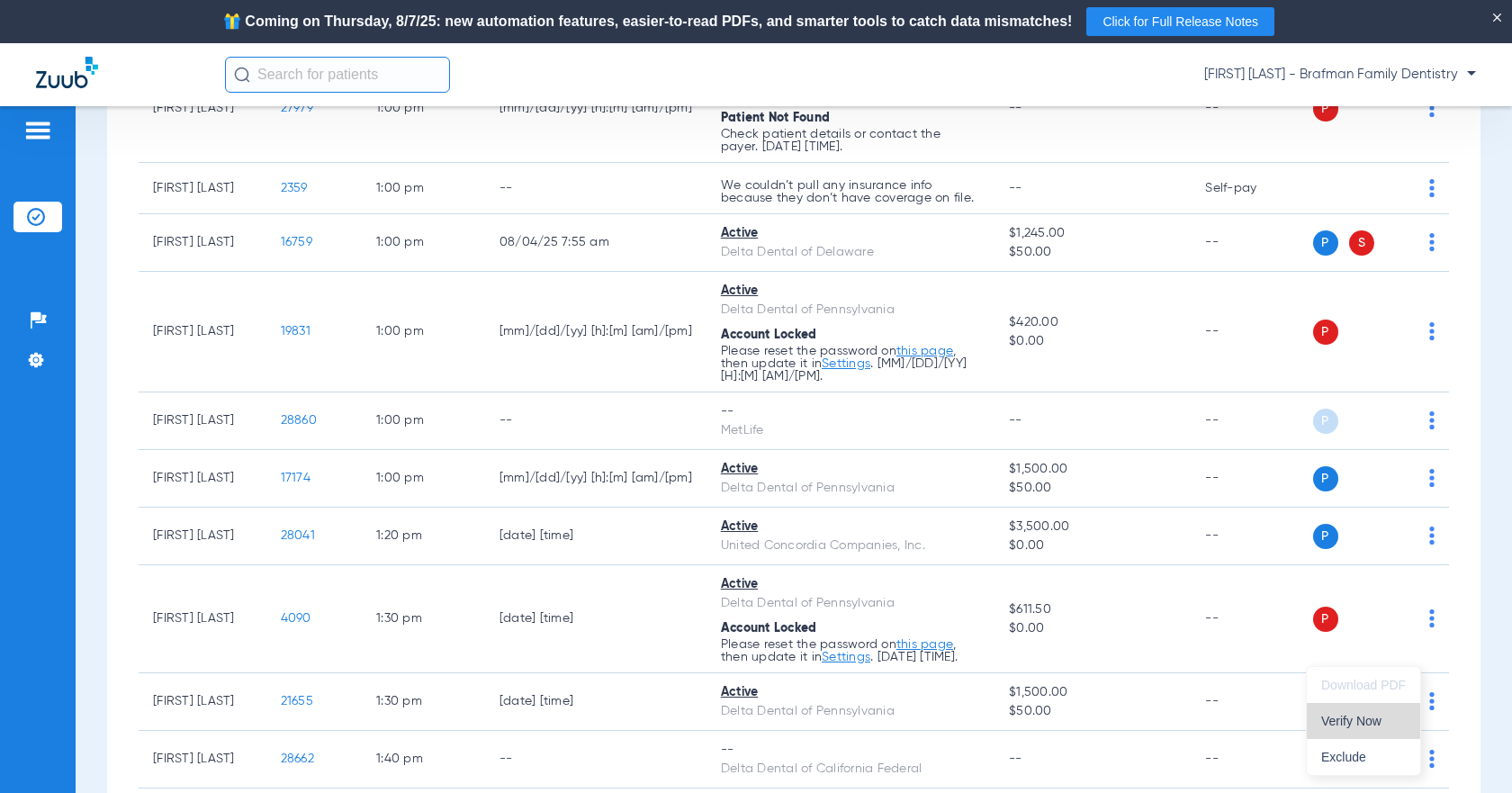 click on "Verify Now" at bounding box center [1364, 721] 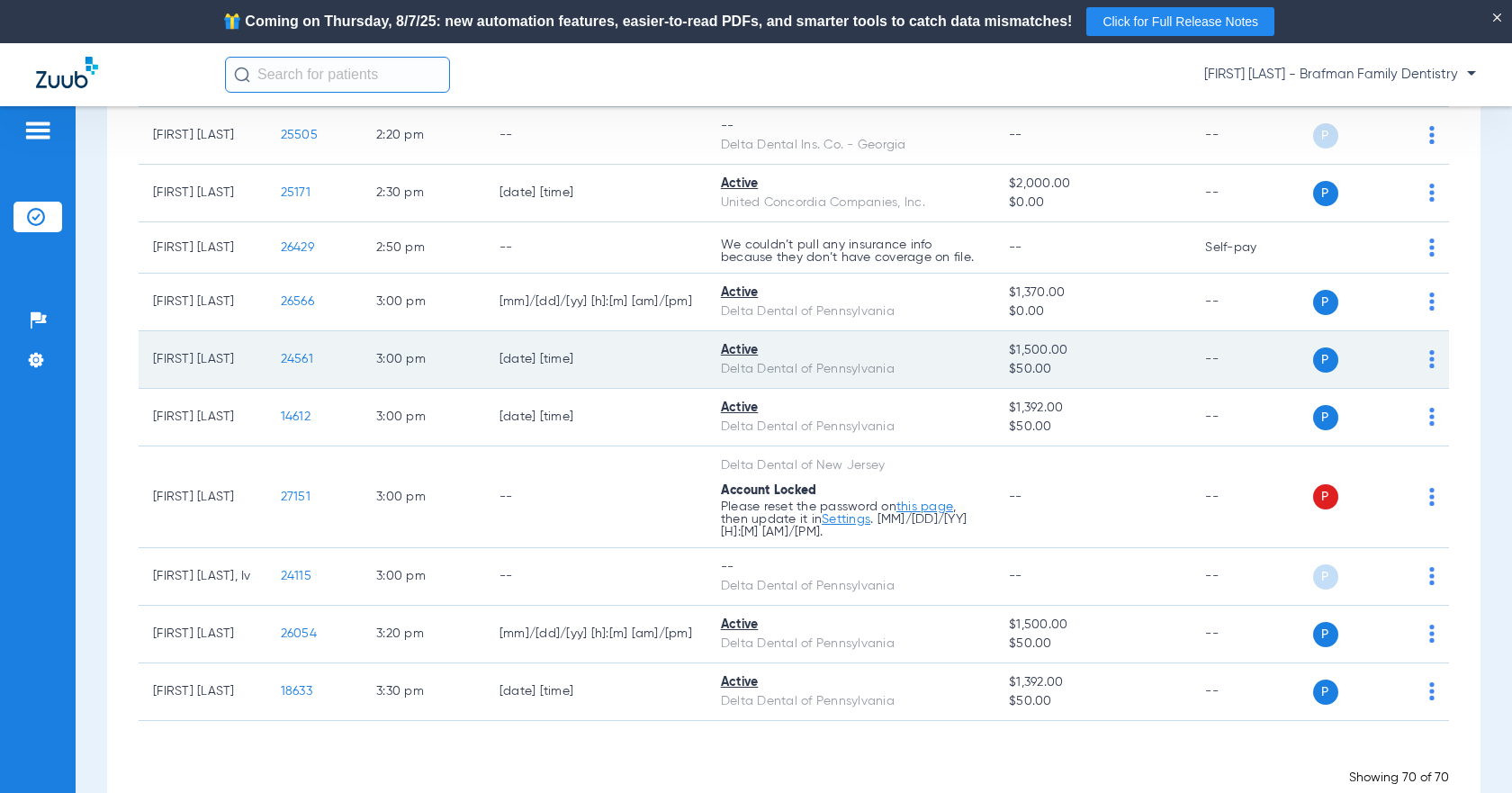 scroll, scrollTop: 3720, scrollLeft: 0, axis: vertical 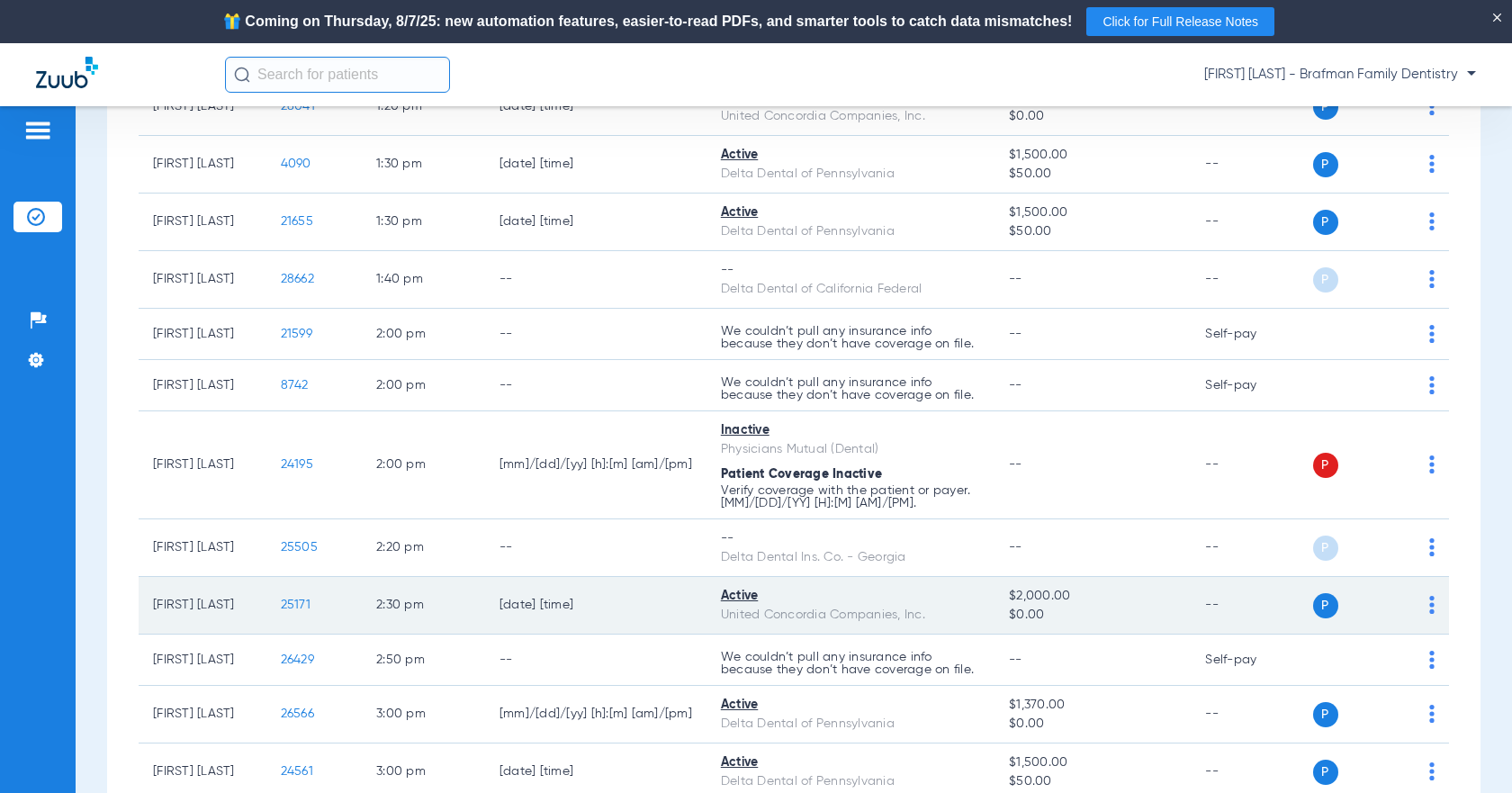 click 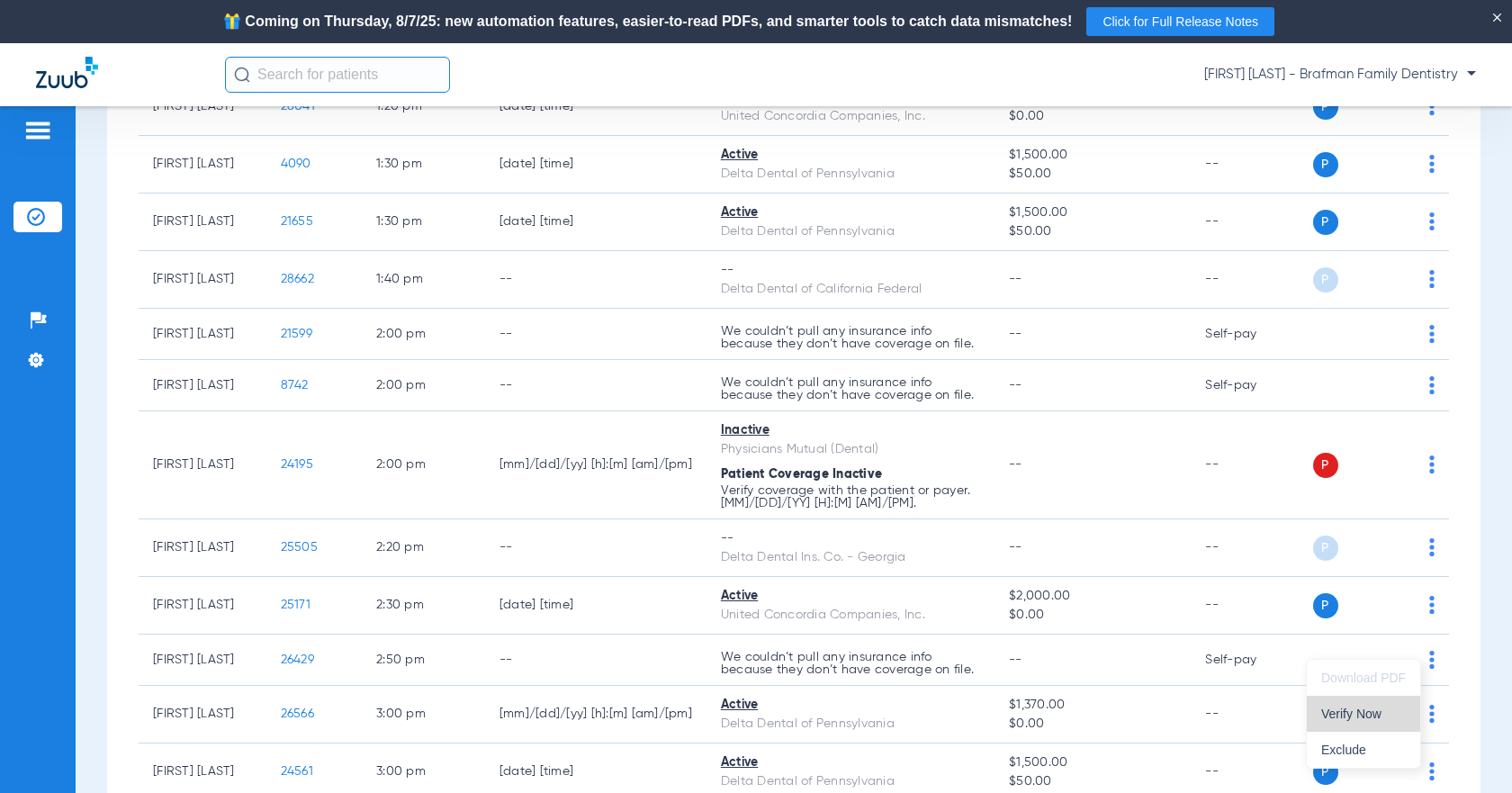 click on "Verify Now" at bounding box center [1364, 714] 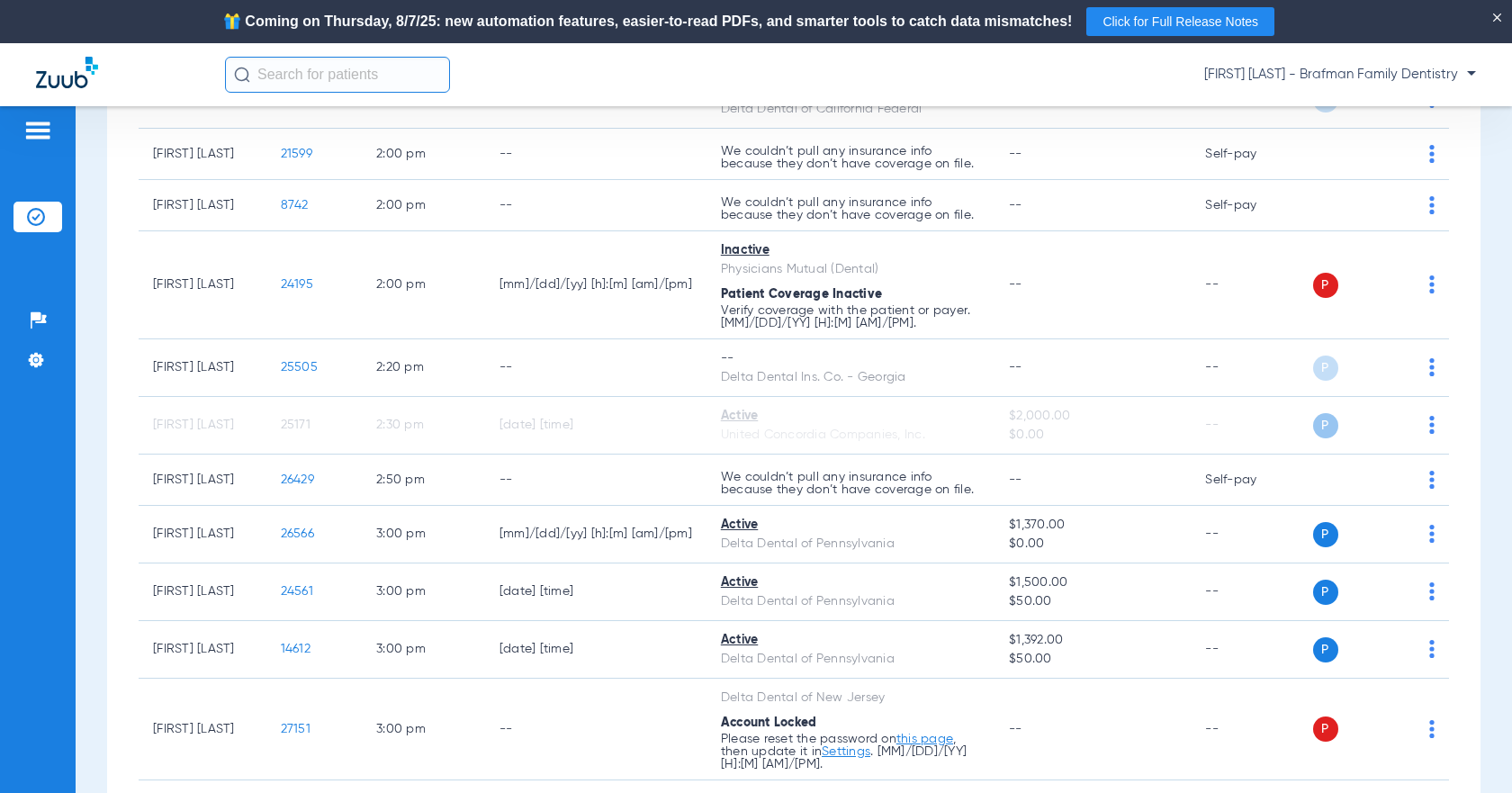 scroll, scrollTop: 4080, scrollLeft: 0, axis: vertical 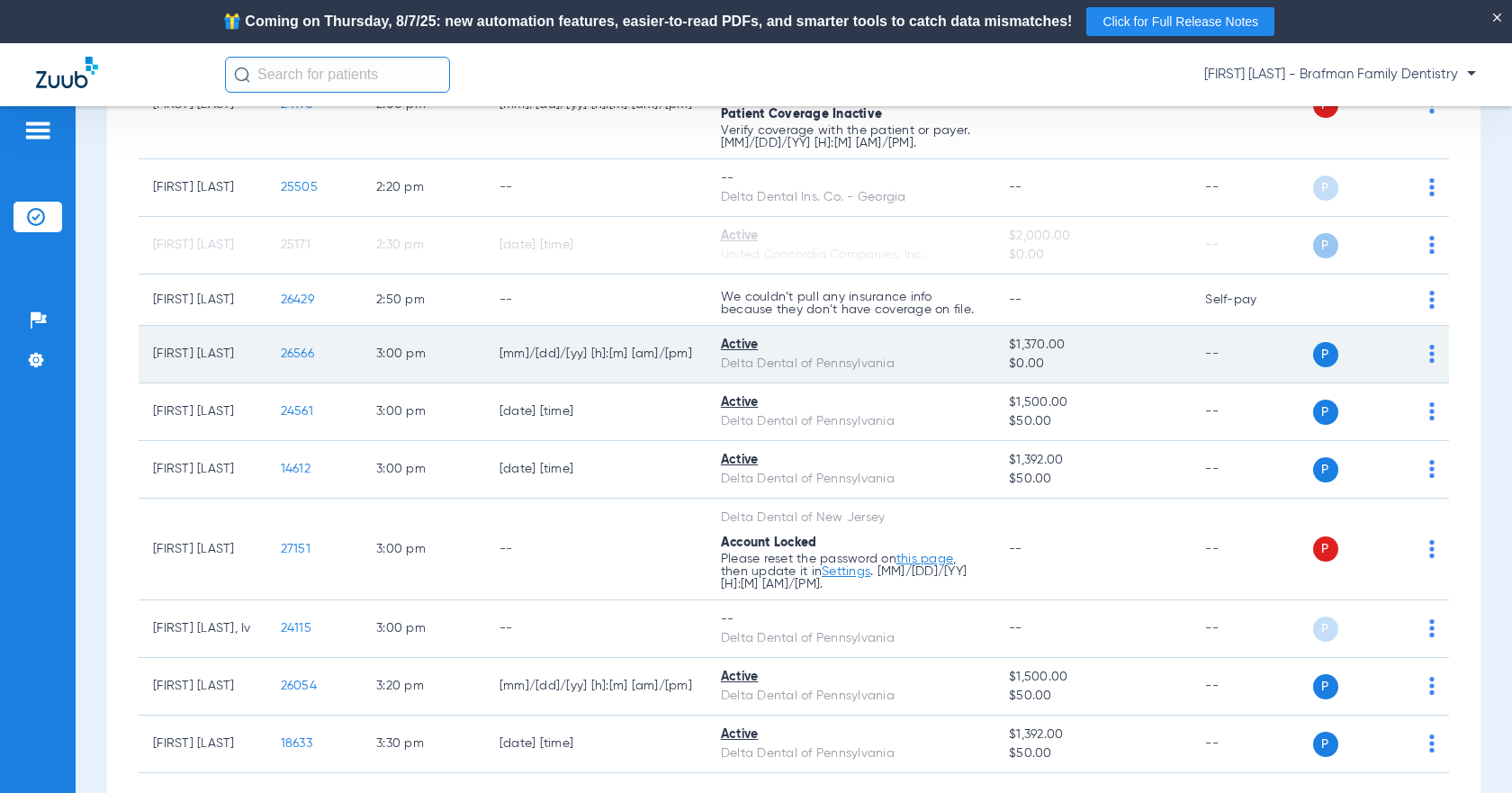 click on "P S" 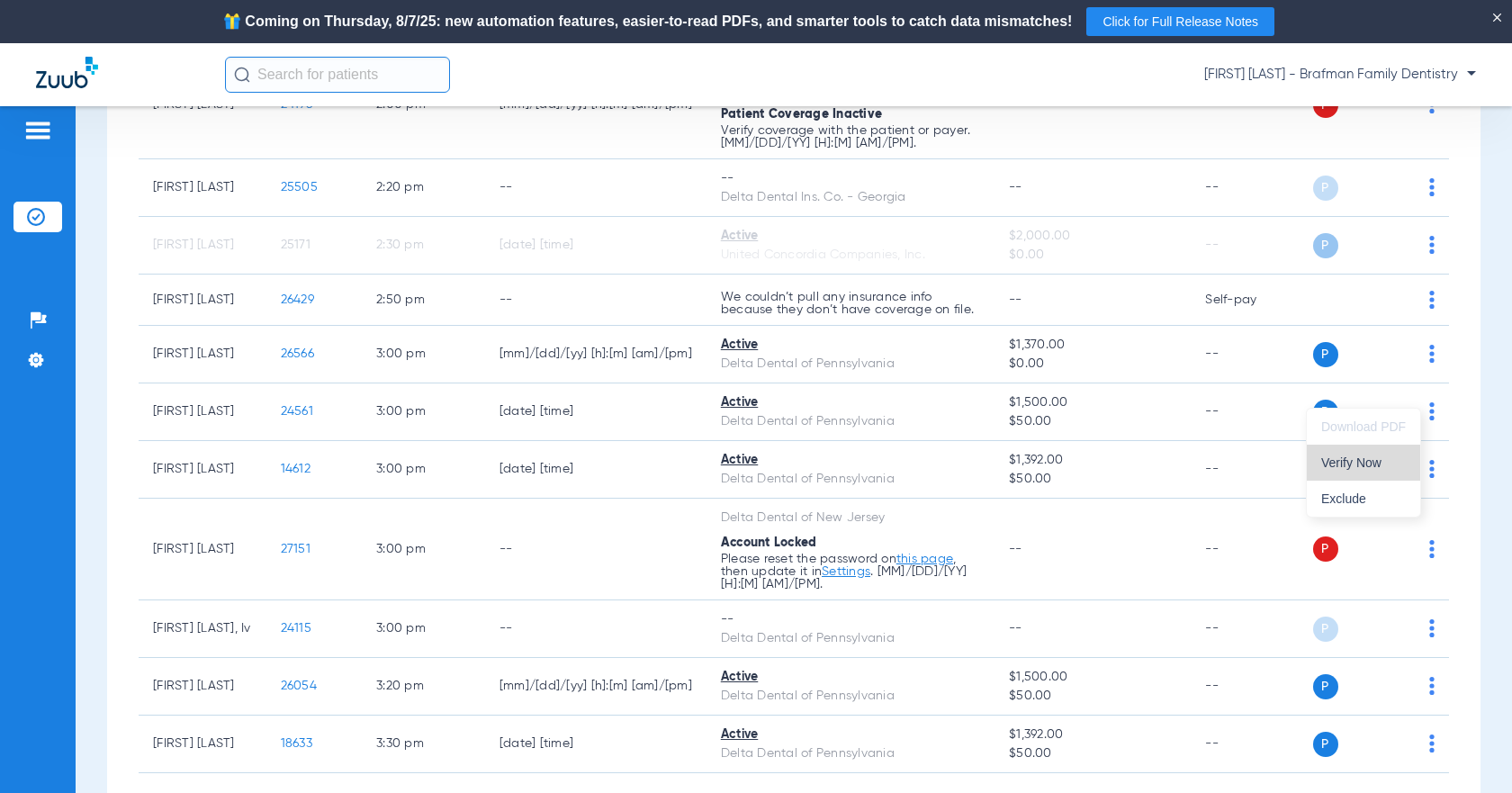 click on "Verify Now" at bounding box center (1364, 463) 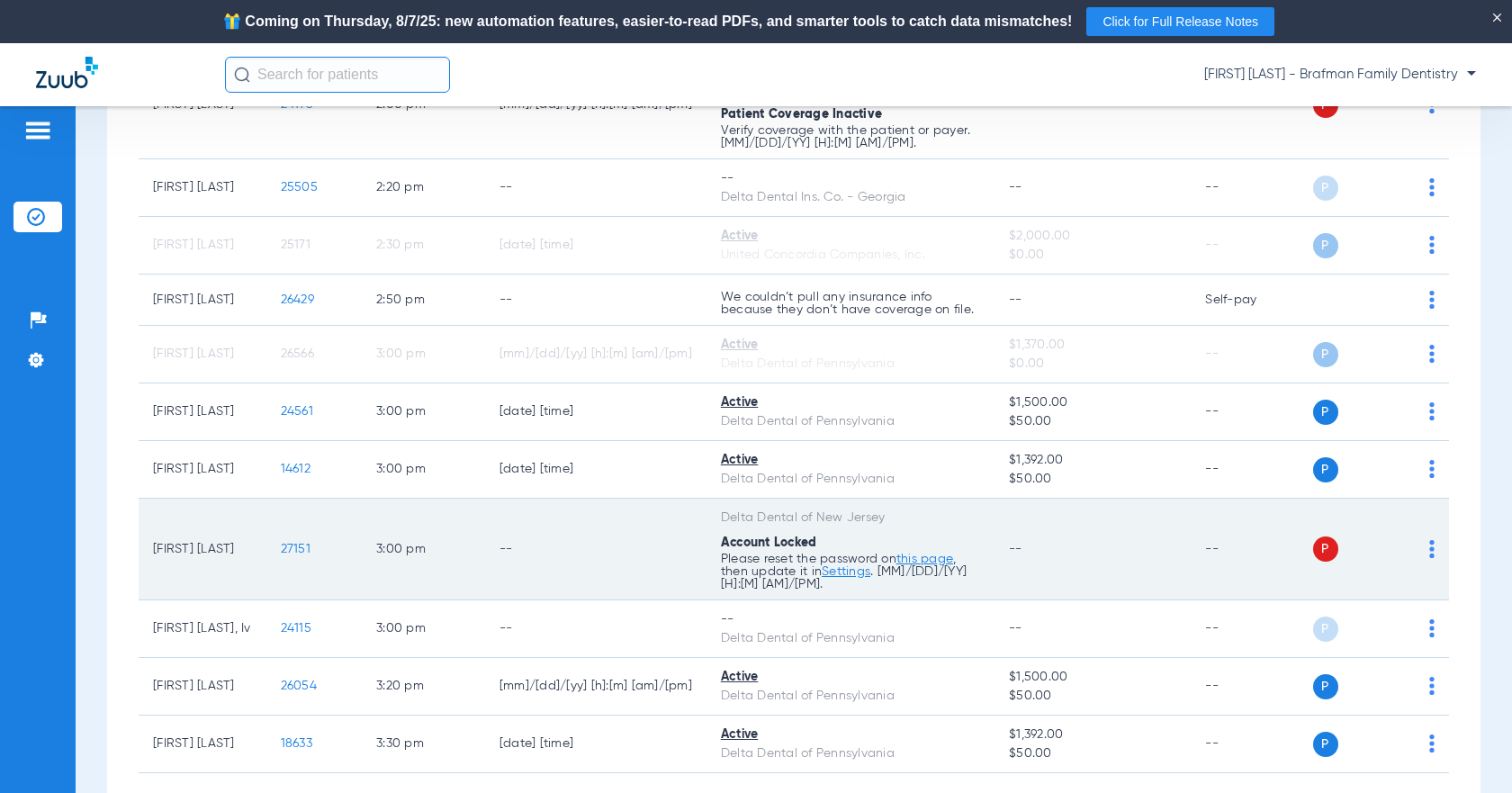 scroll, scrollTop: 4170, scrollLeft: 0, axis: vertical 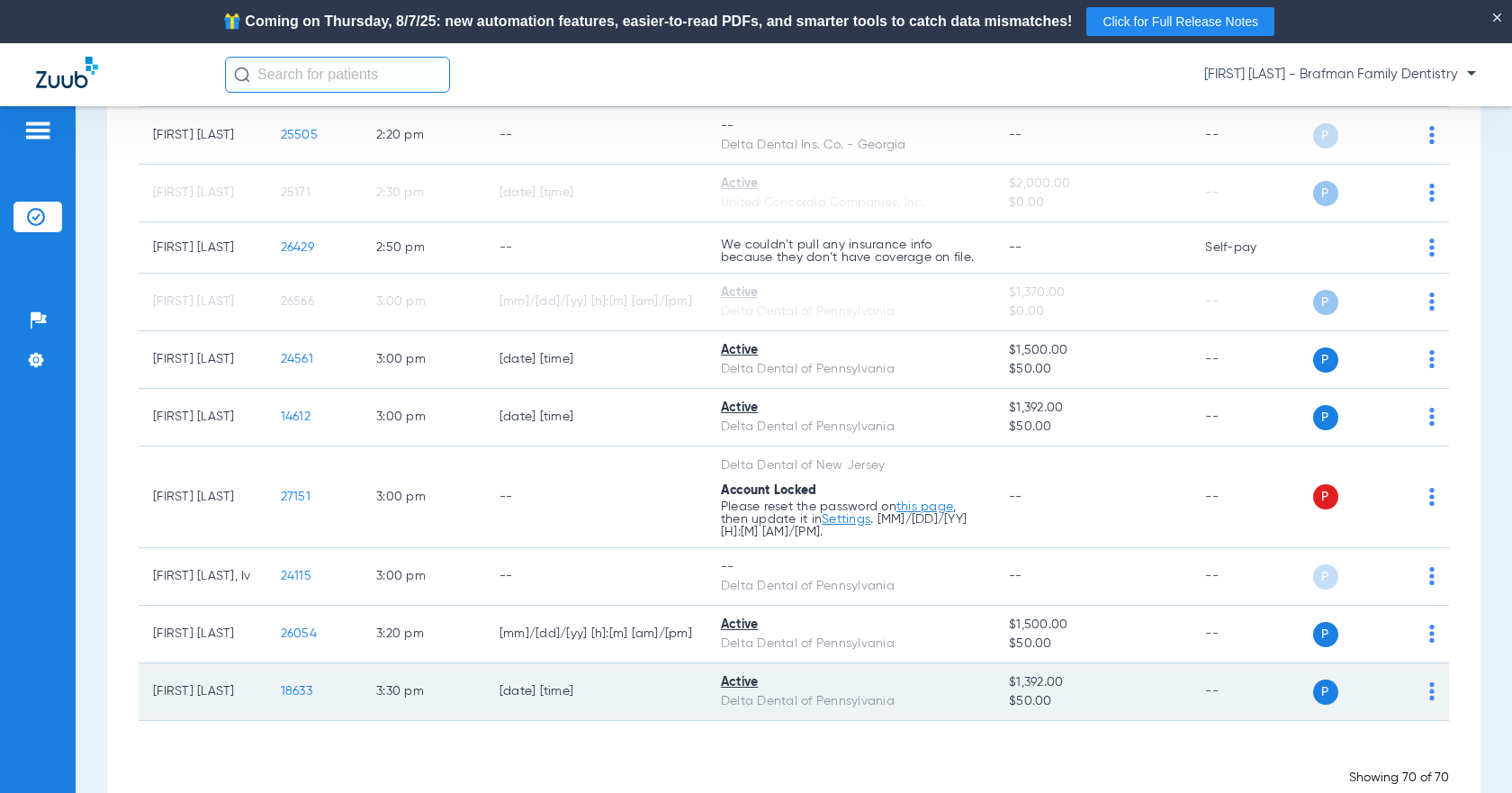 click on "P S" 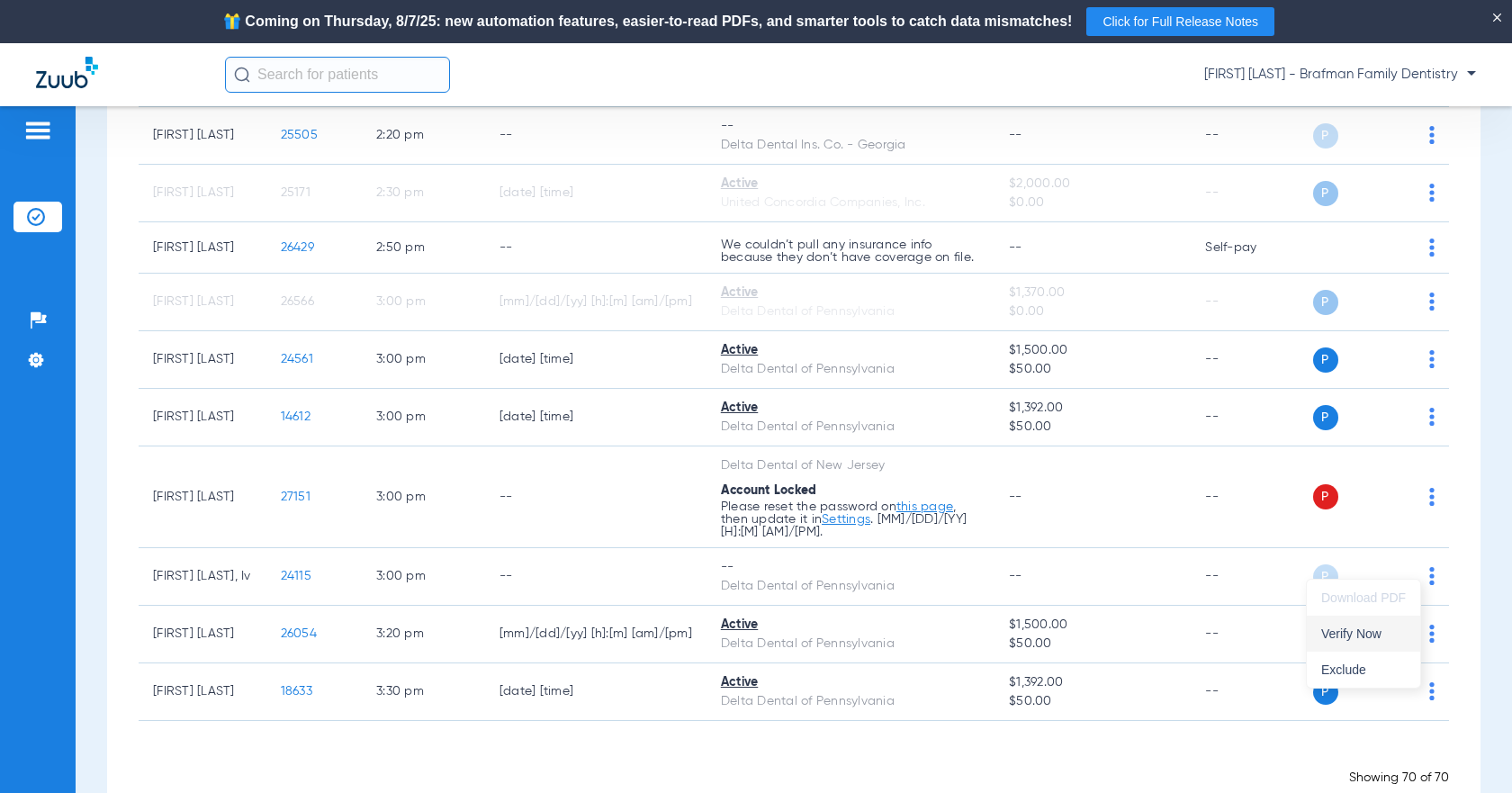 click on "Verify Now" at bounding box center (1364, 634) 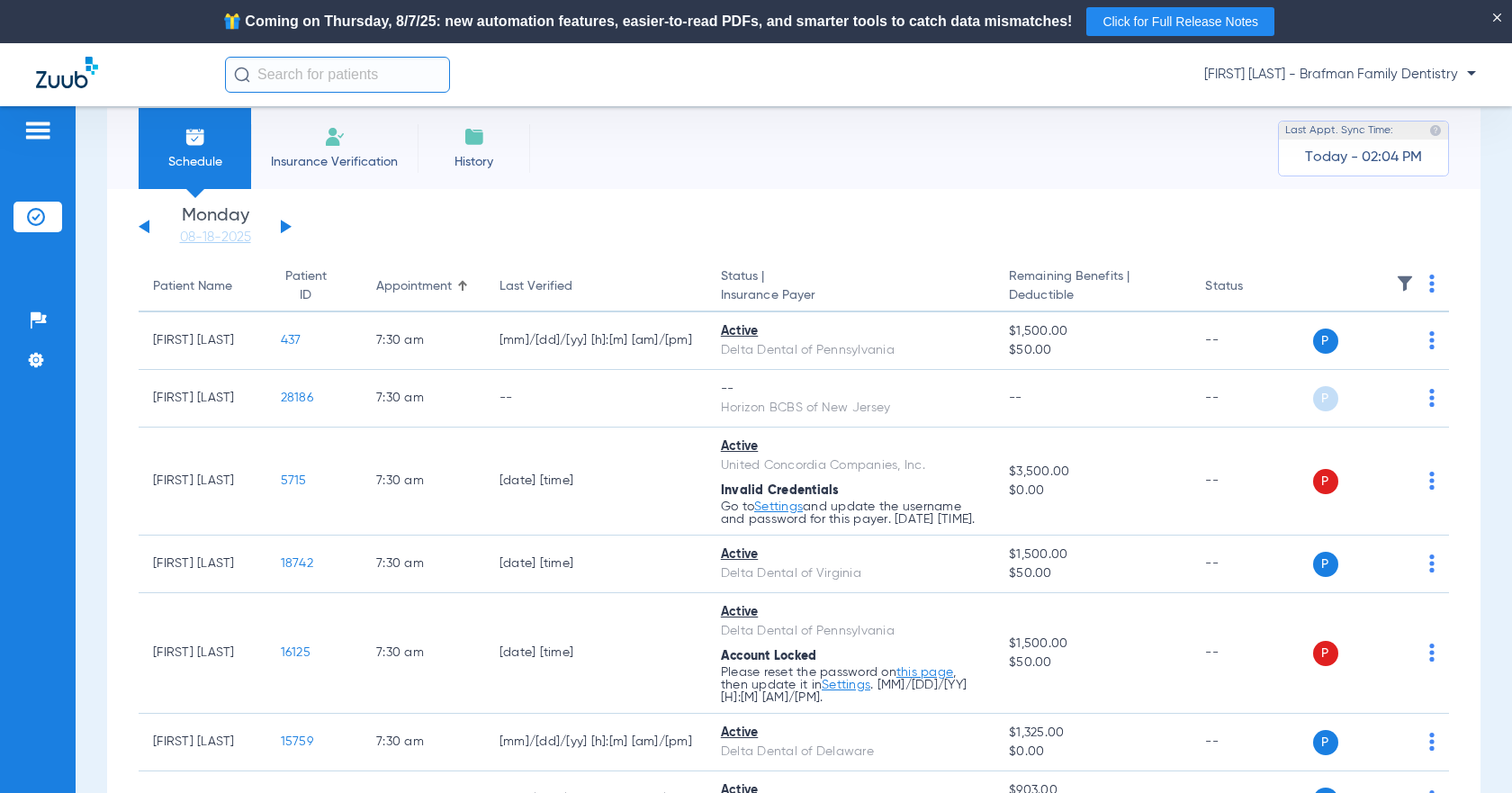 scroll, scrollTop: 0, scrollLeft: 0, axis: both 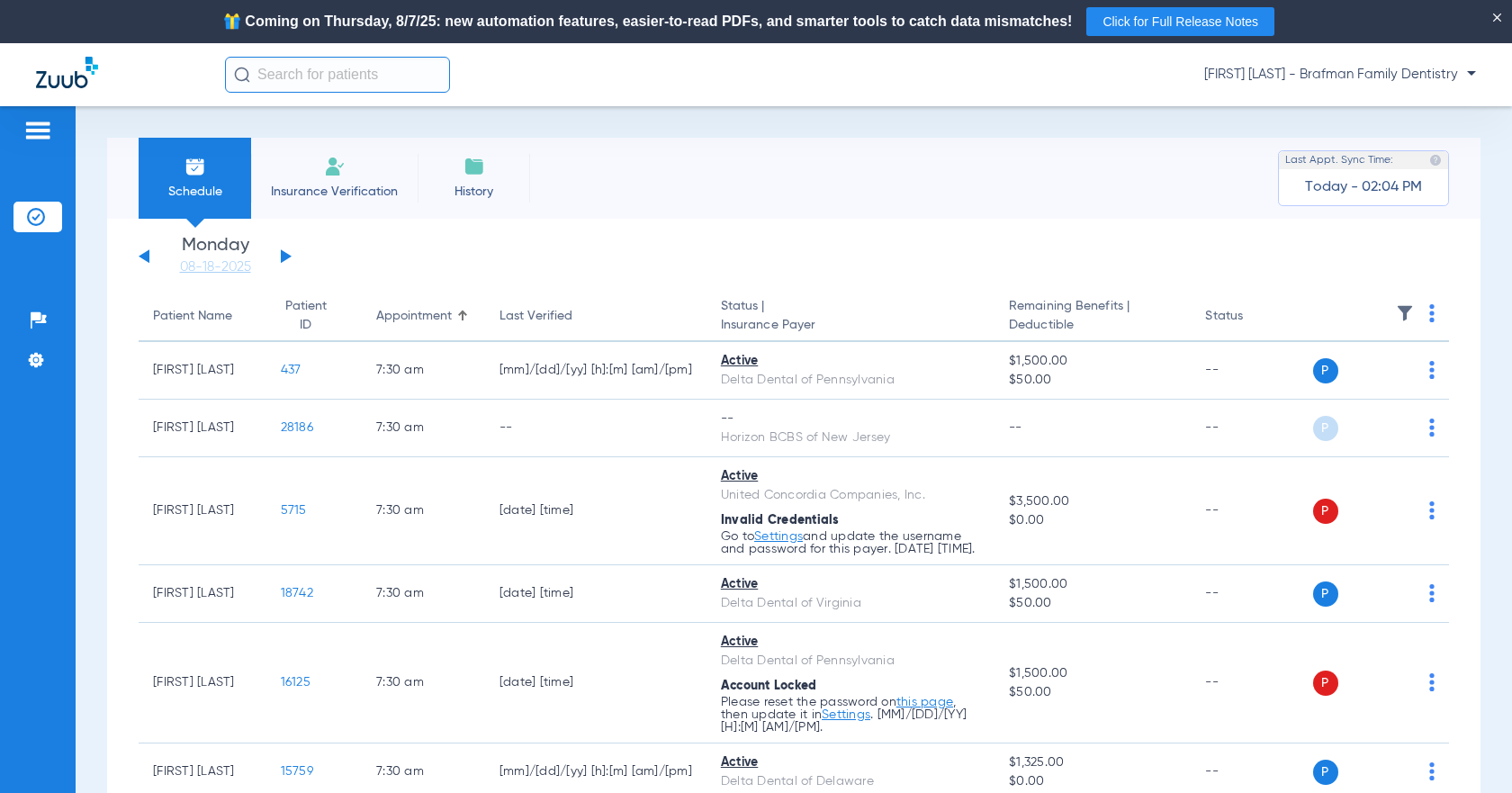 click on "Saturday   05-31-2025   Sunday   06-01-2025   Monday   06-02-2025   Tuesday   06-03-2025   Wednesday   06-04-2025   Thursday   06-05-2025   Friday   06-06-2025   Saturday   06-07-2025   Sunday   06-08-2025   Monday   06-09-2025   Tuesday   06-10-2025   Wednesday   06-11-2025   Thursday   06-12-2025   Friday   06-13-2025   Saturday   06-14-2025   Sunday   06-15-2025   Monday   06-16-2025   Tuesday   06-17-2025   Wednesday   06-18-2025   Thursday   06-19-2025   Friday   06-20-2025   Saturday   06-21-2025   Sunday   06-22-2025   Monday   06-23-2025   Tuesday   06-24-2025   Wednesday   06-25-2025   Thursday   06-26-2025   Friday   06-27-2025   Saturday   06-28-2025   Sunday   06-29-2025   Monday   06-30-2025   Tuesday   07-01-2025   Wednesday   07-02-2025   Thursday   07-03-2025   Friday   07-04-2025   Saturday   07-05-2025   Sunday   07-06-2025   Monday   07-07-2025   Tuesday   07-08-2025   Wednesday   07-09-2025   Thursday   07-10-2025   Friday   07-11-2025   Saturday   07-12-2025   Sunday   07-13-2025" 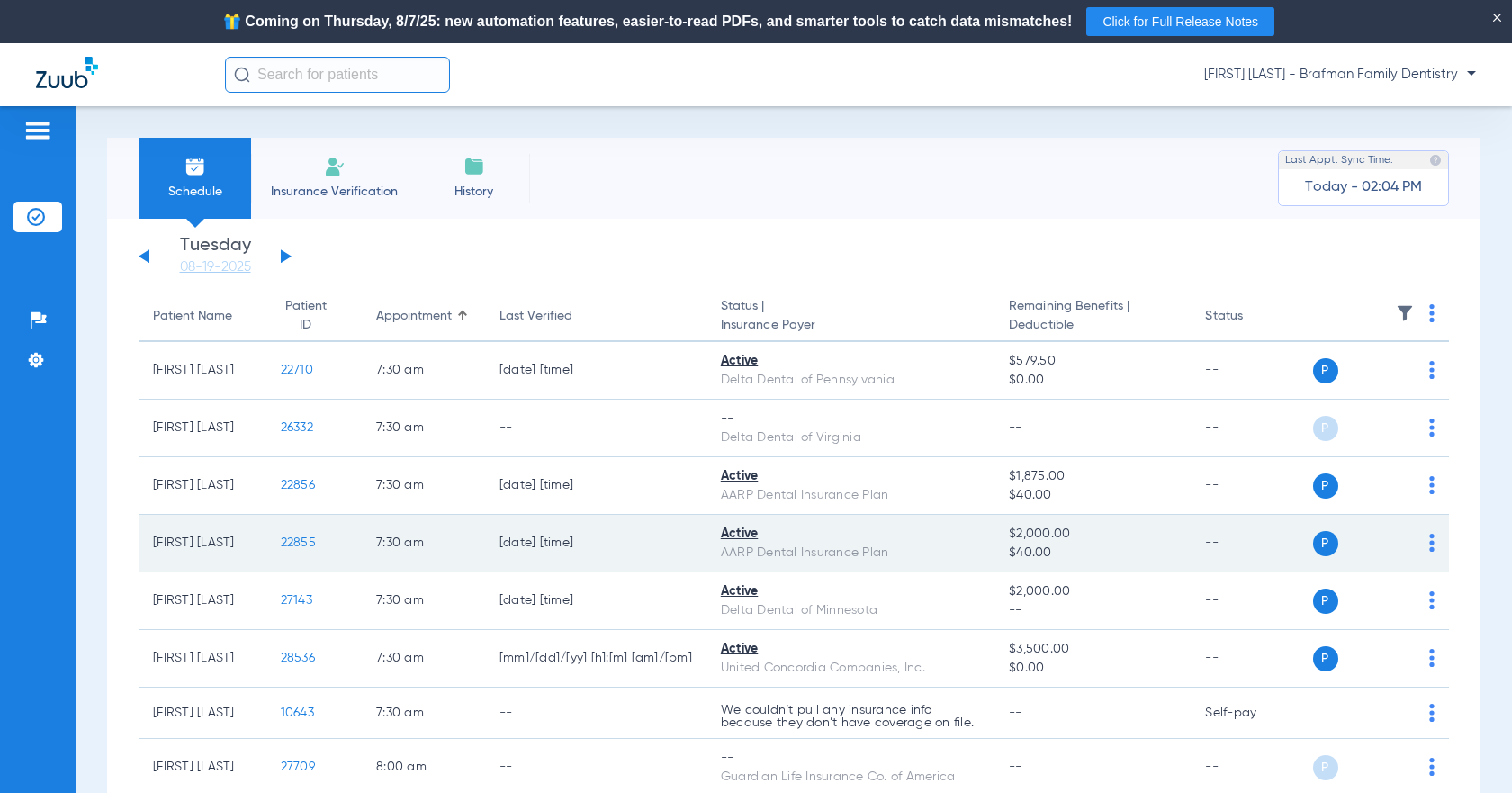 scroll, scrollTop: 180, scrollLeft: 0, axis: vertical 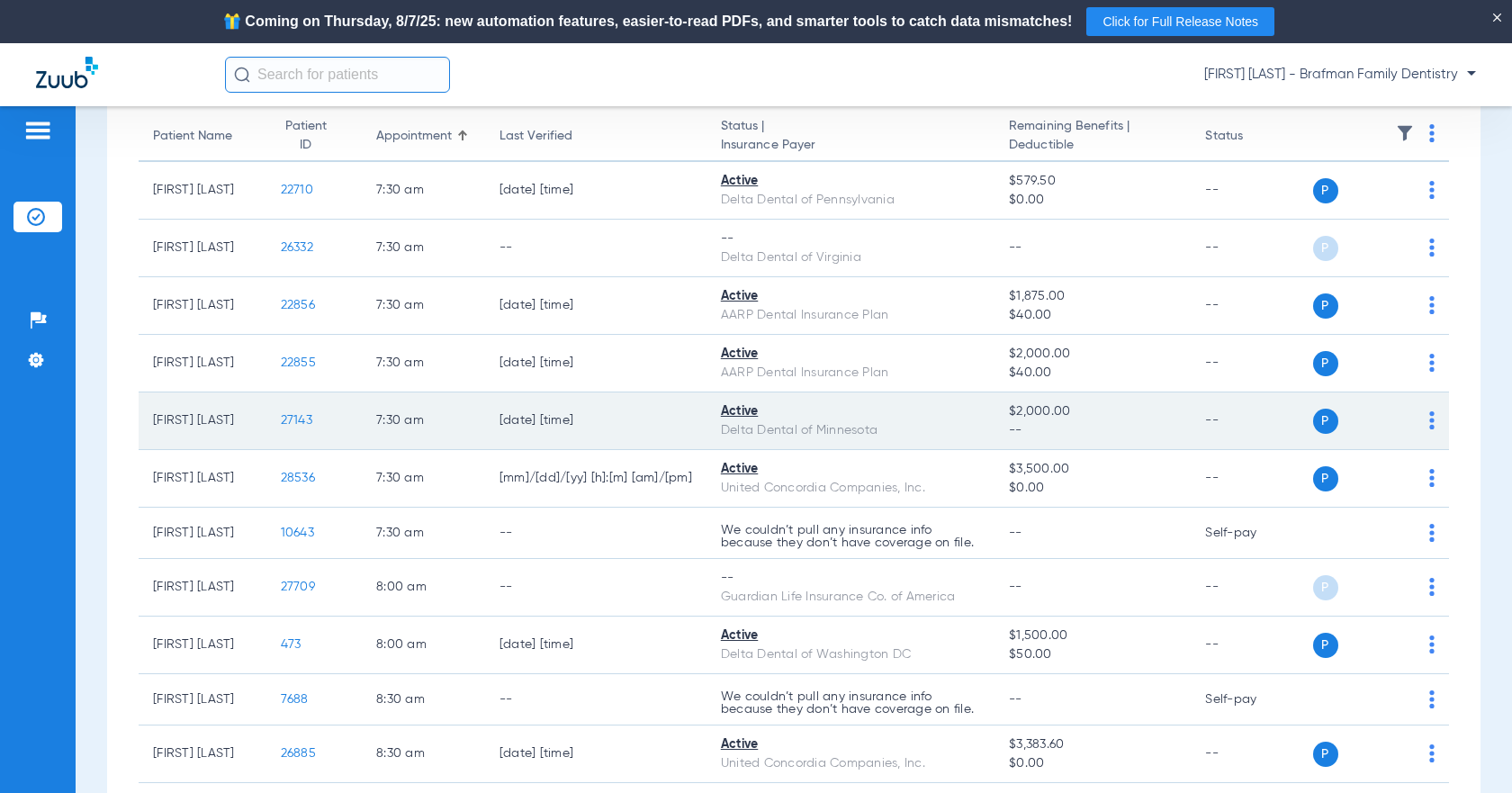 click 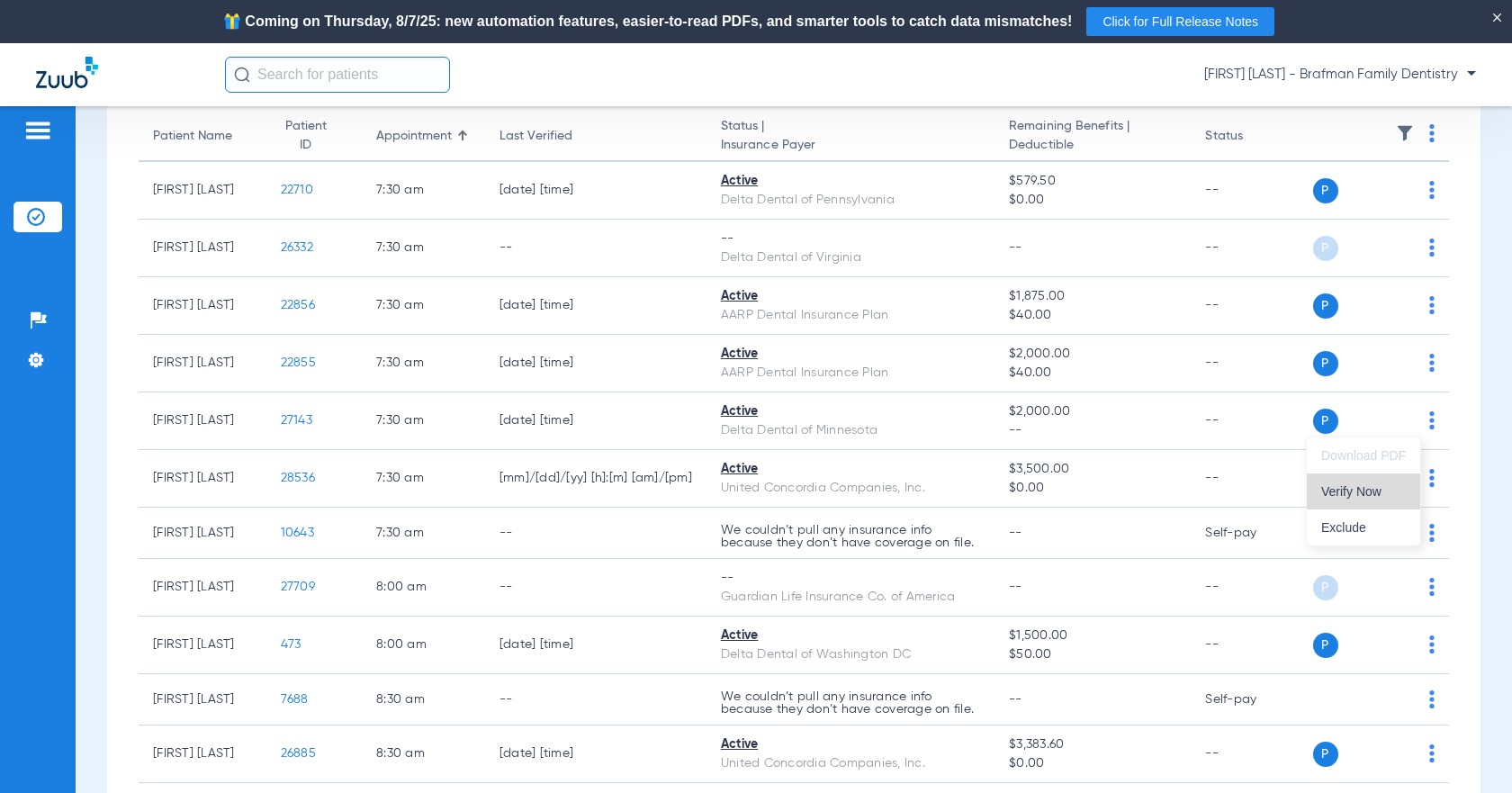 click on "Verify Now" at bounding box center (1364, 491) 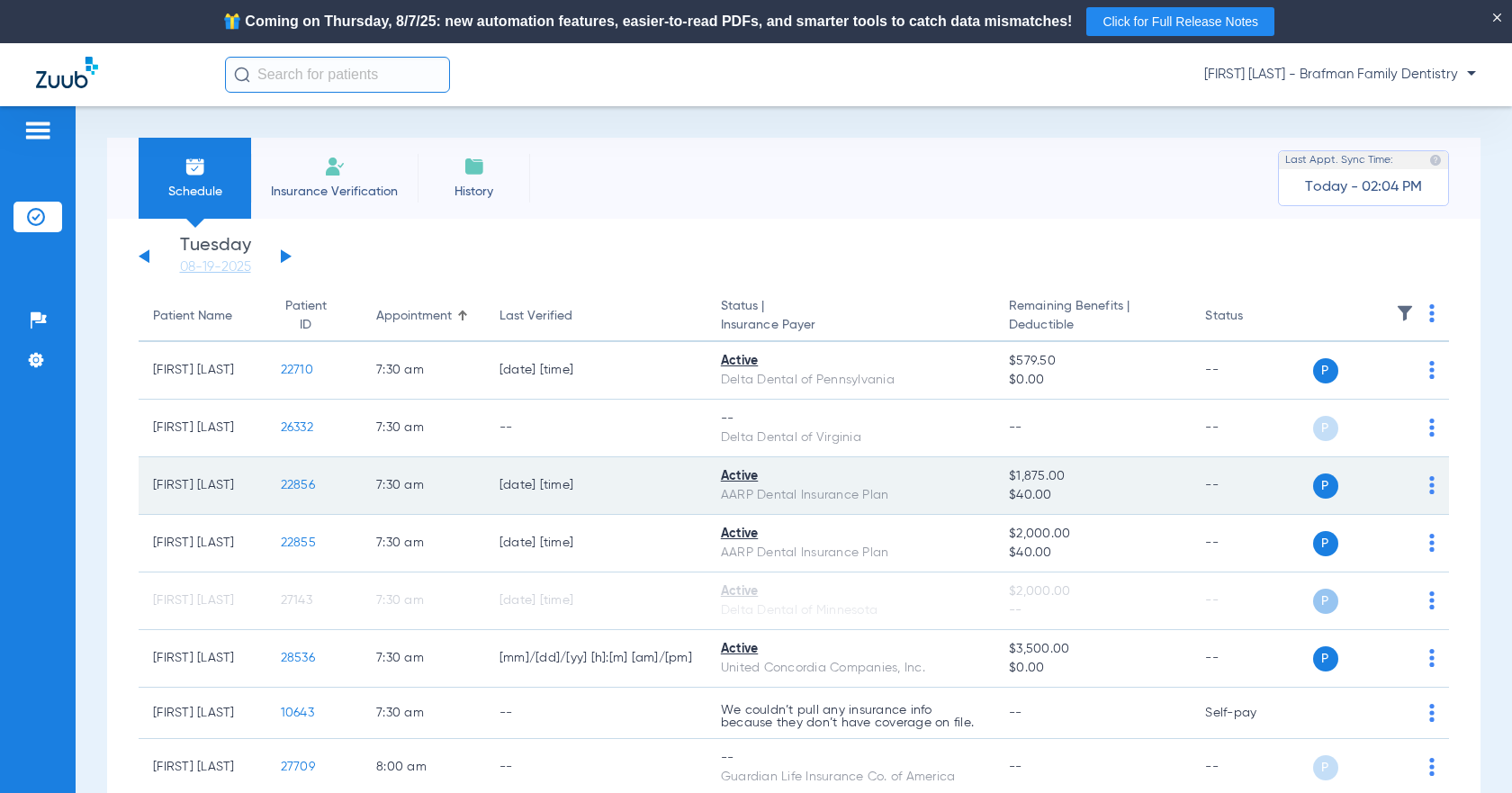 scroll, scrollTop: 180, scrollLeft: 0, axis: vertical 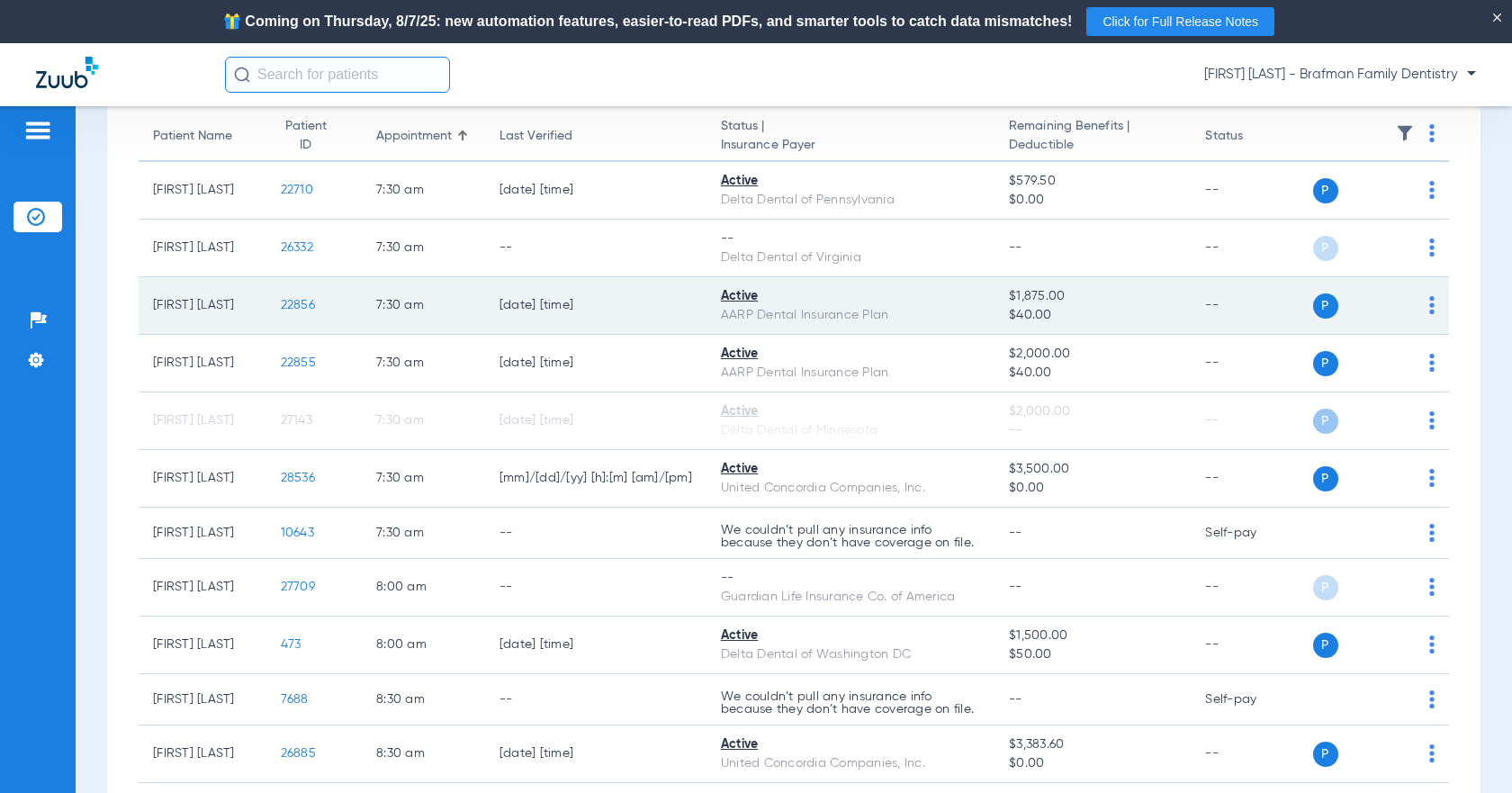click 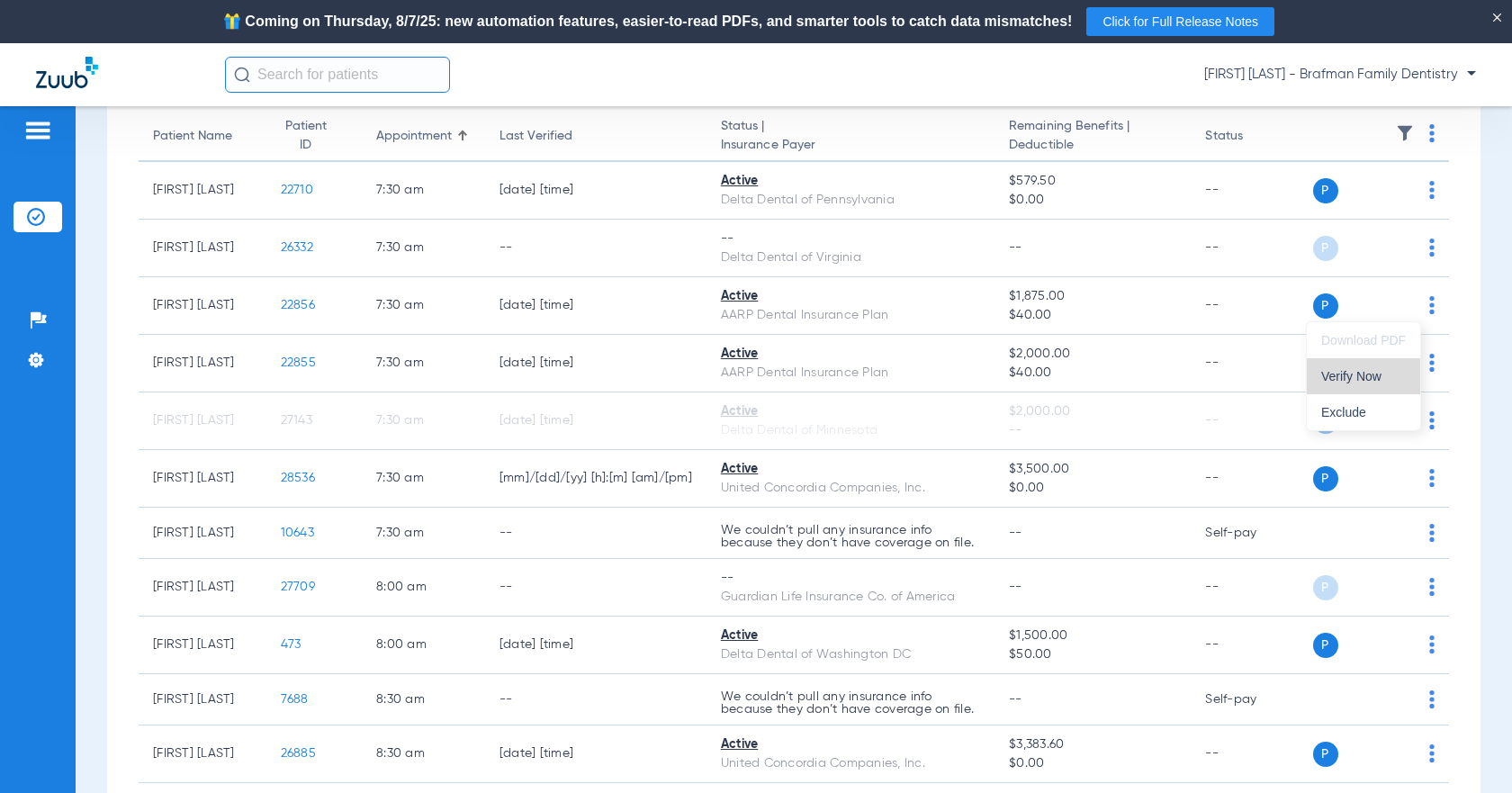 click on "Verify Now" at bounding box center (1364, 376) 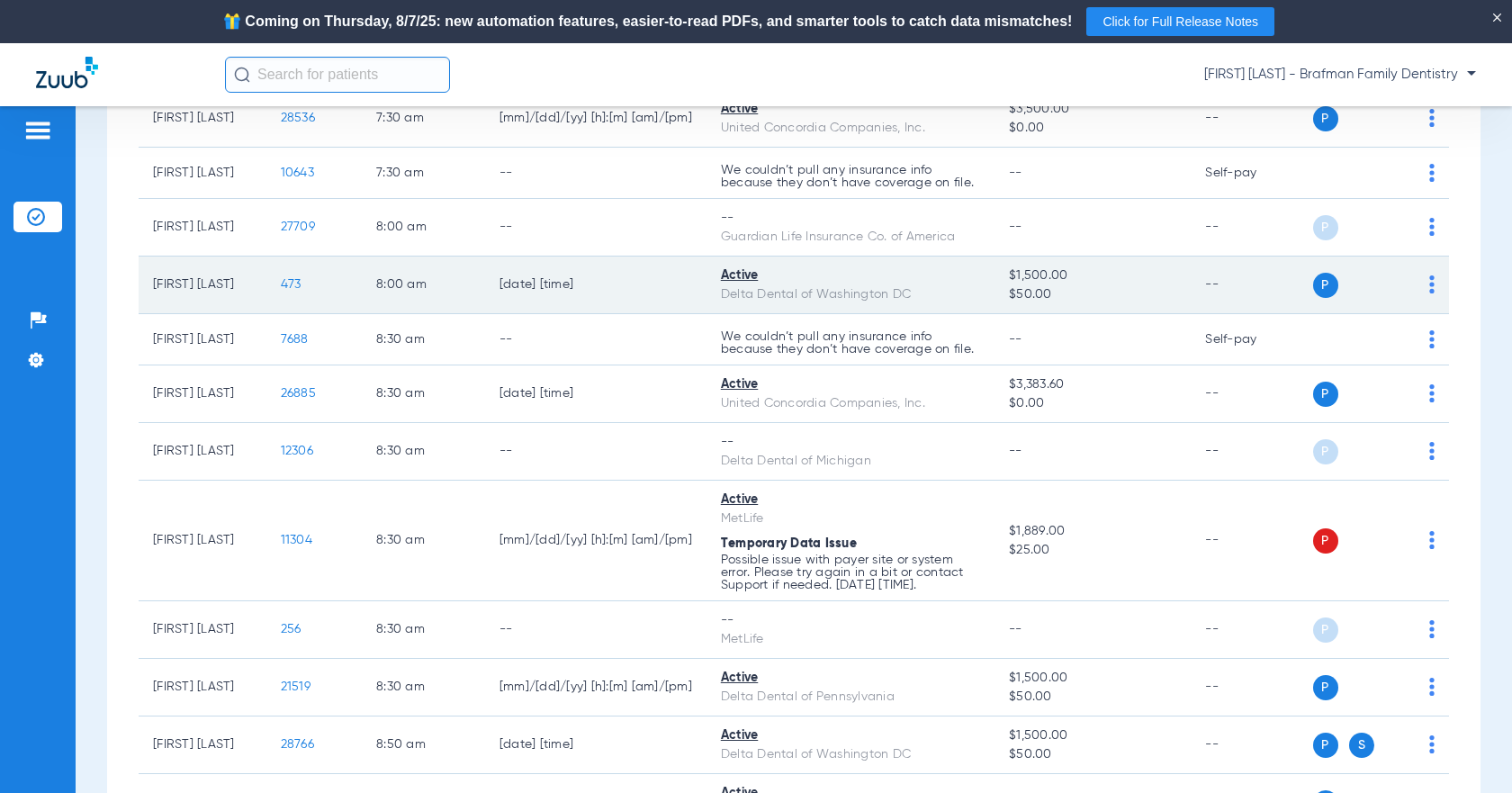 scroll, scrollTop: 720, scrollLeft: 0, axis: vertical 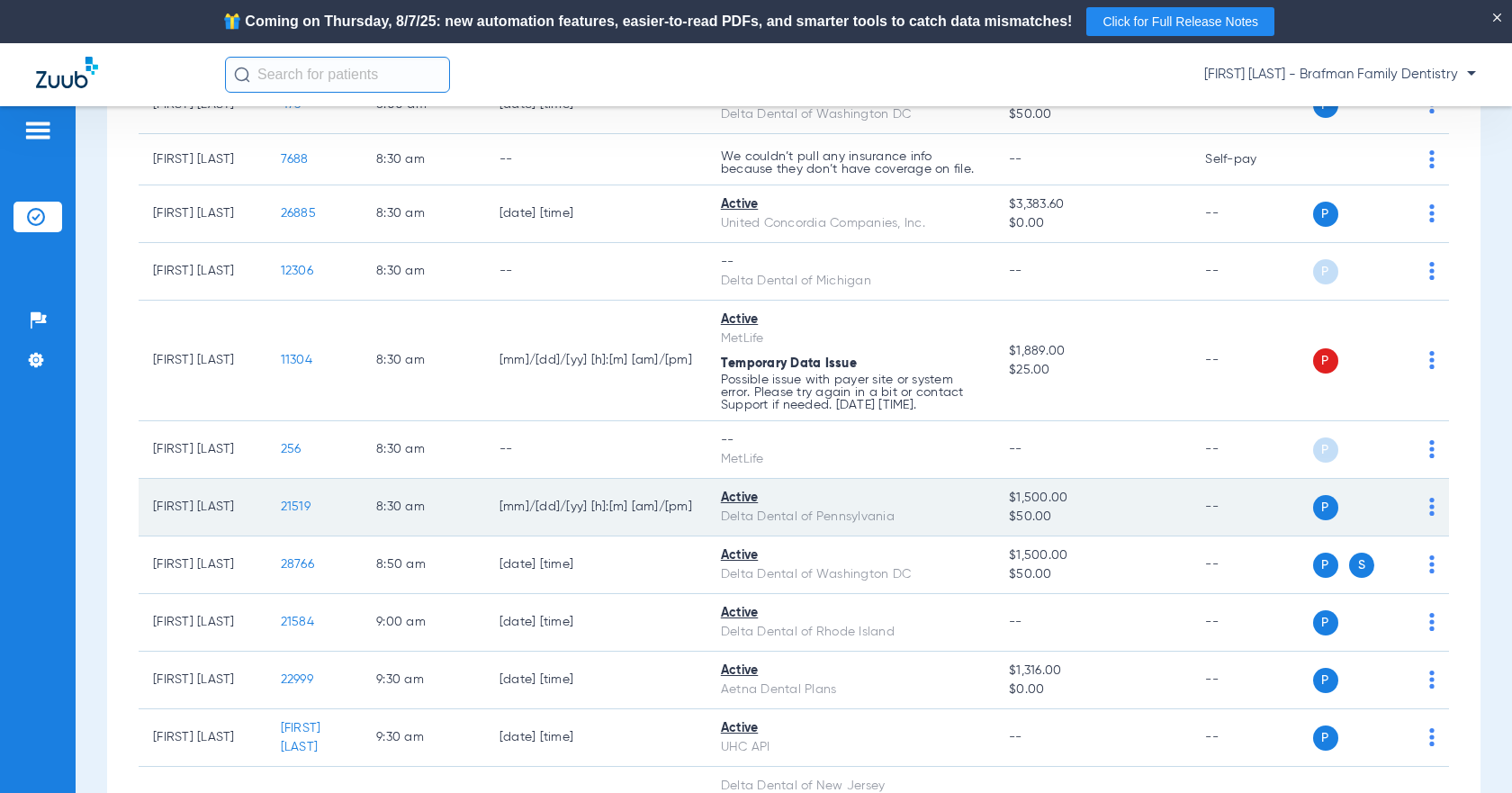 click on "P S" 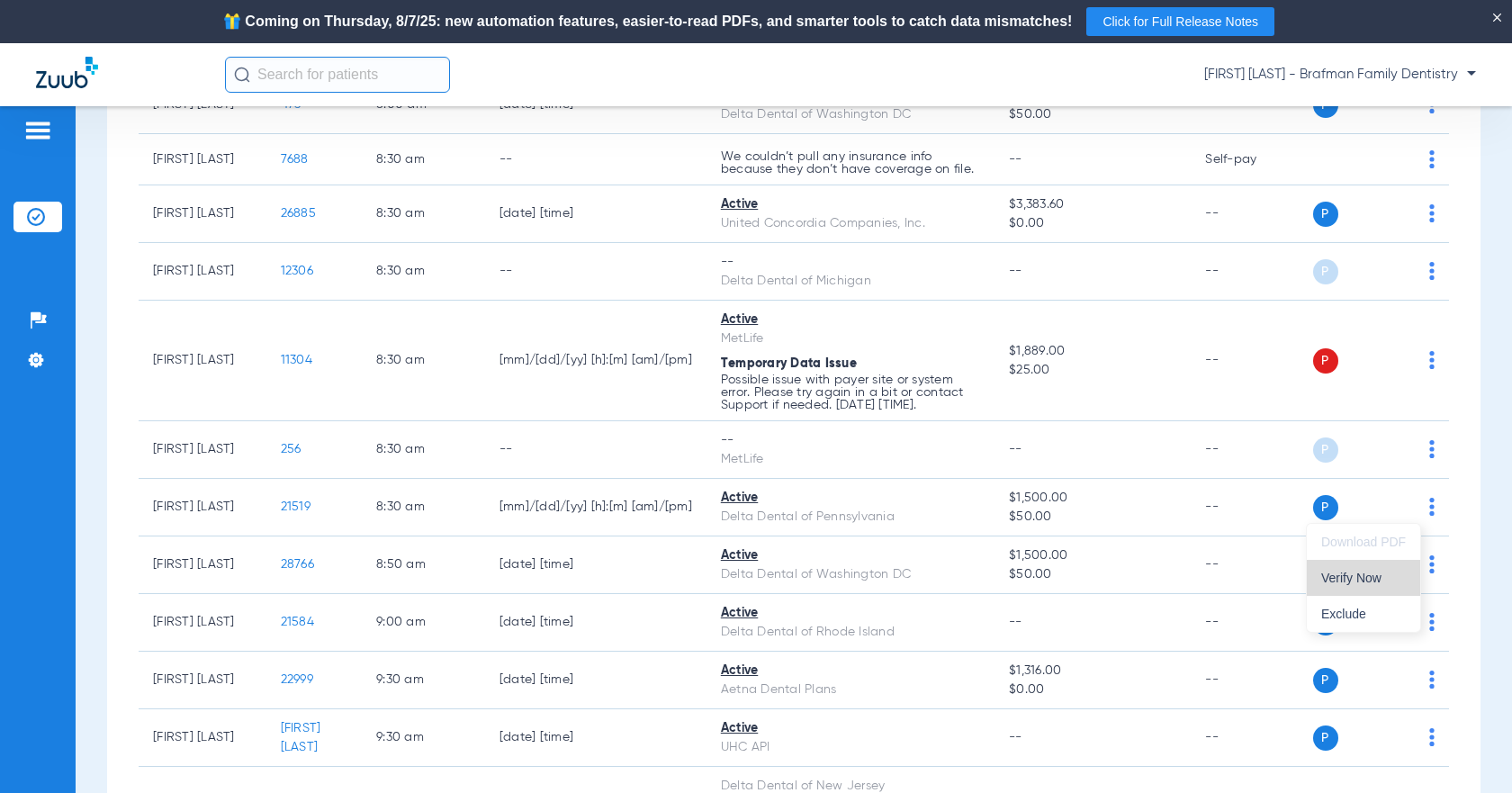 click on "Verify Now" at bounding box center [1364, 578] 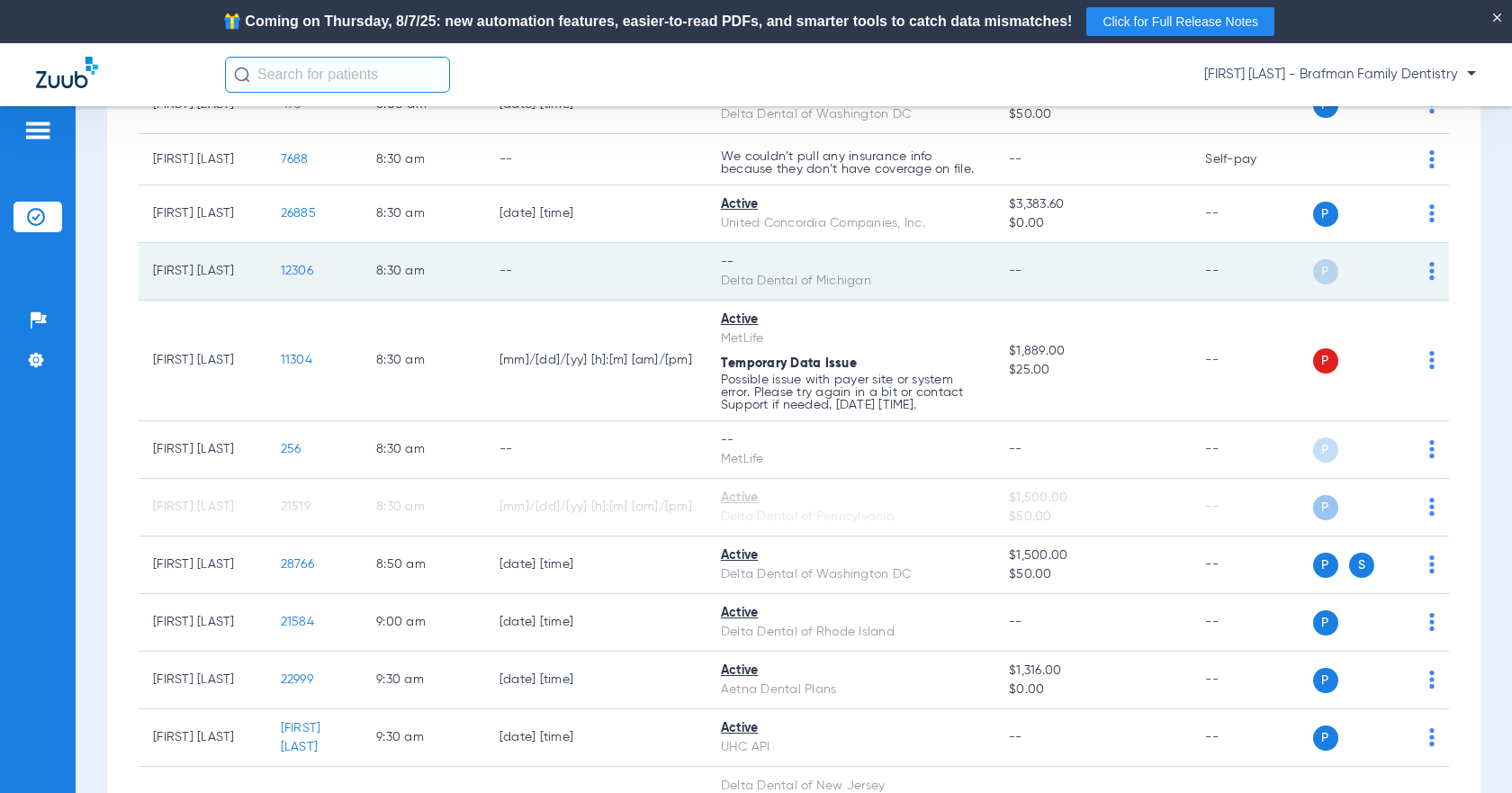 click on "P S" 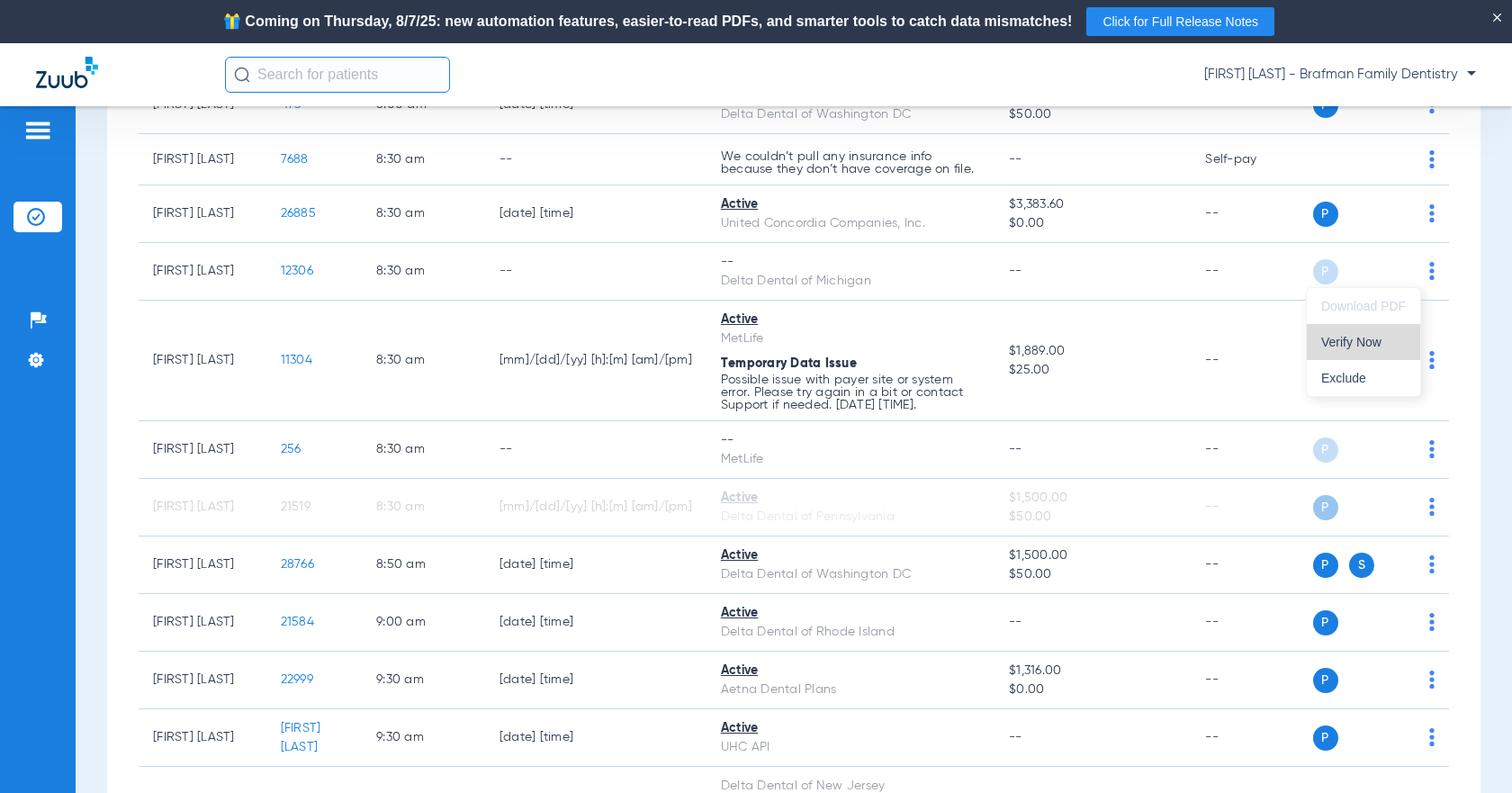 click on "Verify Now" at bounding box center (1364, 342) 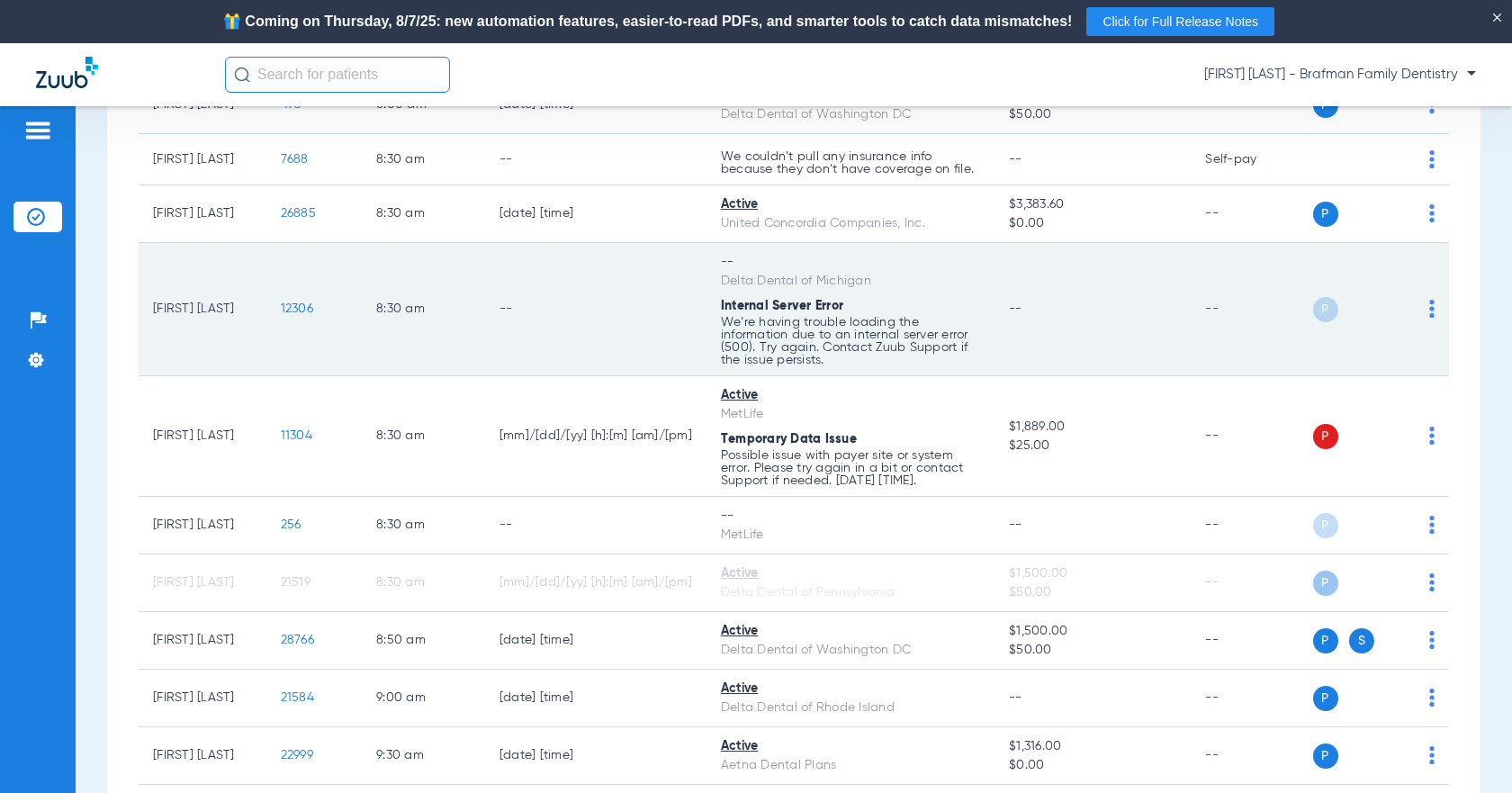 click 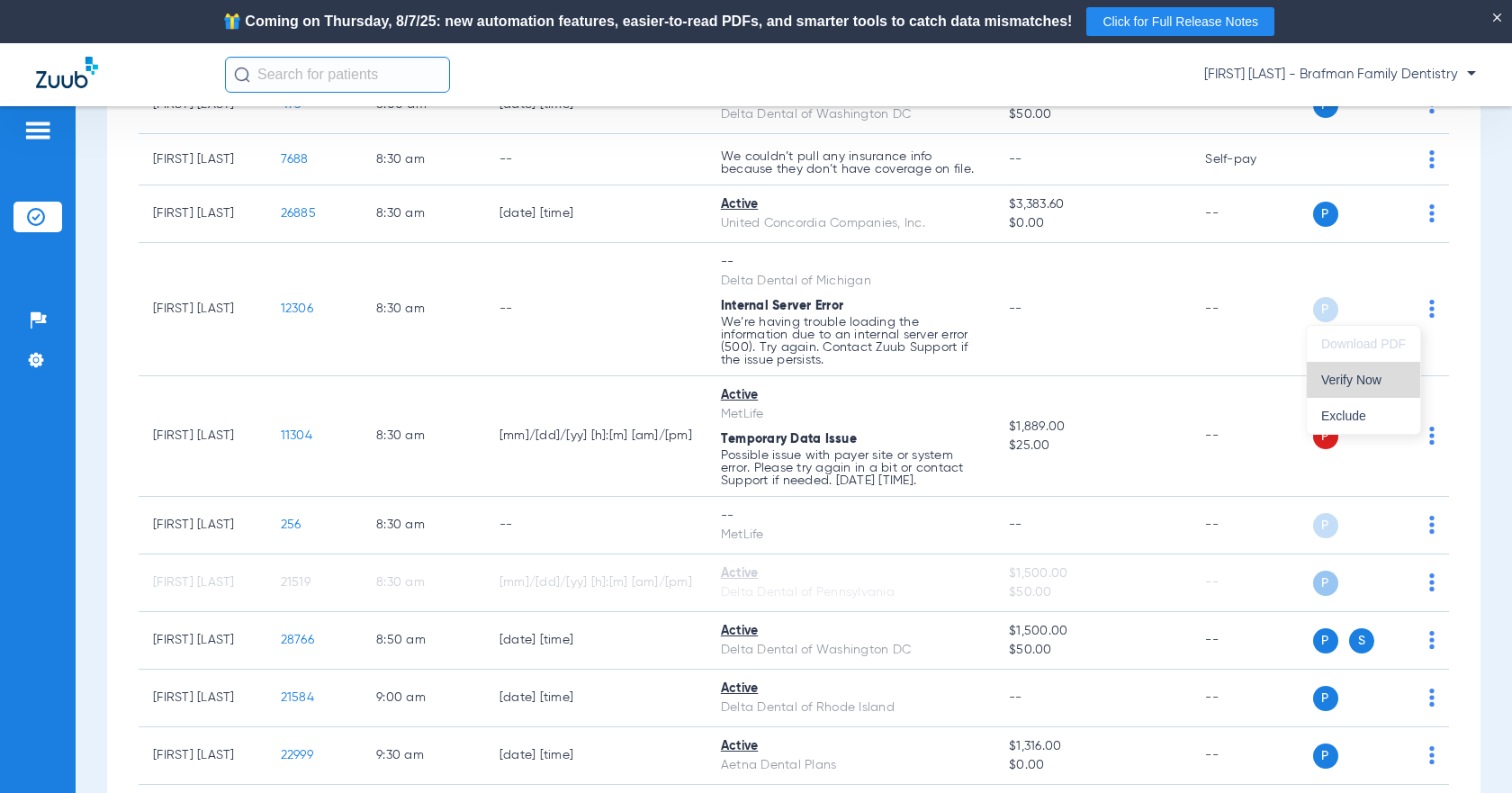 click on "Verify Now" at bounding box center (1364, 380) 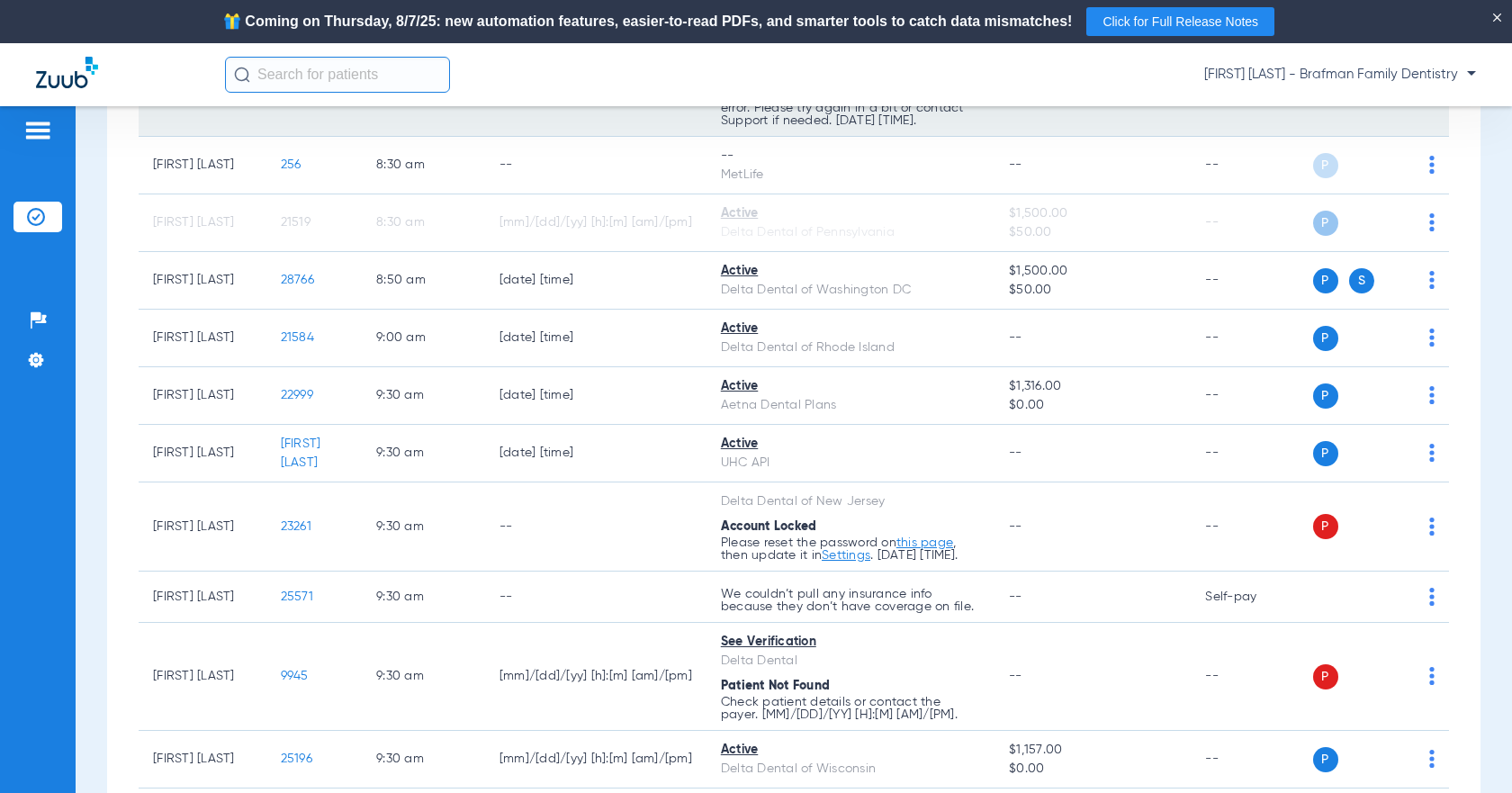 scroll, scrollTop: 1170, scrollLeft: 0, axis: vertical 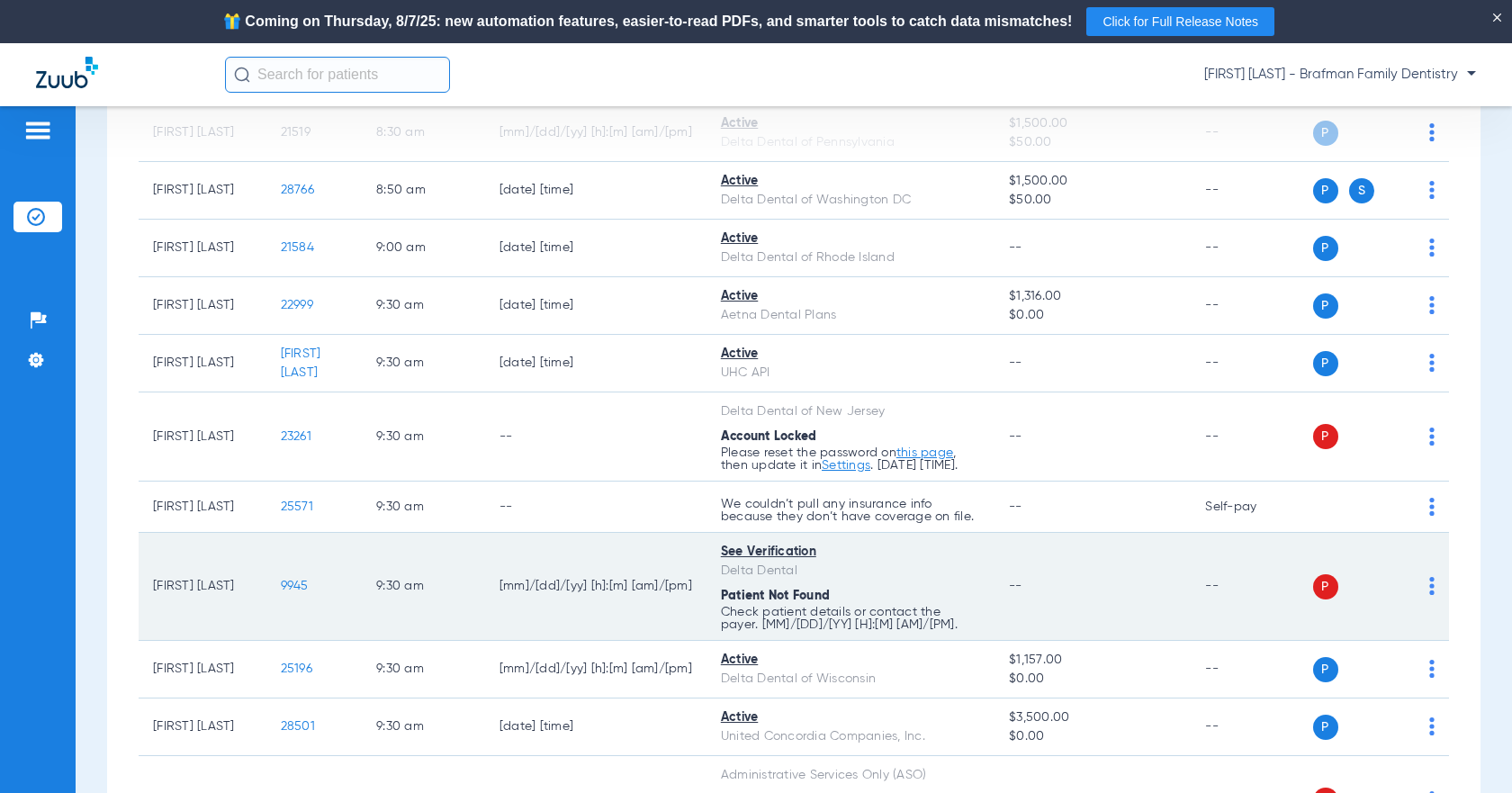 click 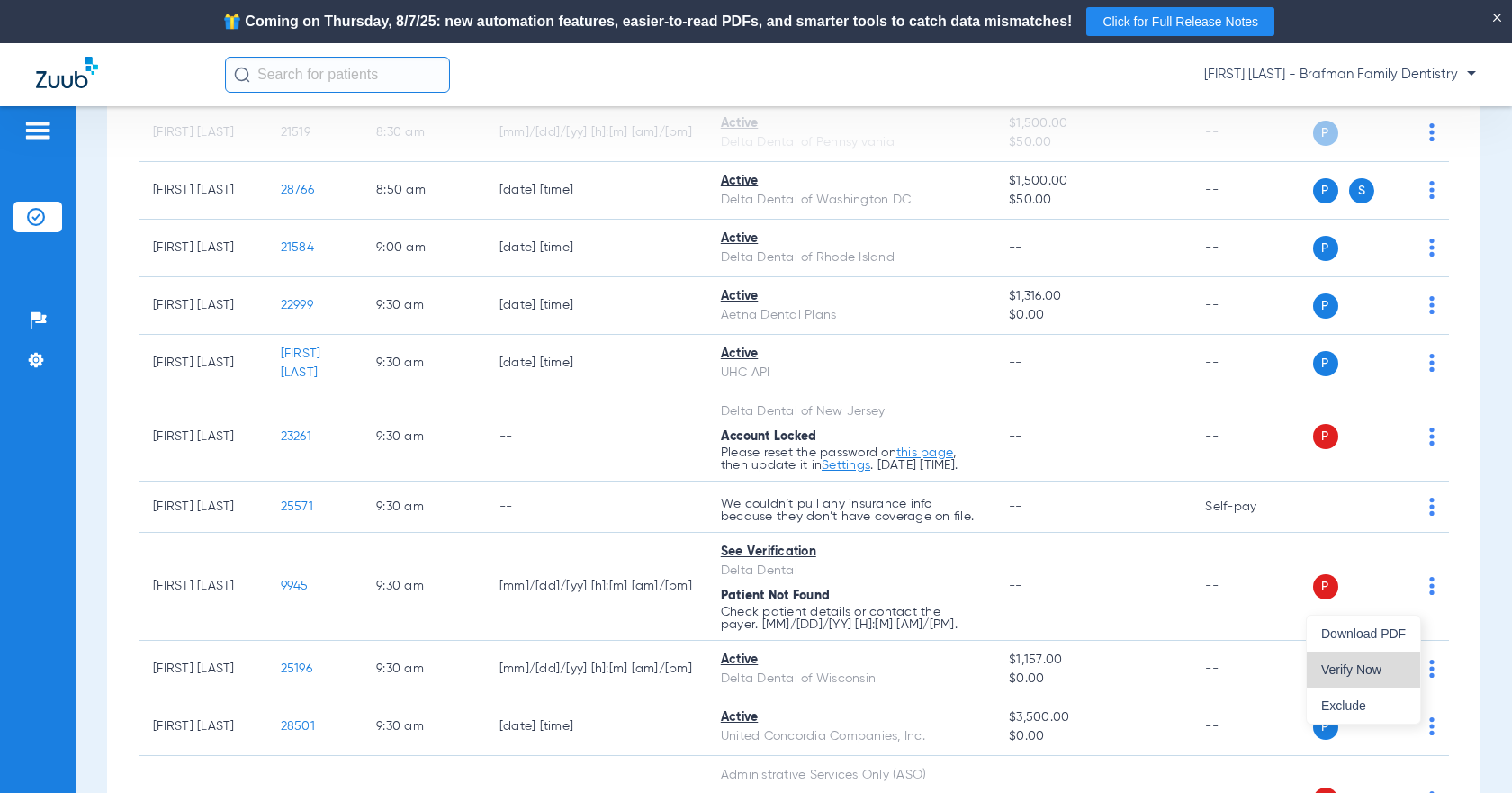 click on "Verify Now" at bounding box center [1364, 670] 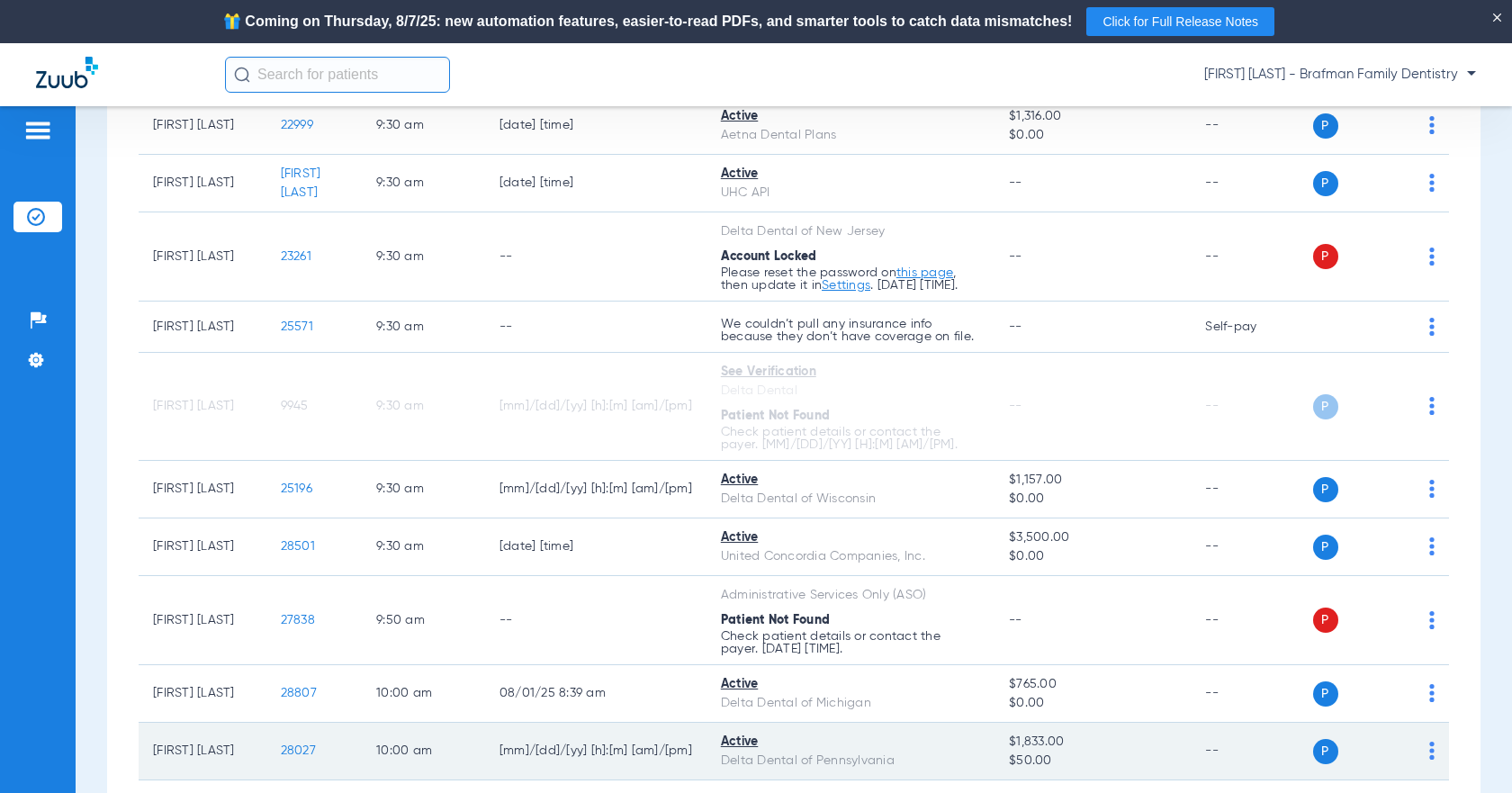 scroll, scrollTop: 1440, scrollLeft: 0, axis: vertical 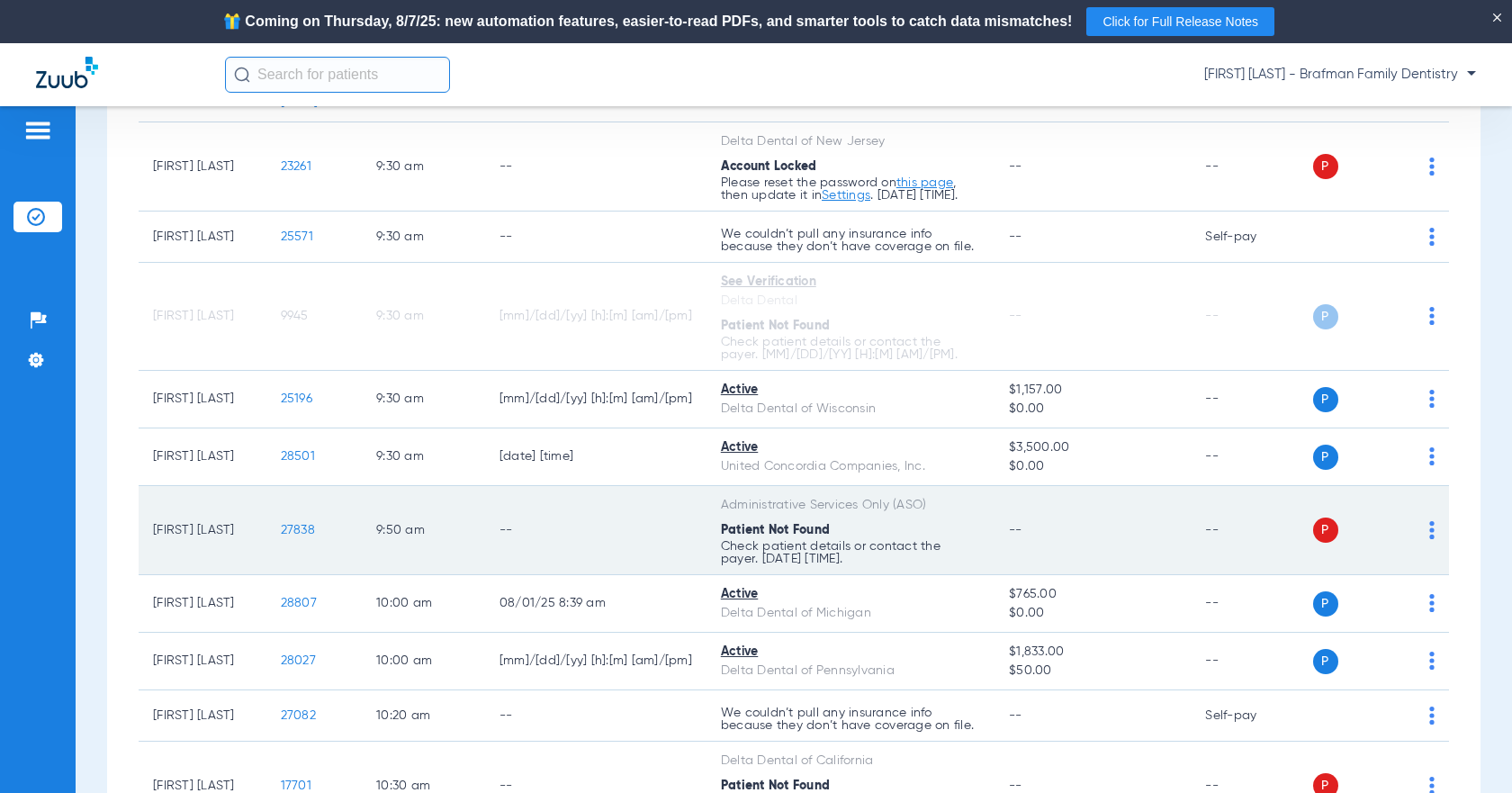 click 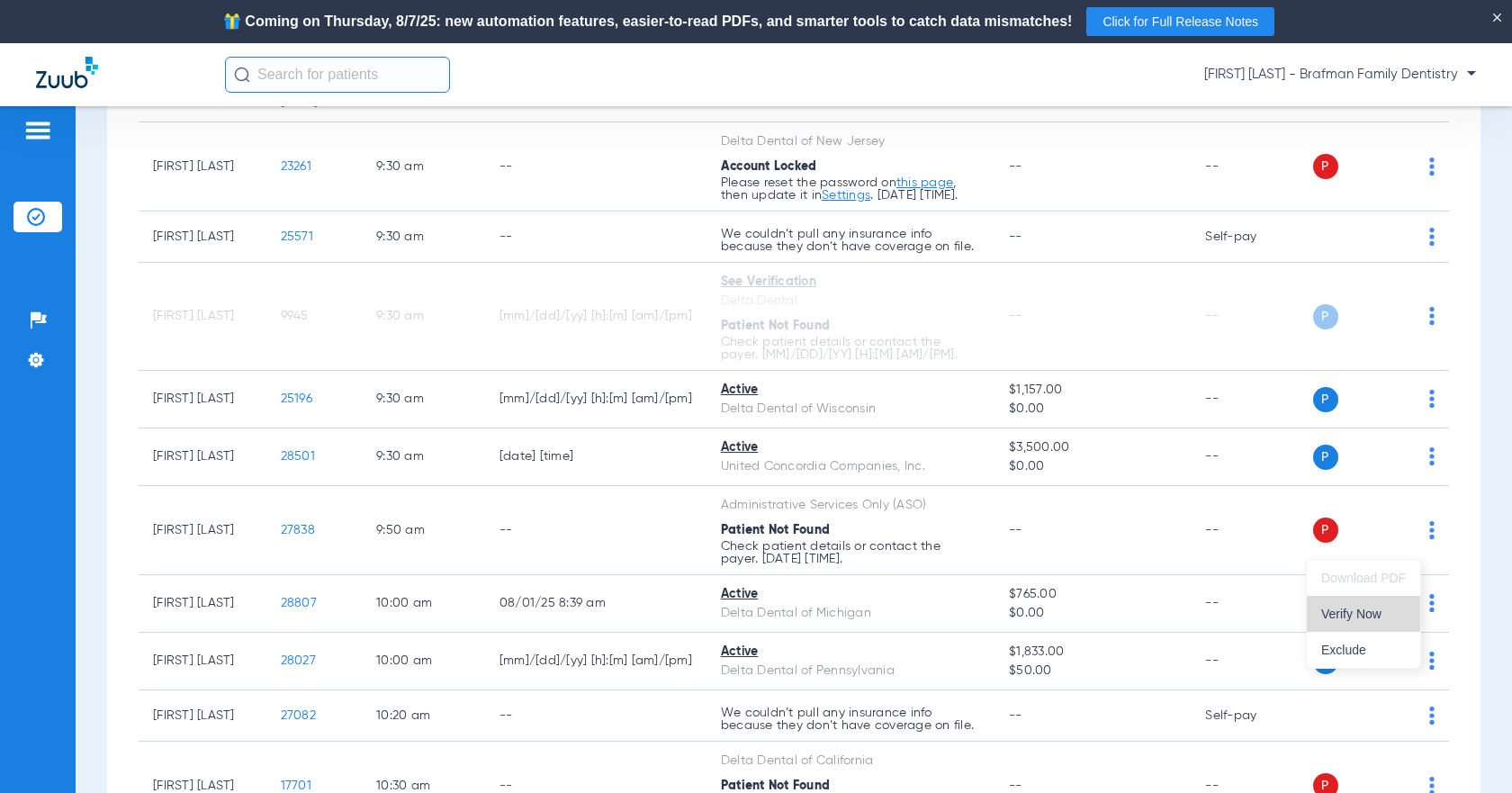 click on "Verify Now" at bounding box center (1364, 614) 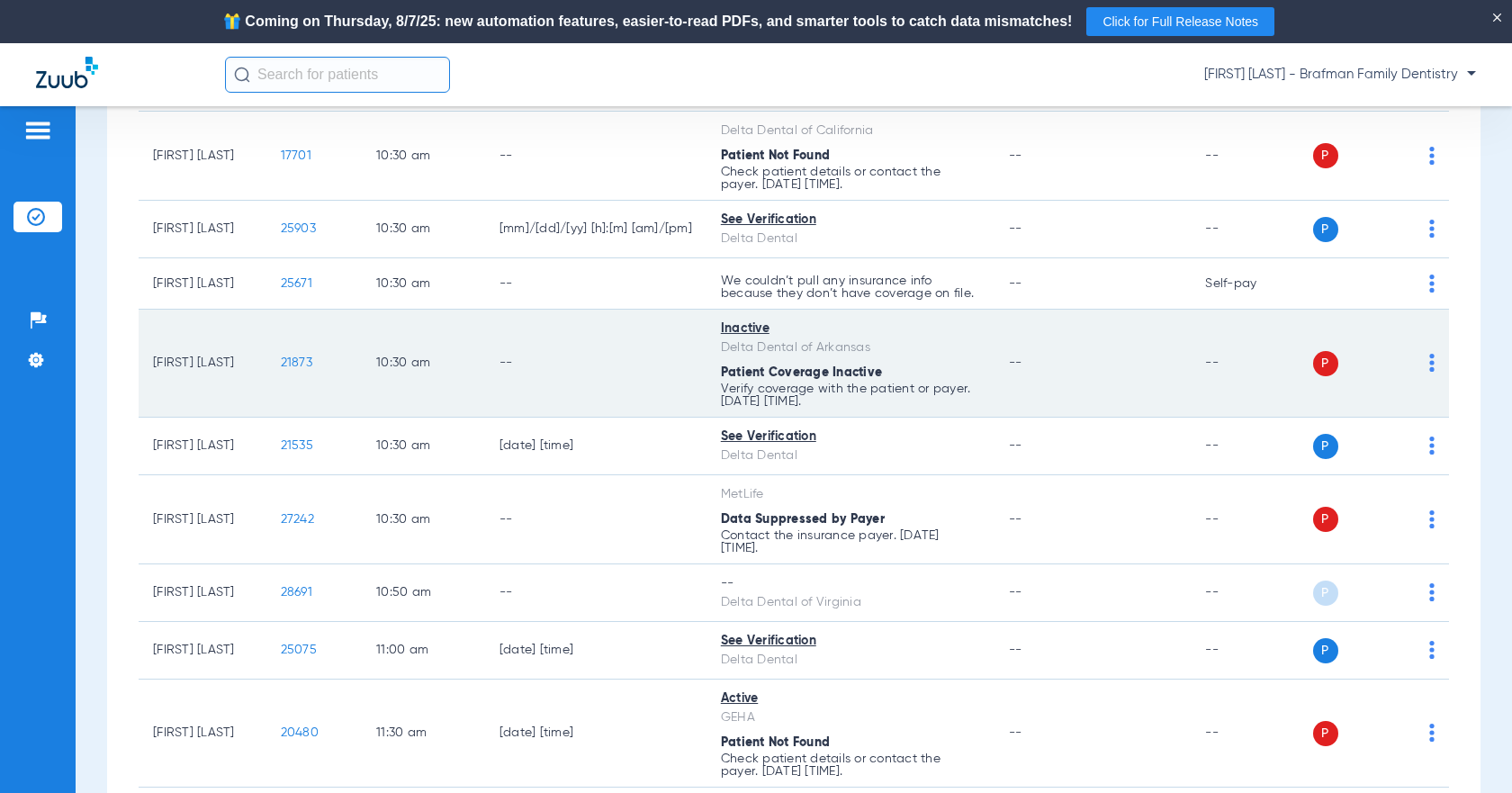 scroll, scrollTop: 2160, scrollLeft: 0, axis: vertical 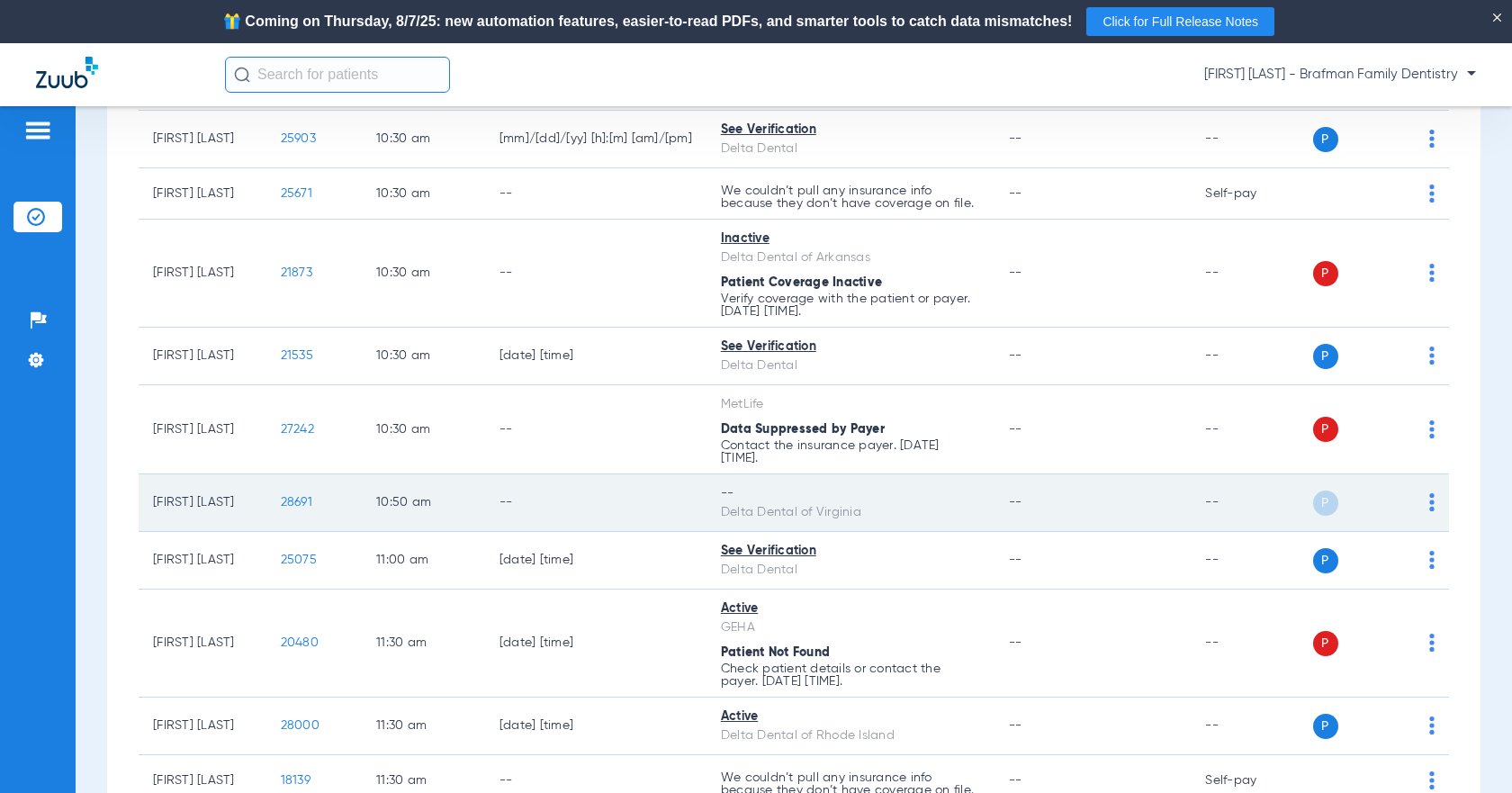 click 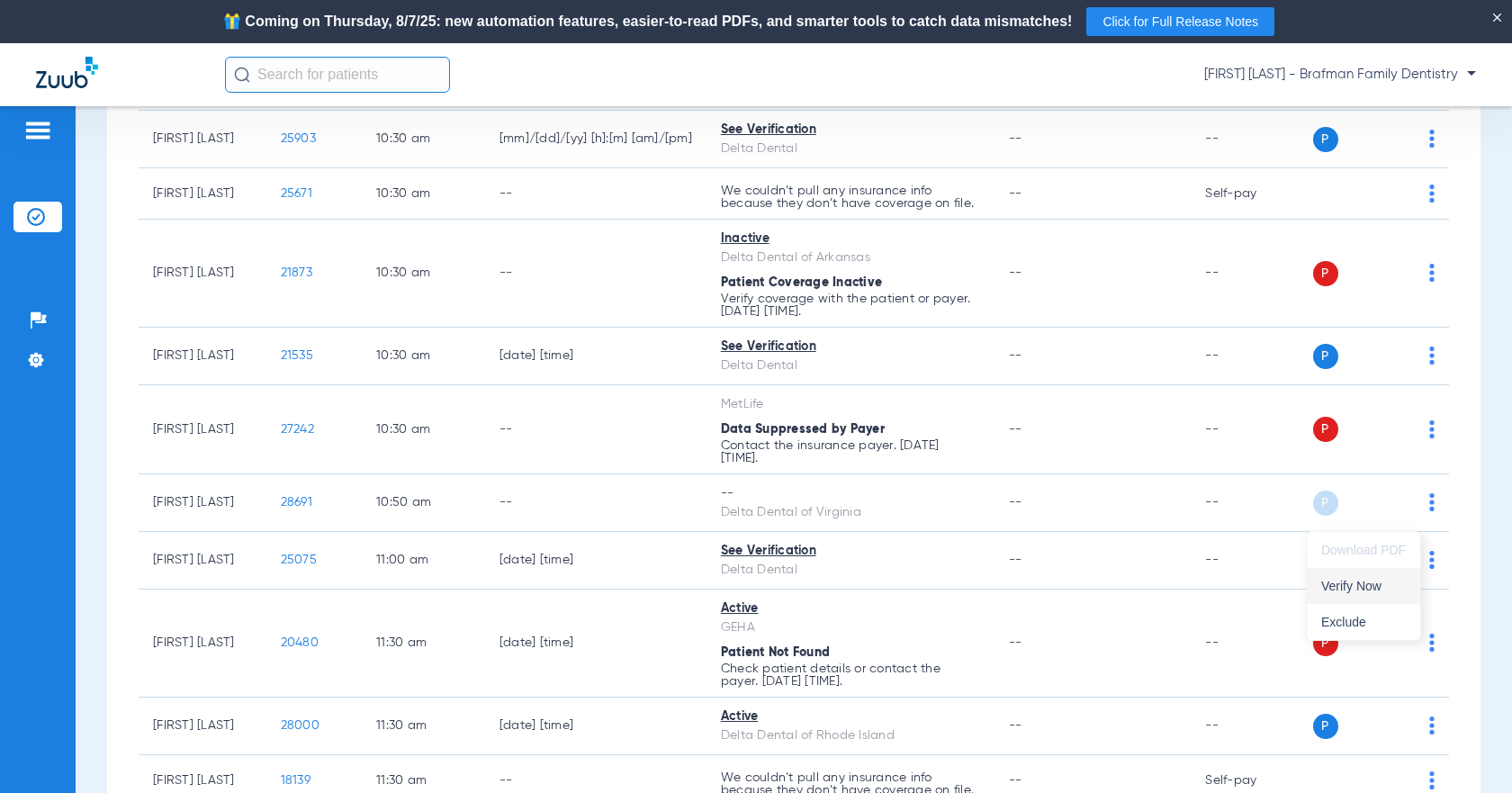 click on "Verify Now" at bounding box center [1364, 586] 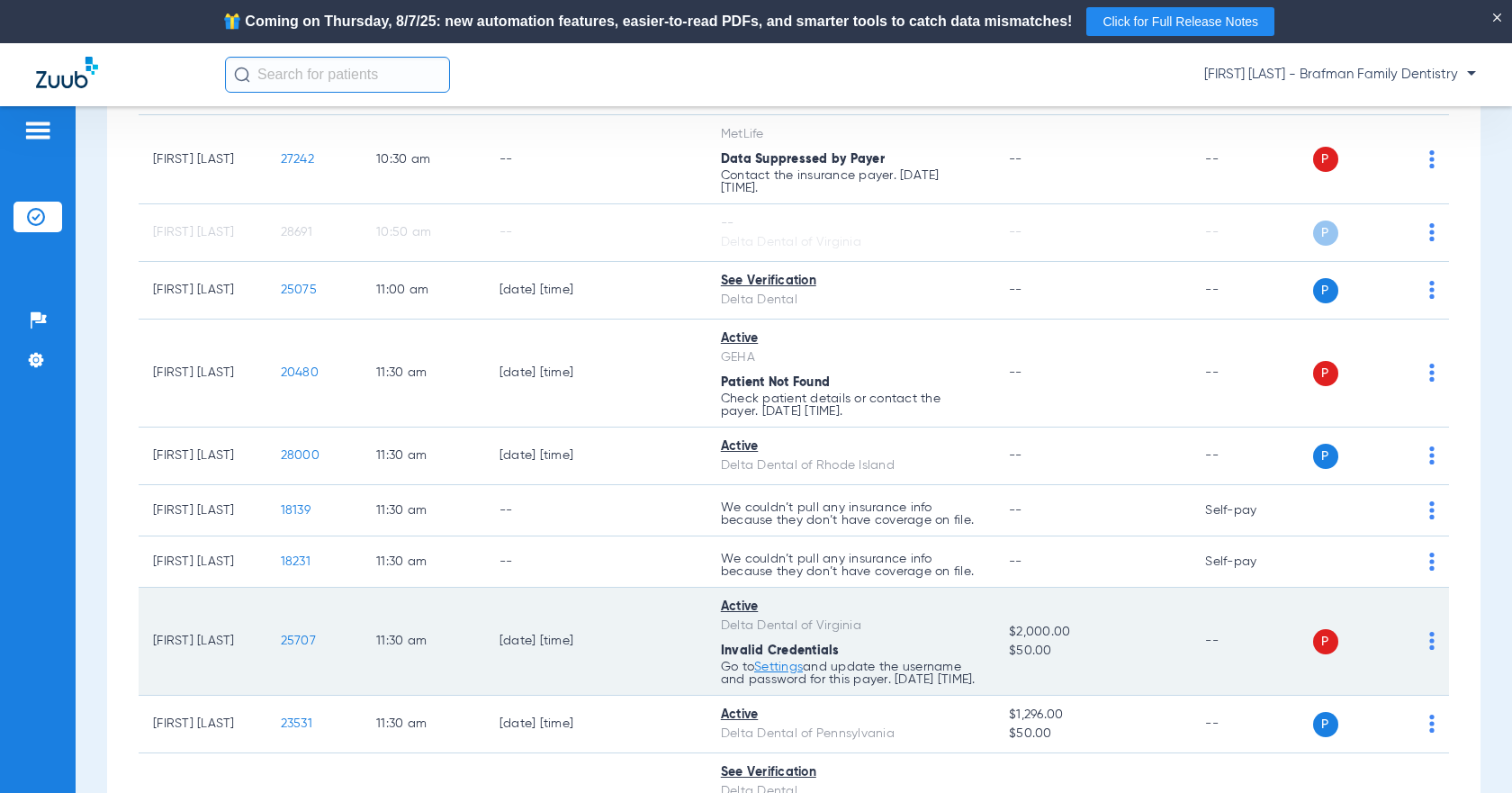 scroll, scrollTop: 2520, scrollLeft: 0, axis: vertical 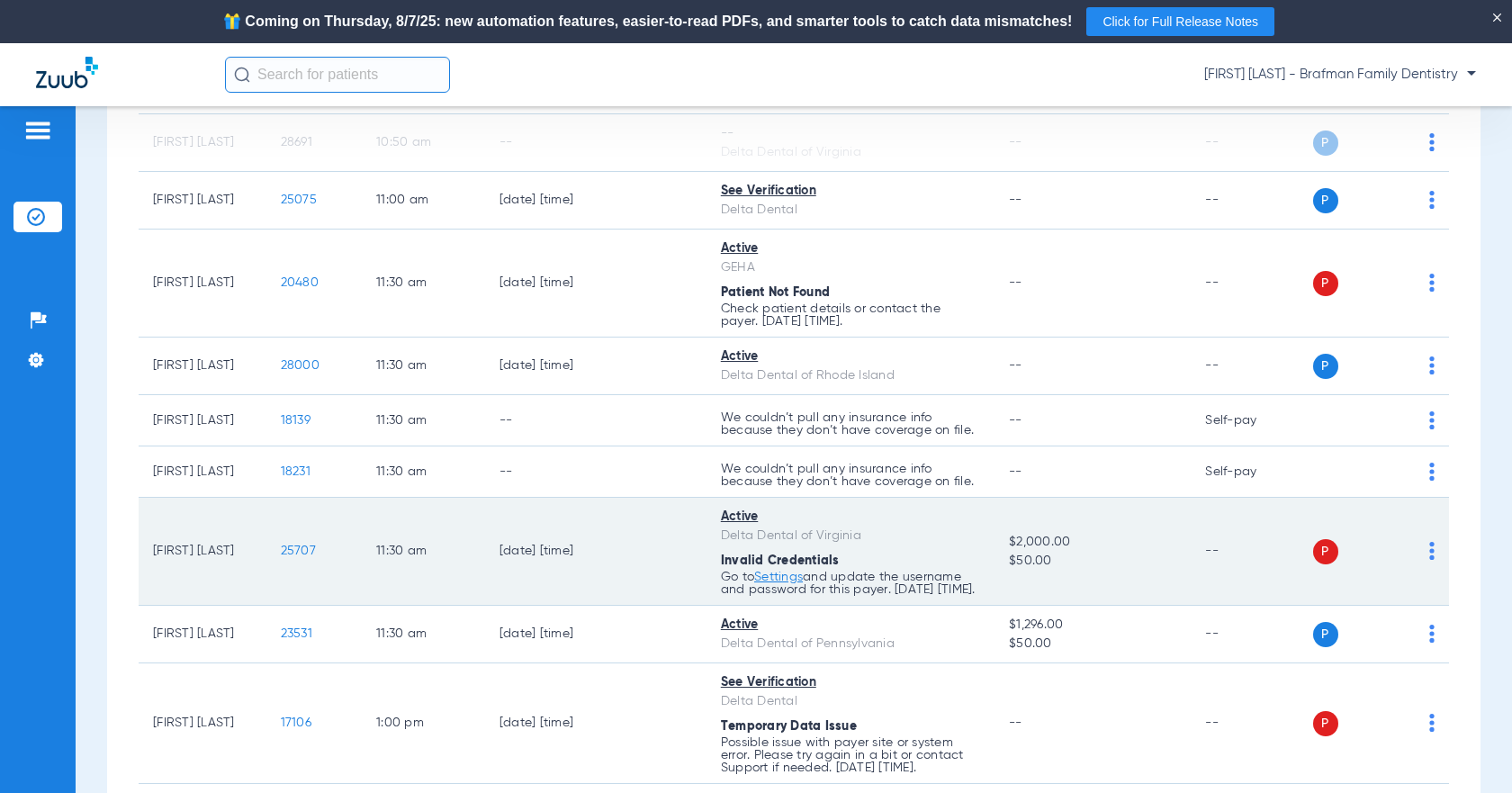 click on "P S" 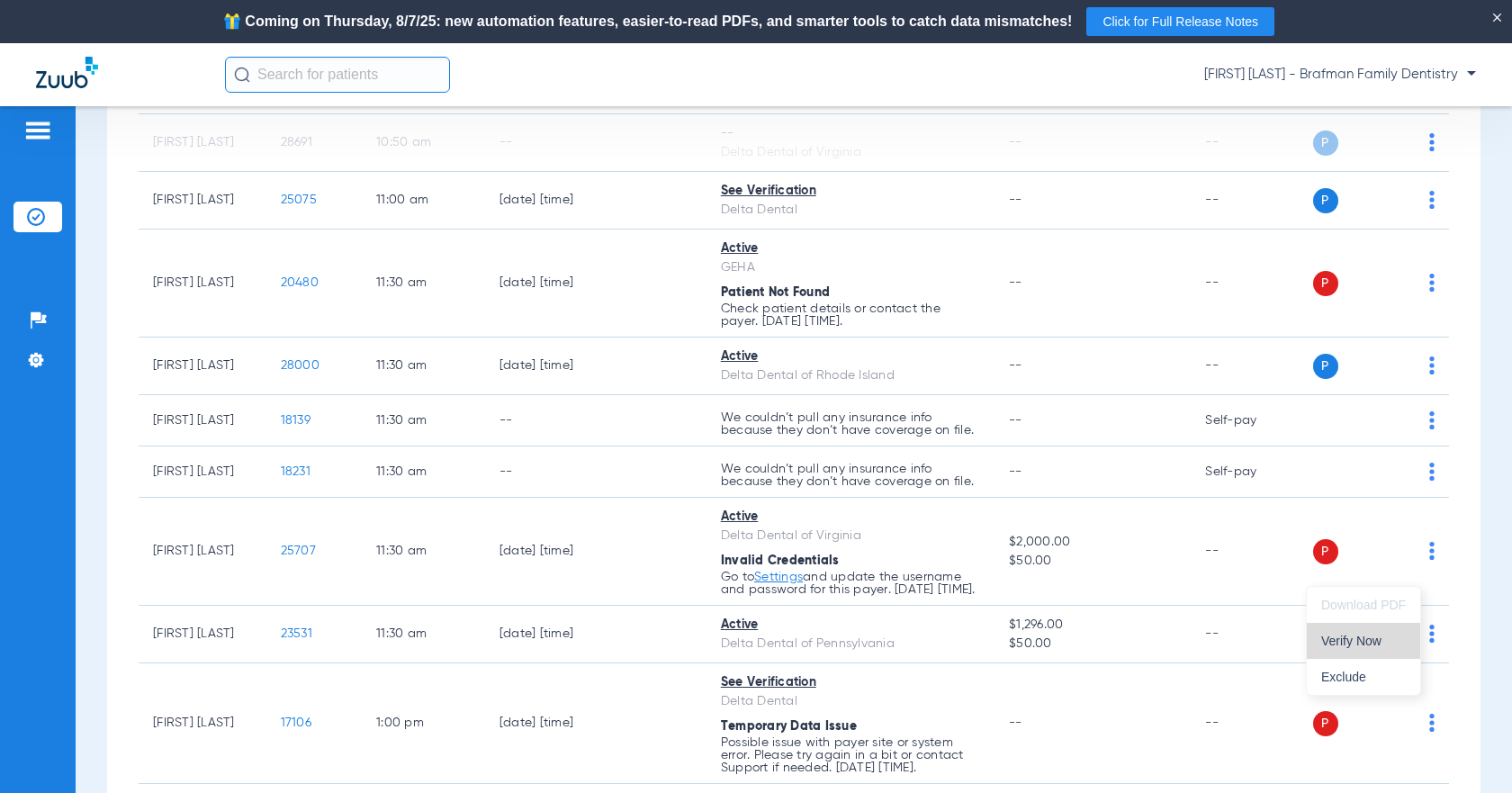 click on "Verify Now" at bounding box center [1364, 641] 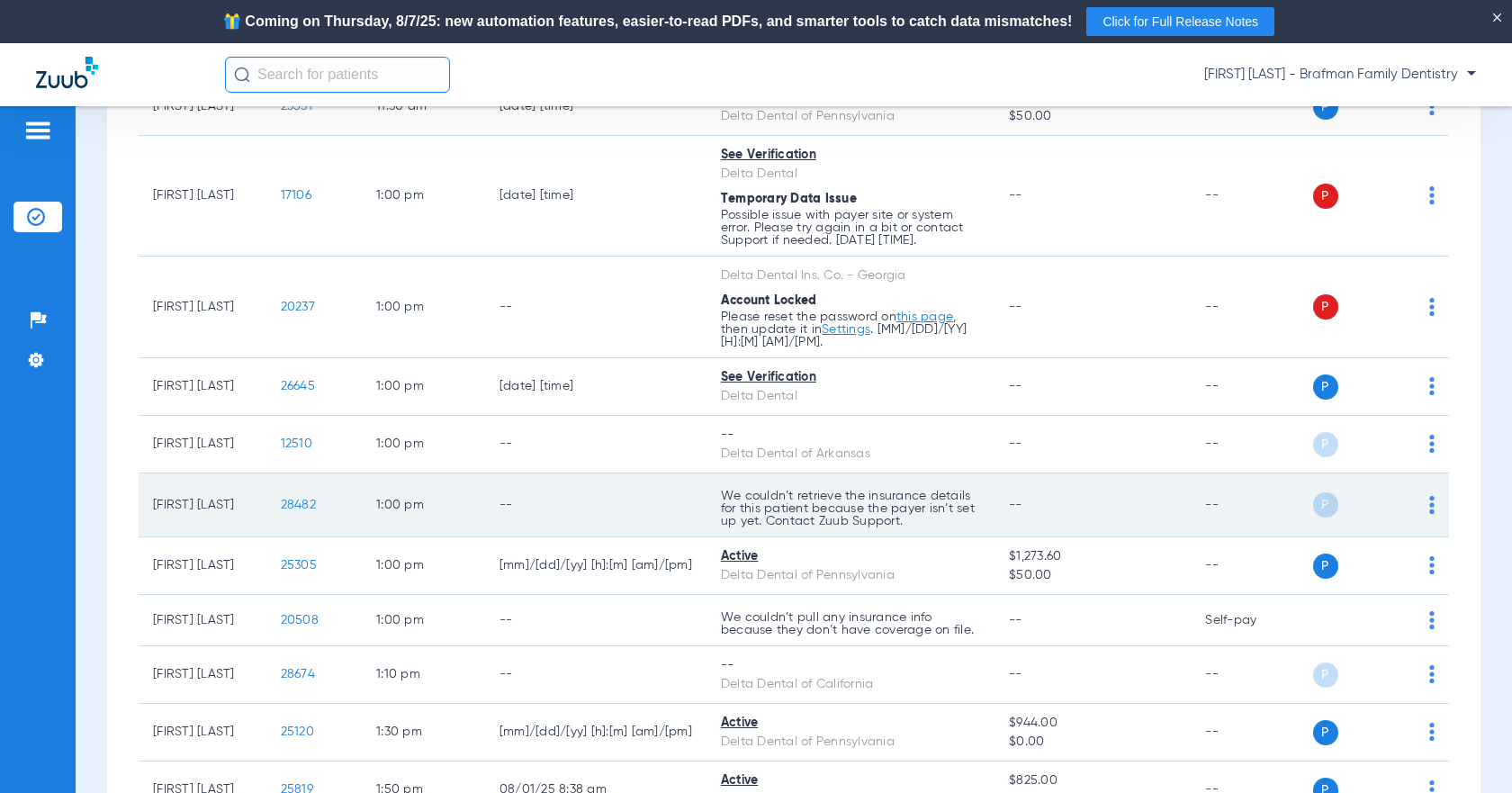 scroll, scrollTop: 3073, scrollLeft: 0, axis: vertical 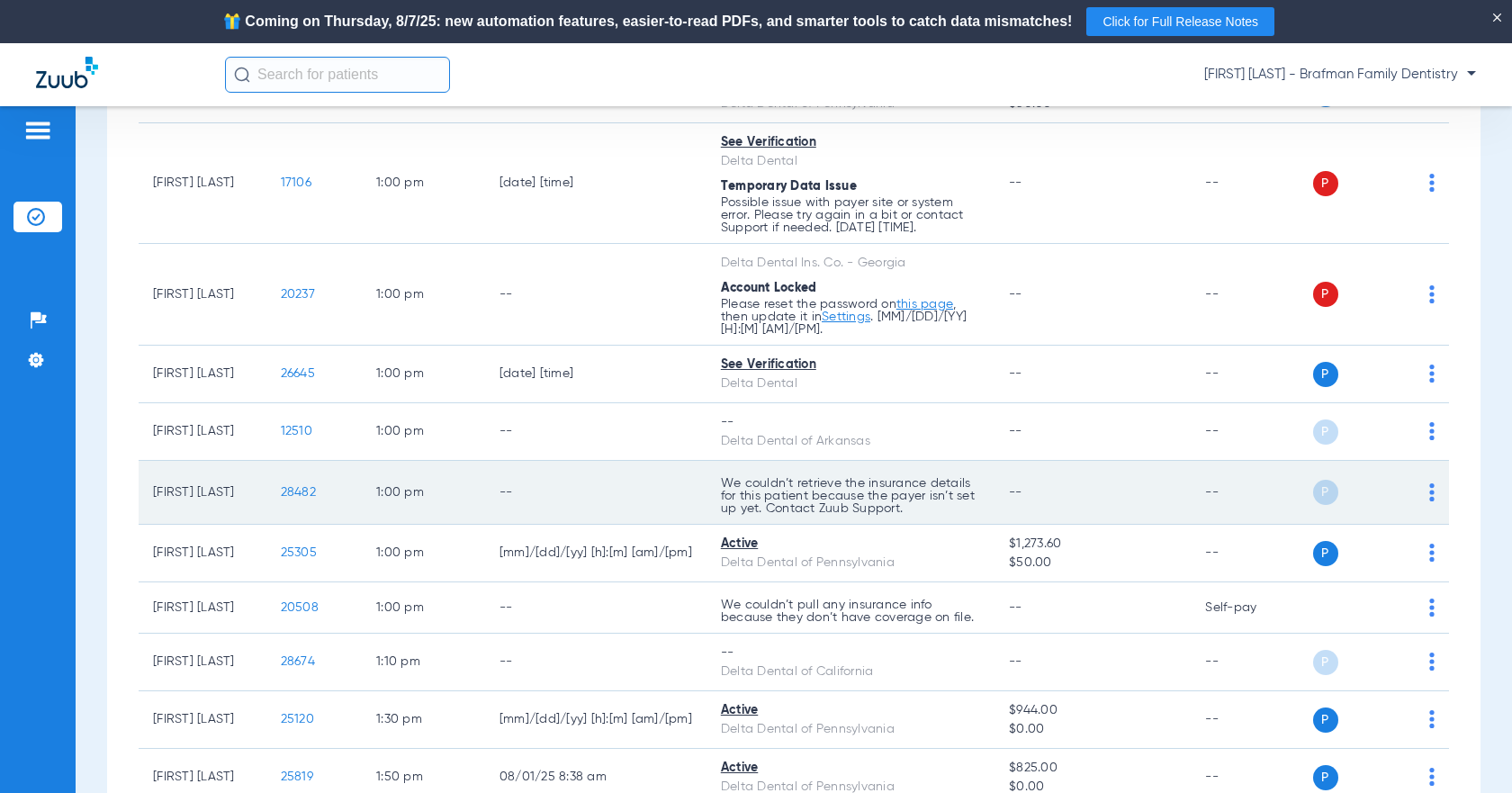 click 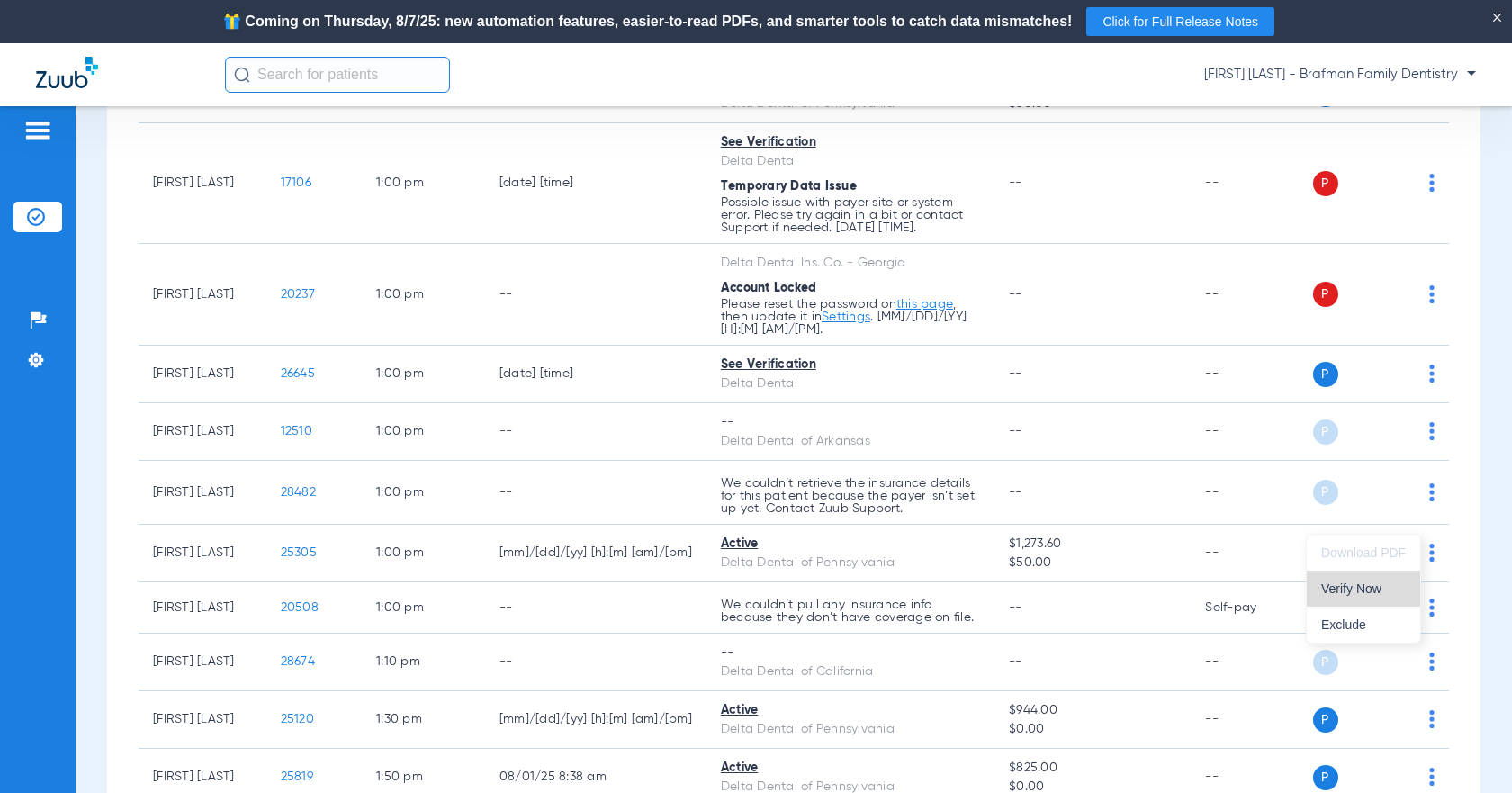 click on "Verify Now" at bounding box center [1364, 589] 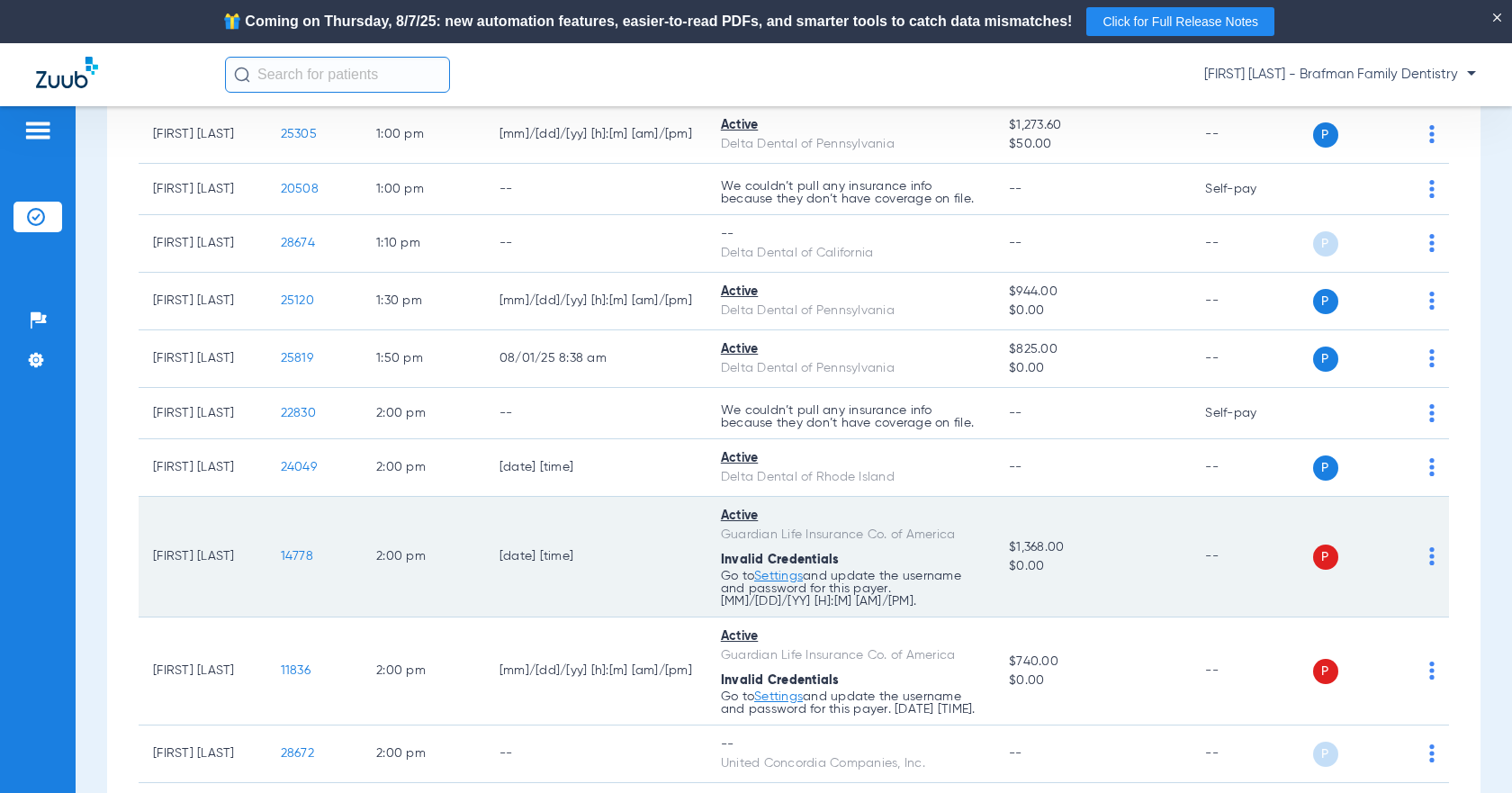 scroll, scrollTop: 3613, scrollLeft: 0, axis: vertical 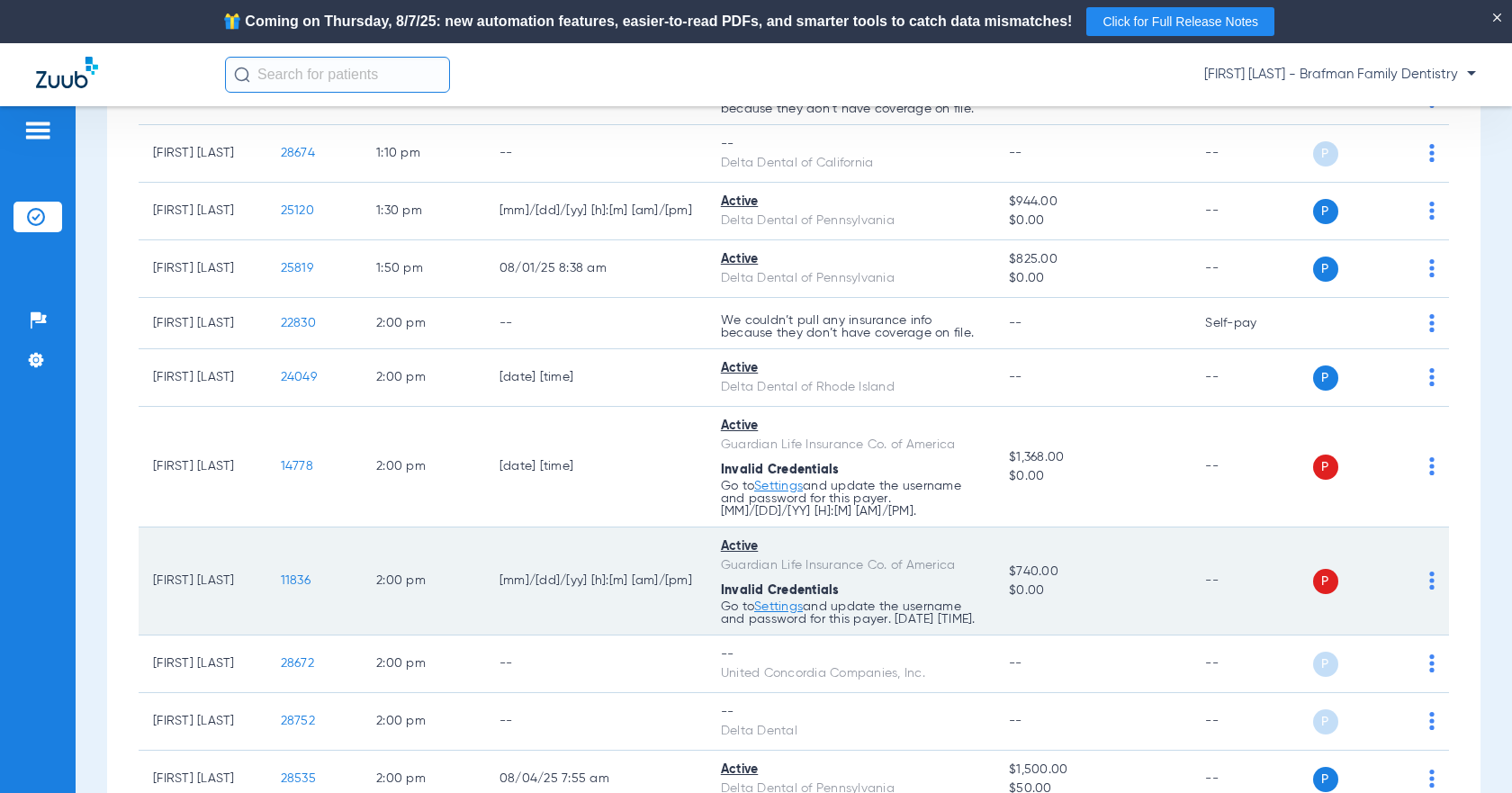 click 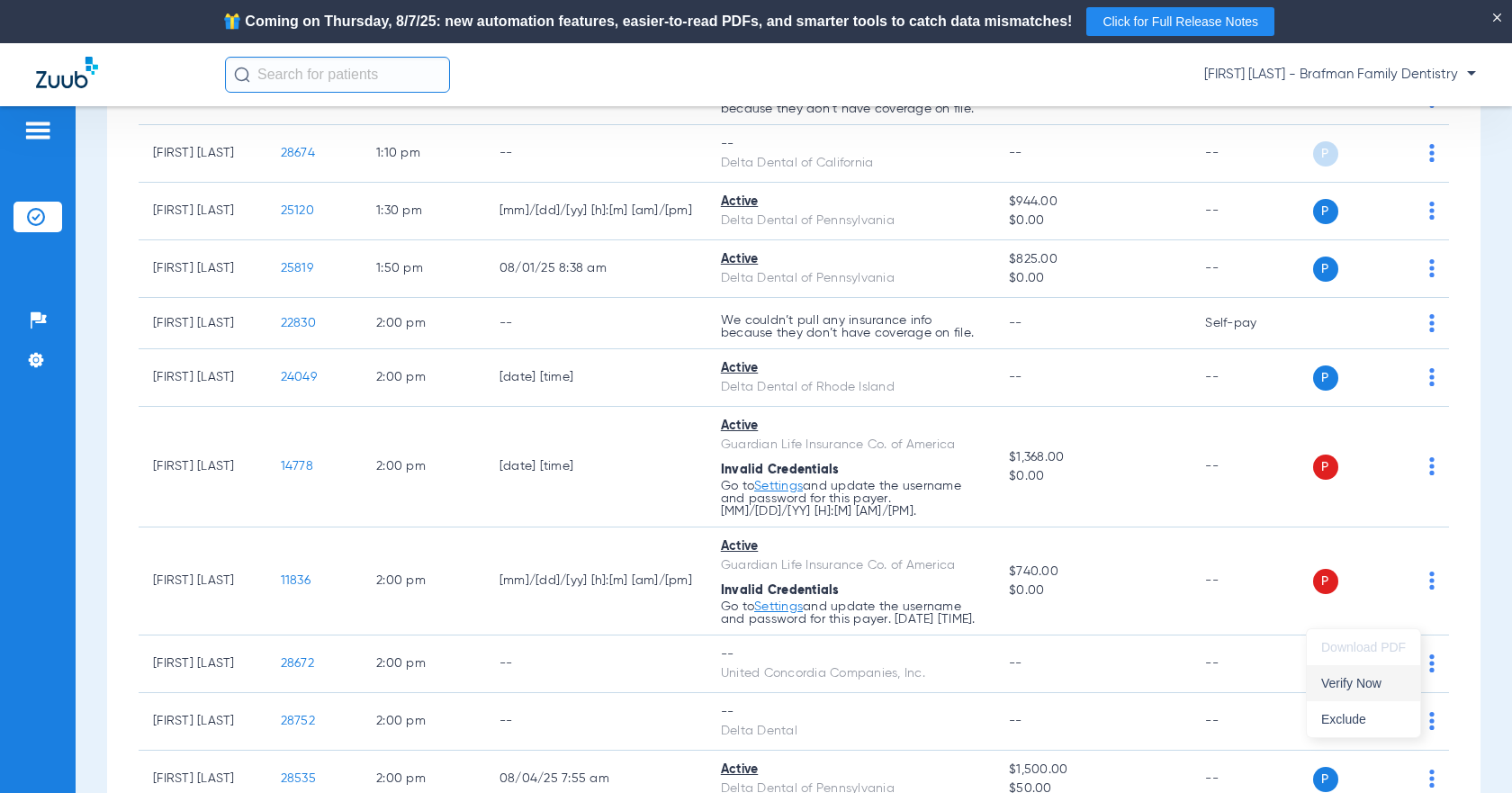 click on "Verify Now" at bounding box center (1364, 683) 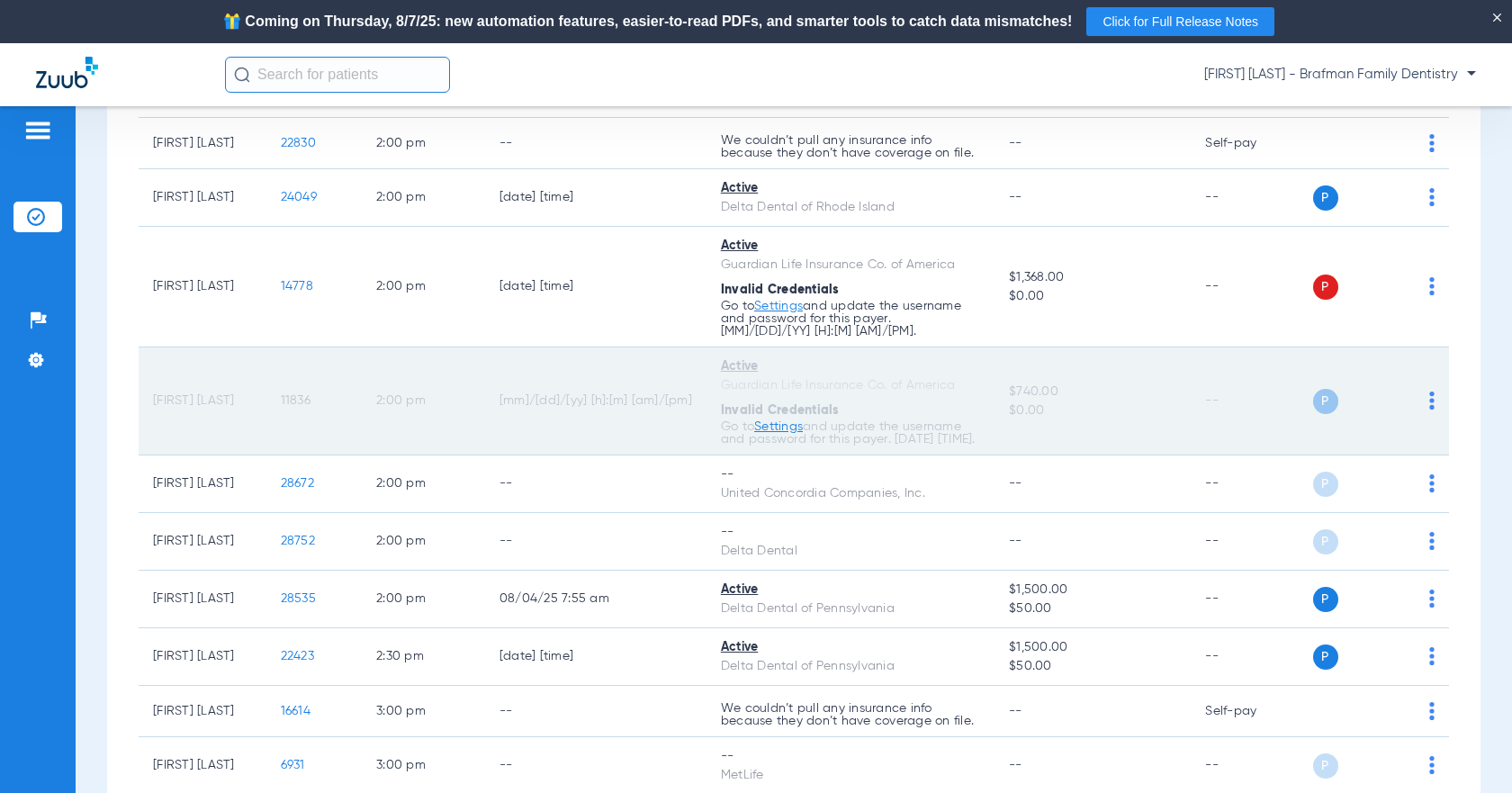 scroll, scrollTop: 3883, scrollLeft: 0, axis: vertical 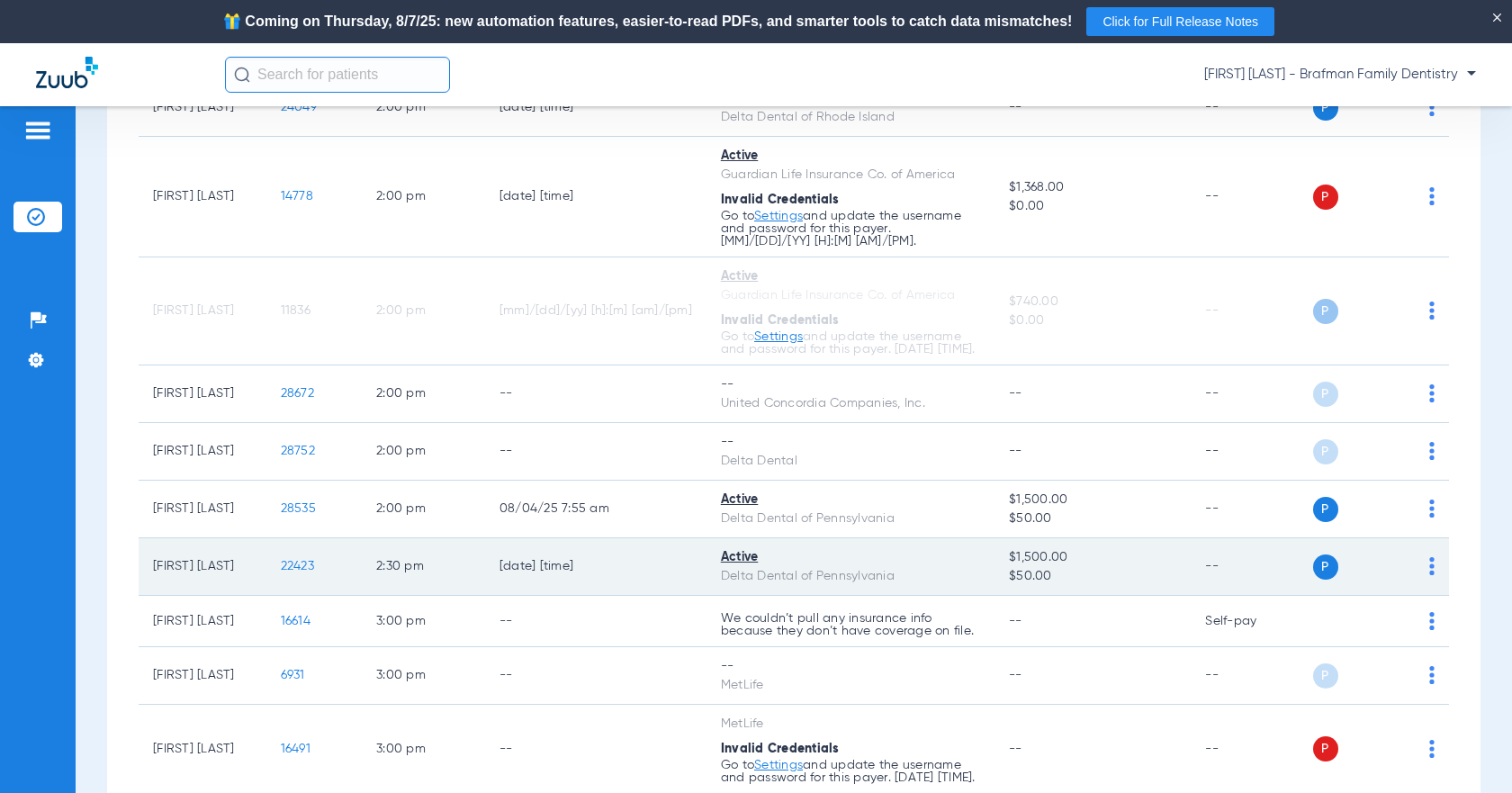 click 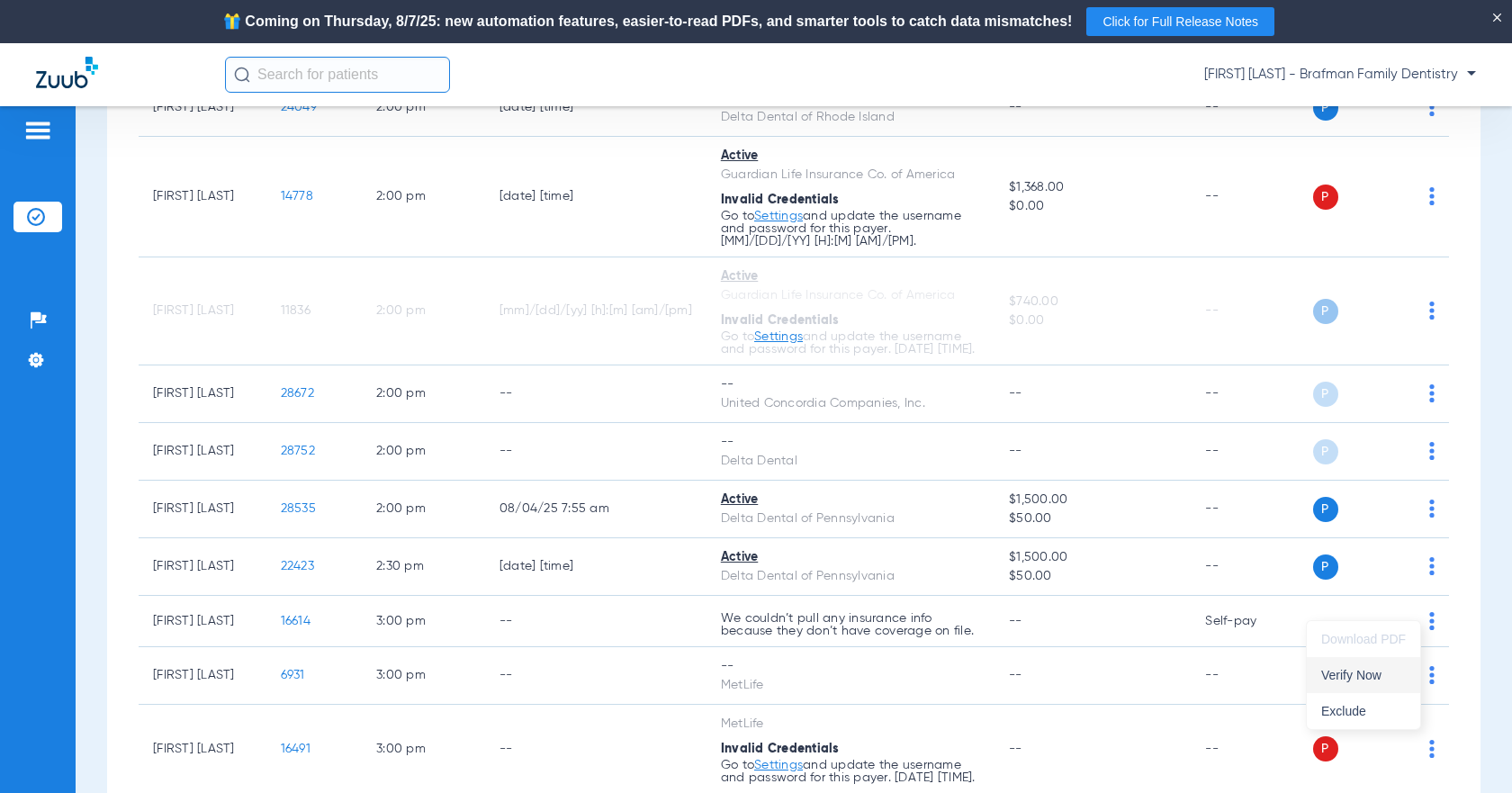 click on "Verify Now" at bounding box center [1364, 675] 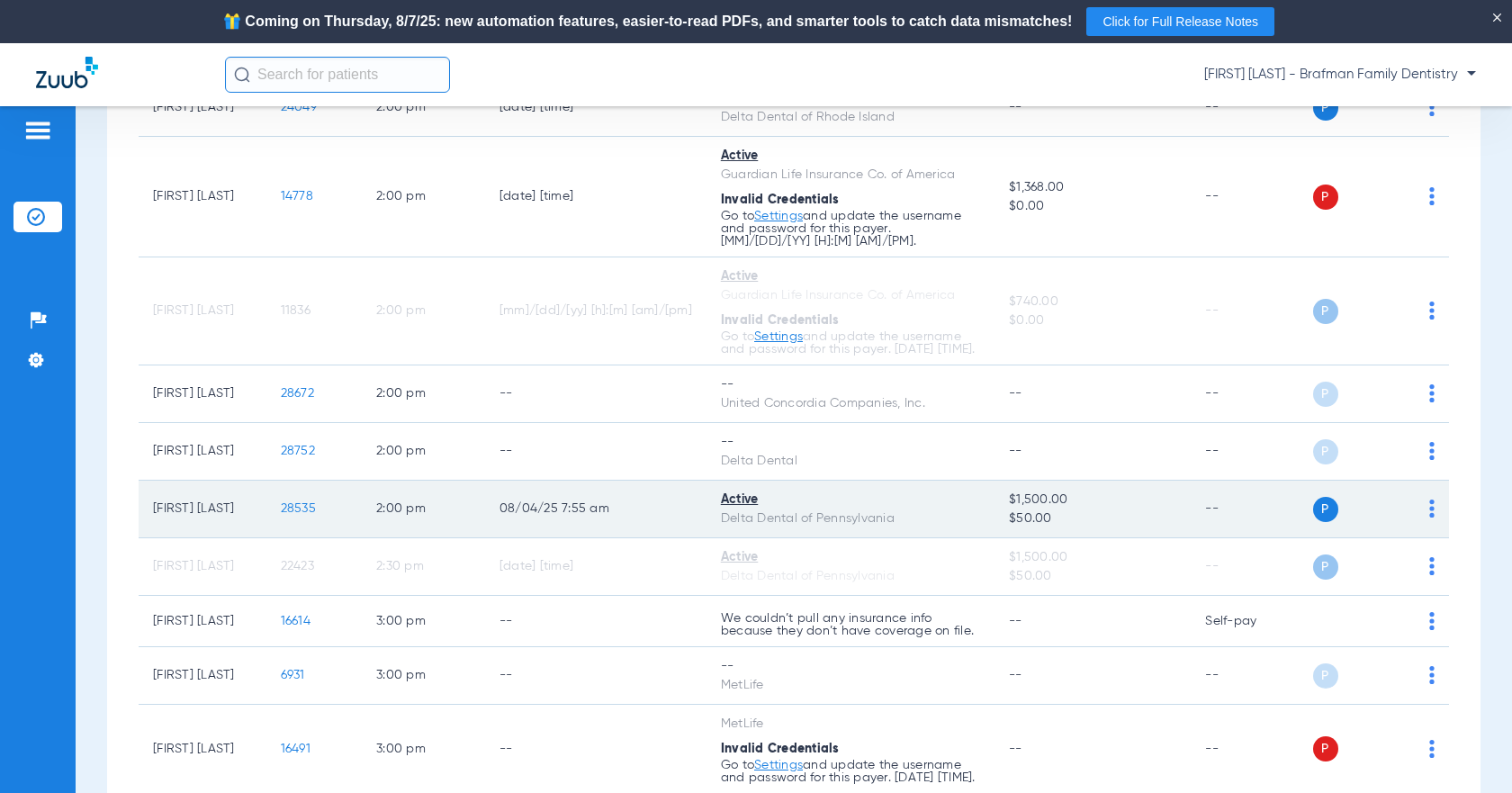 scroll, scrollTop: 4063, scrollLeft: 0, axis: vertical 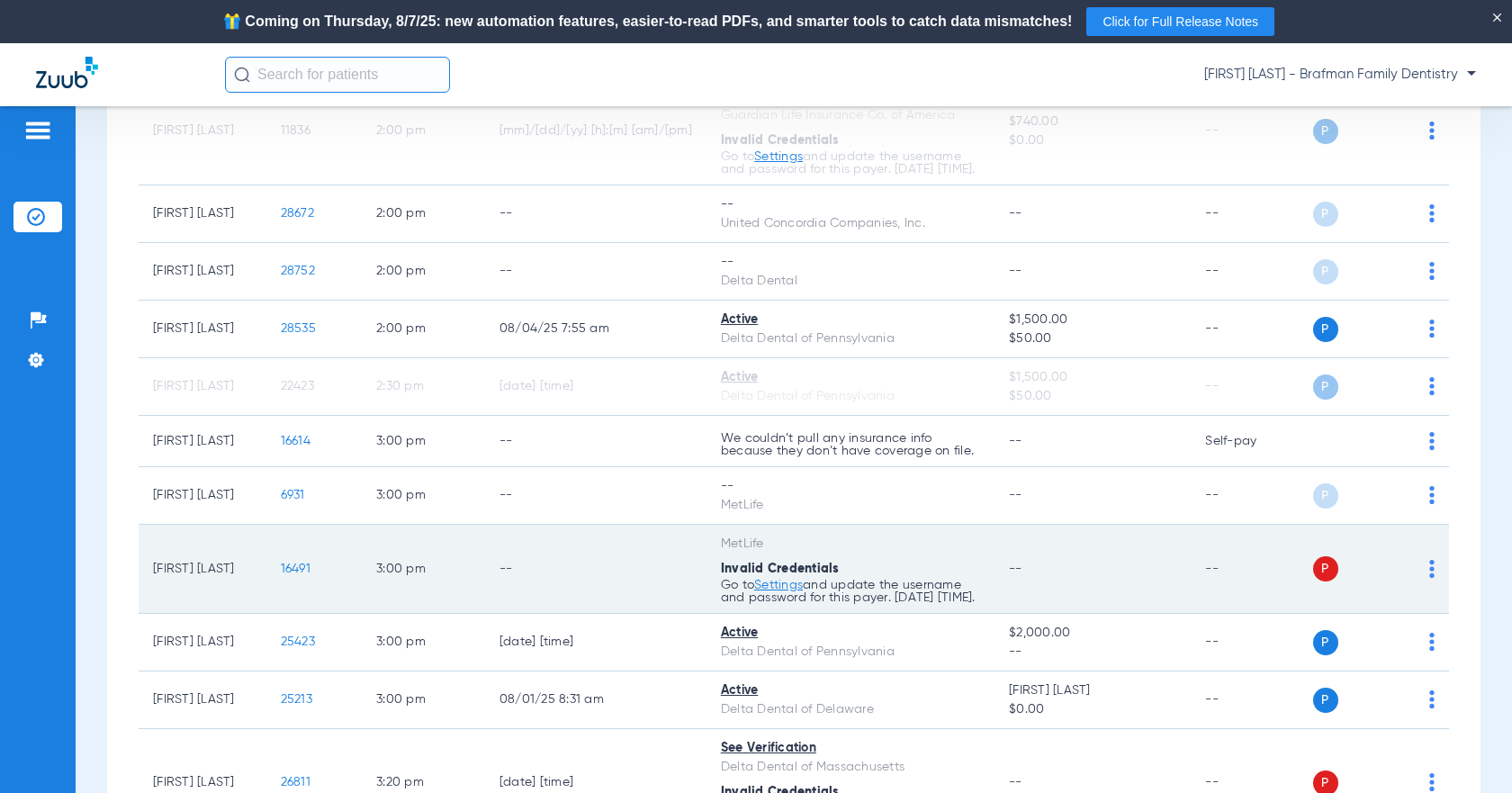 click 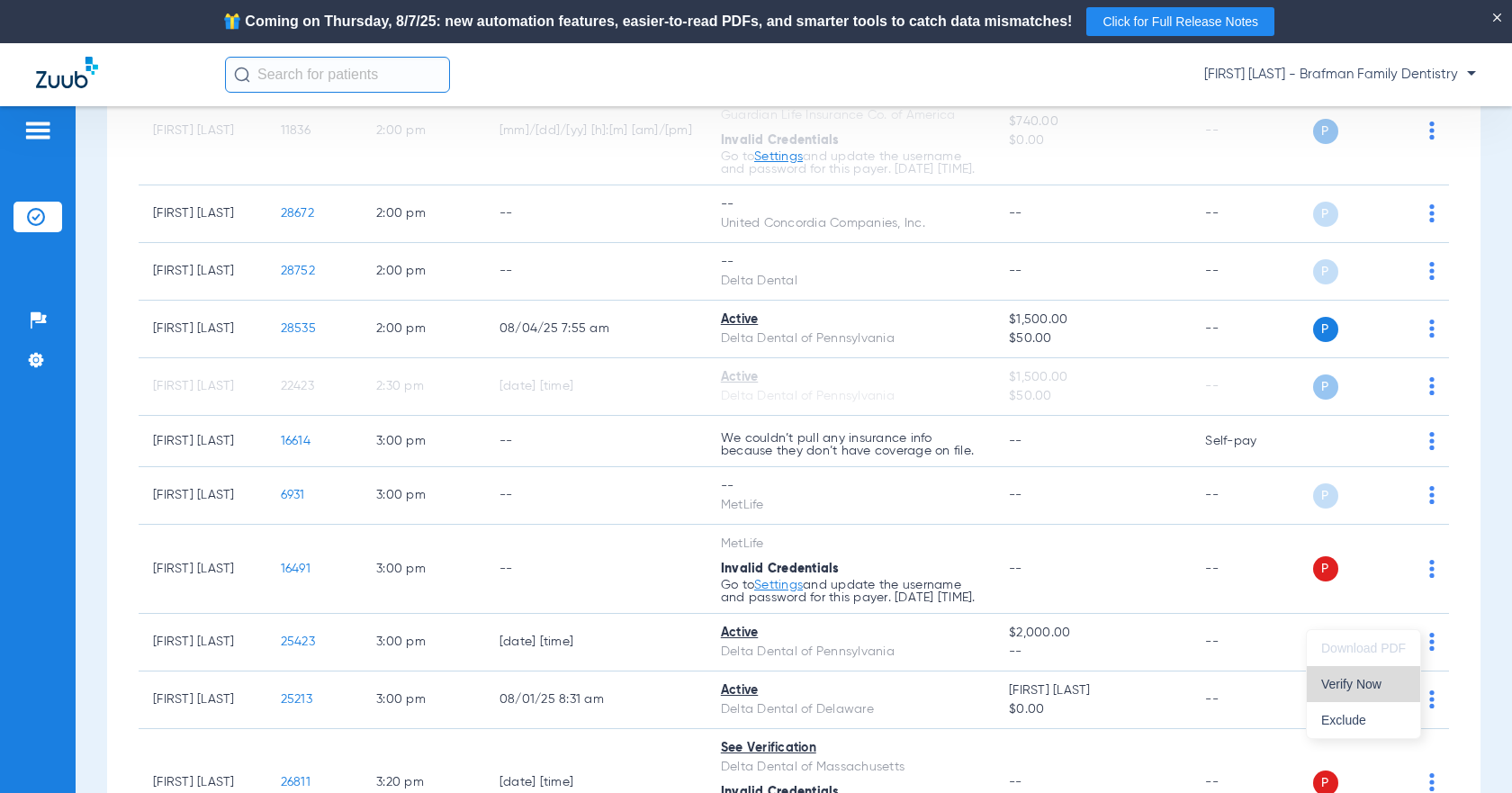 click on "Verify Now" at bounding box center [1364, 684] 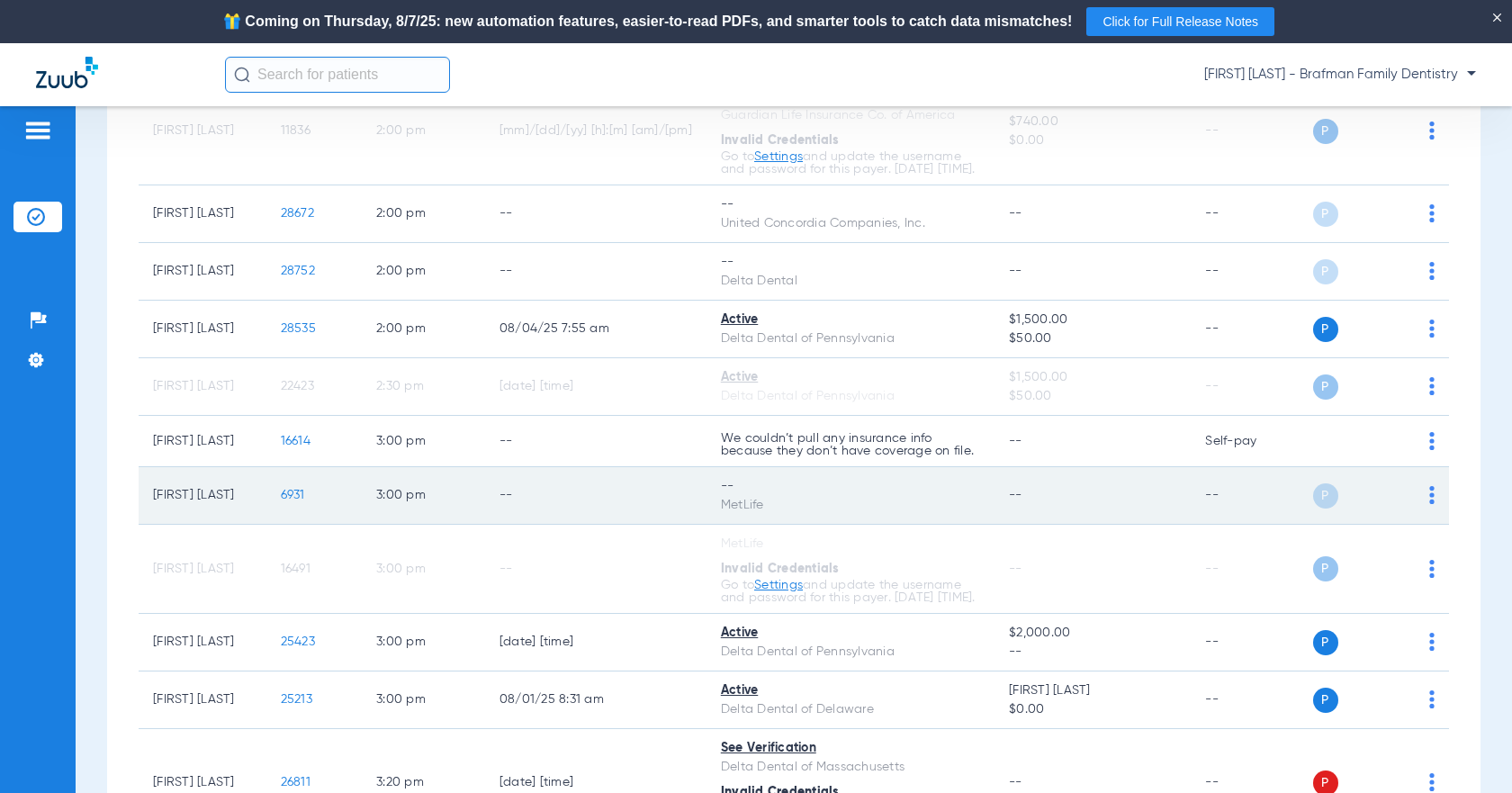 scroll, scrollTop: 4333, scrollLeft: 0, axis: vertical 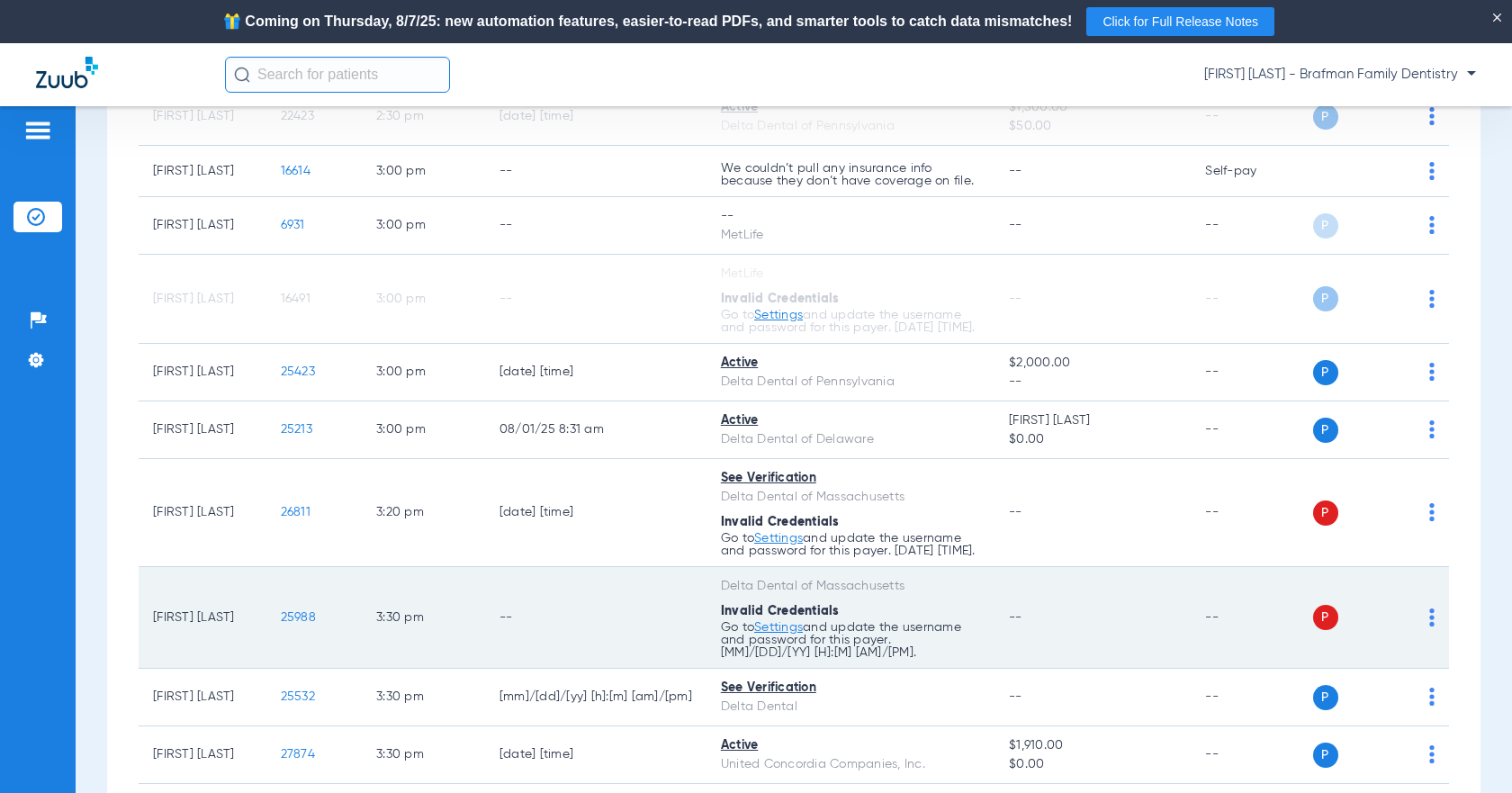 click 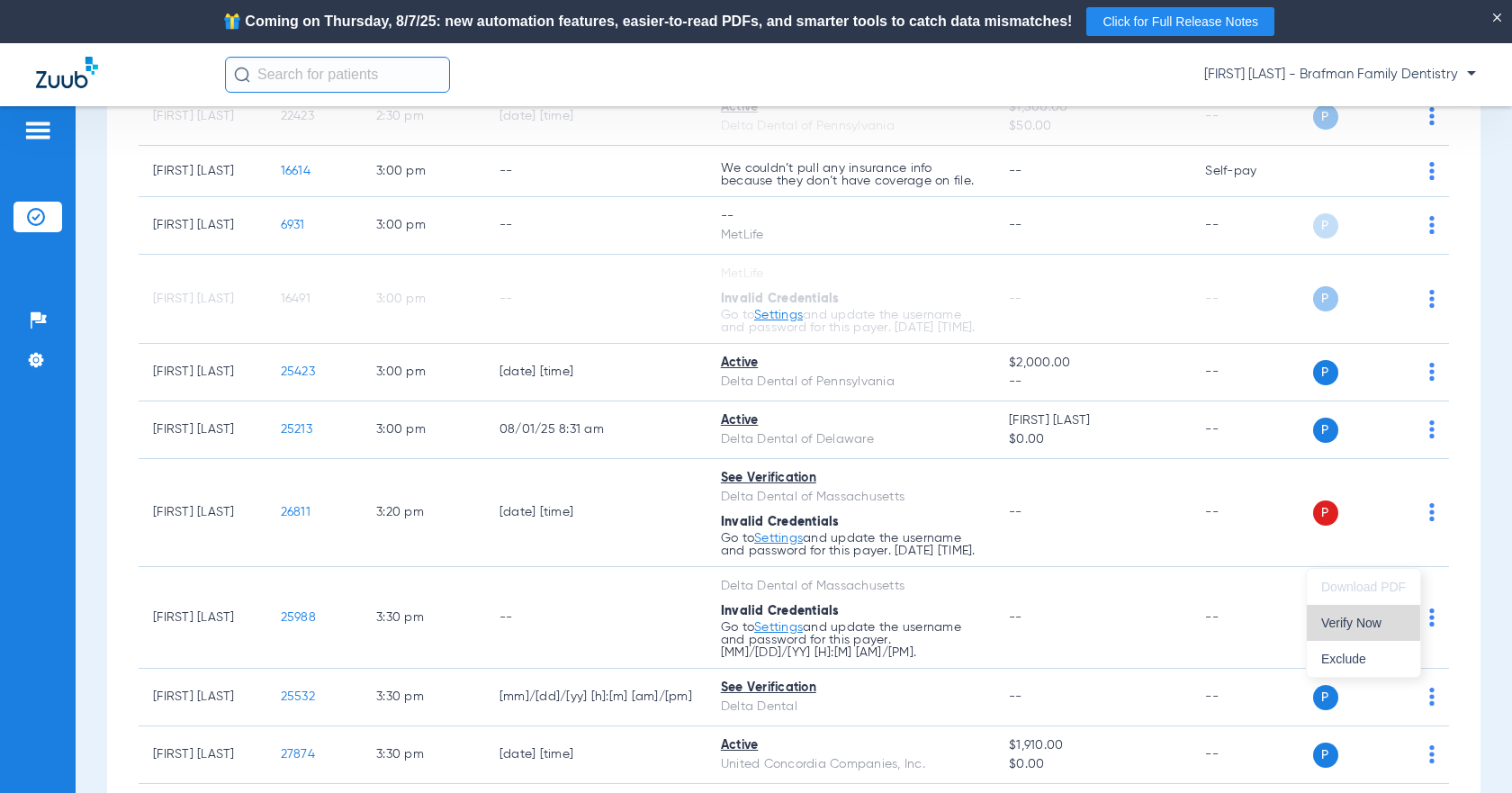 click on "Verify Now" at bounding box center [1364, 623] 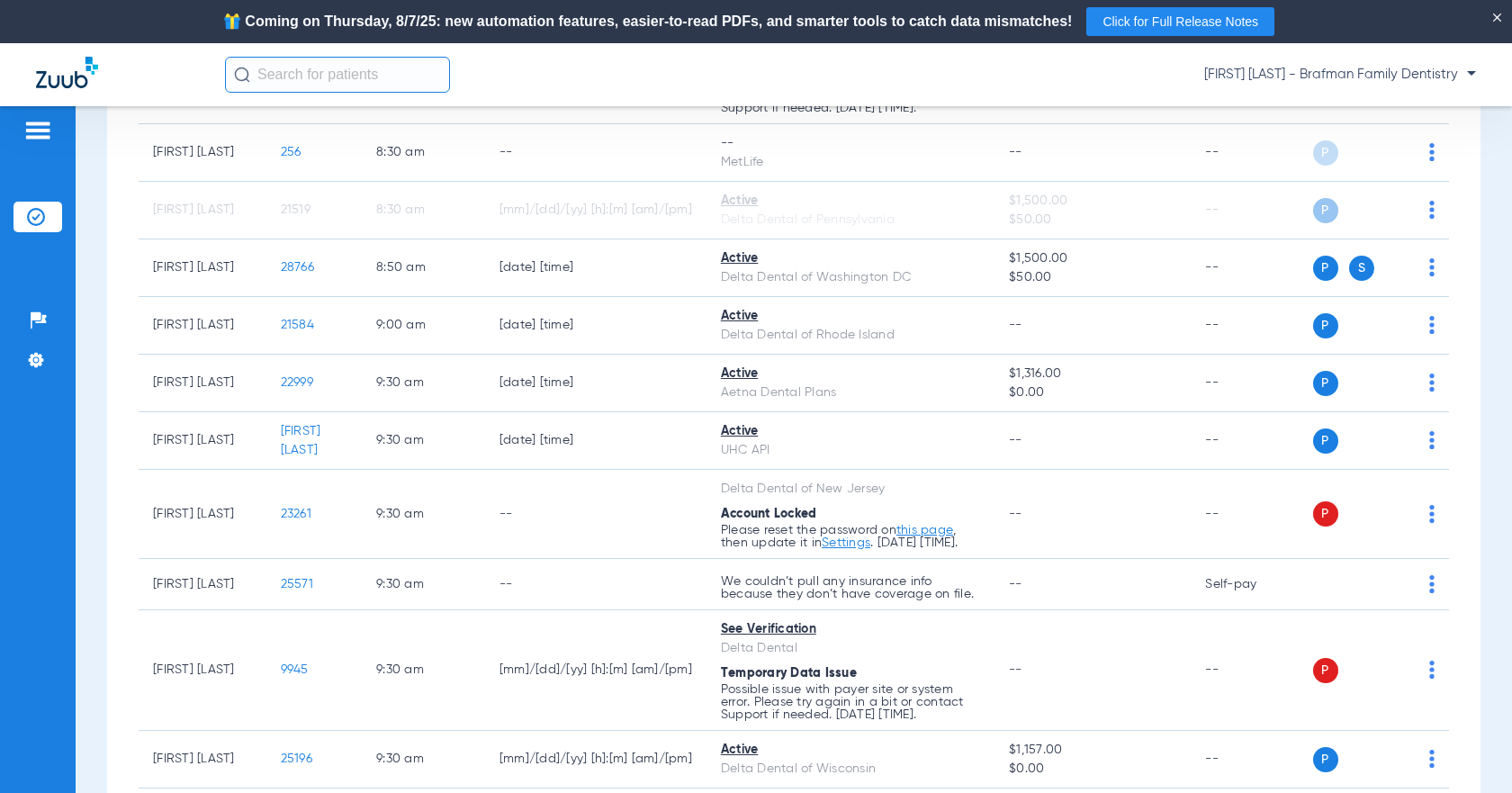 scroll, scrollTop: 0, scrollLeft: 0, axis: both 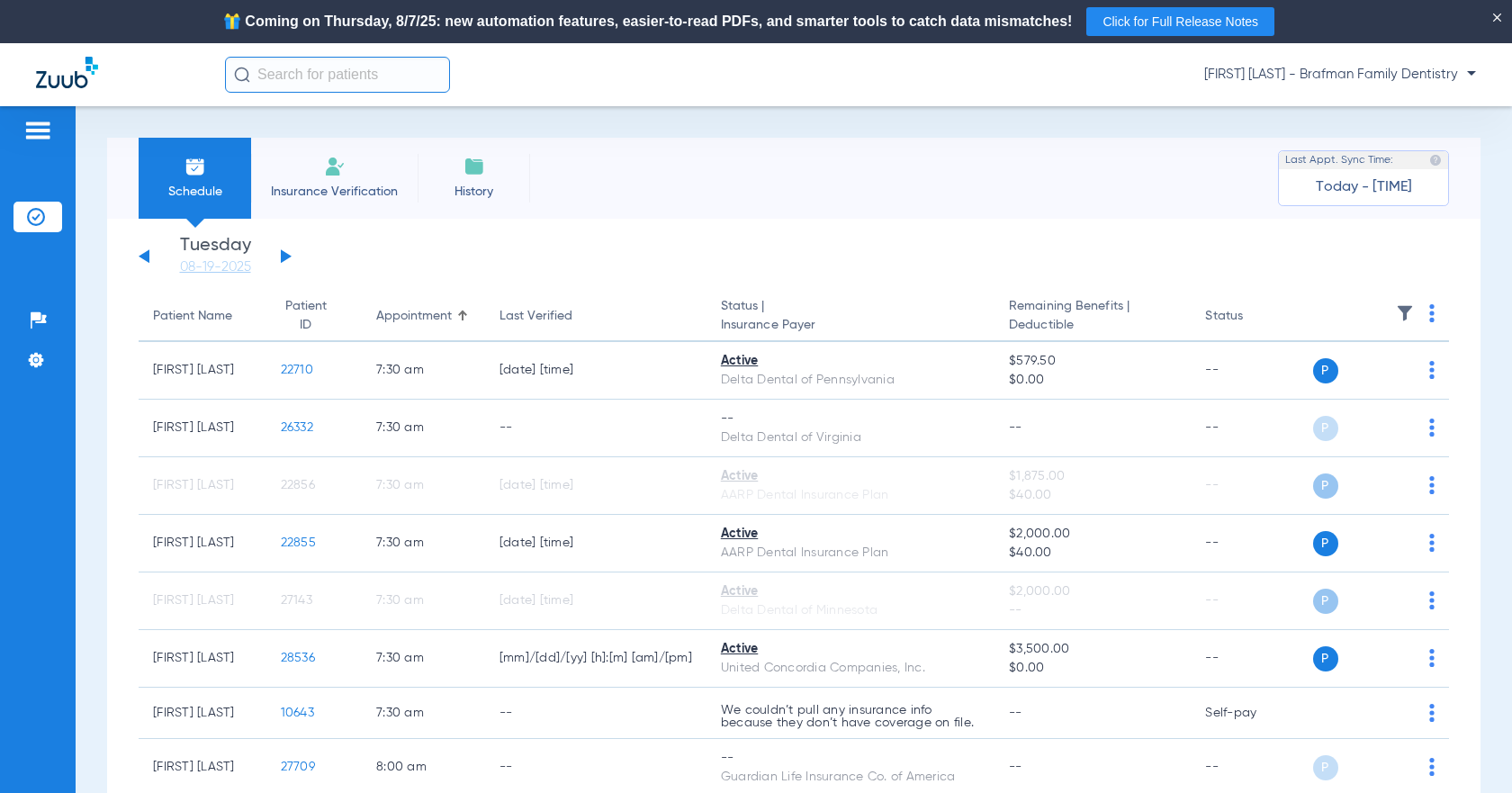 click 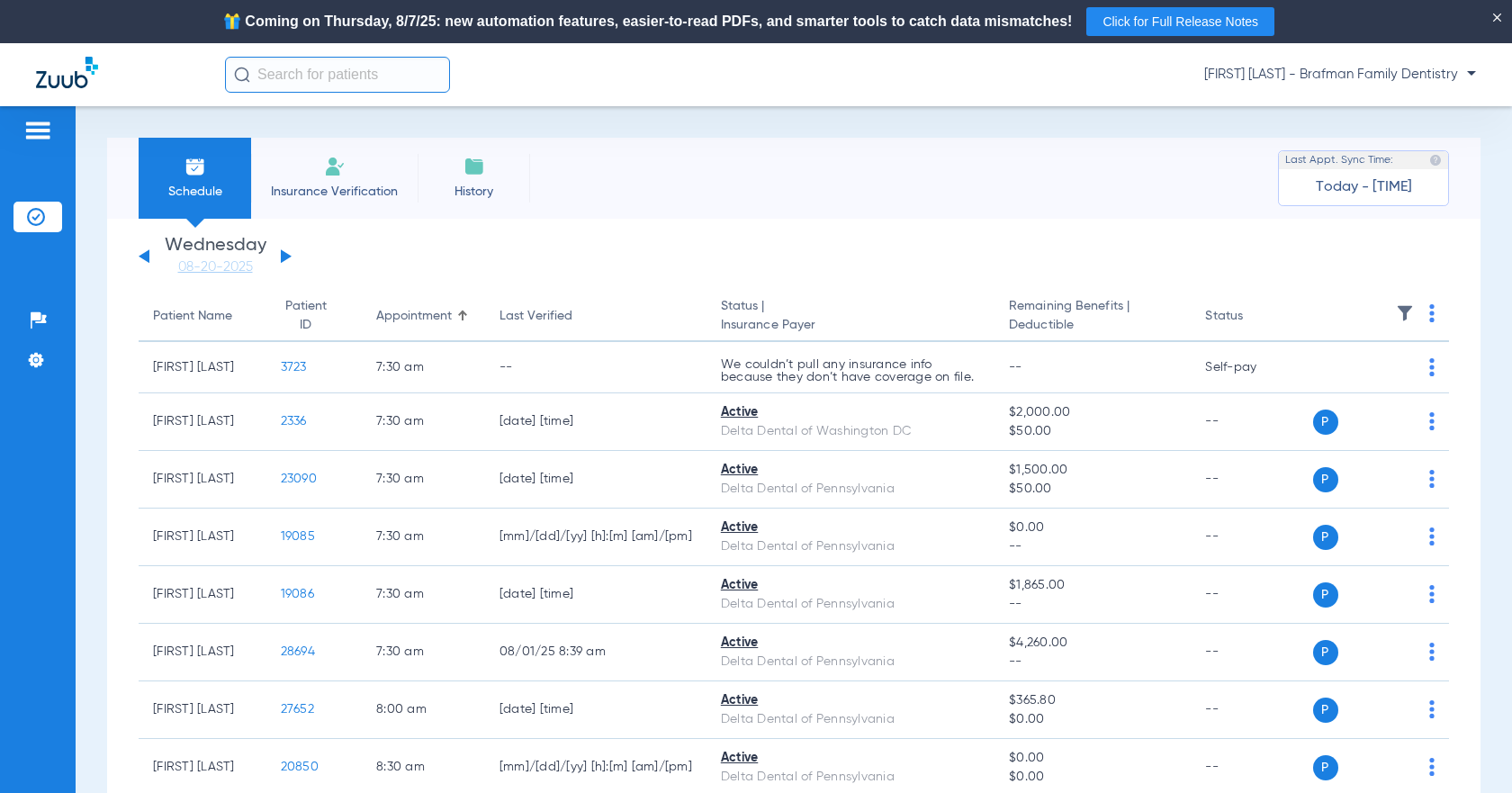 scroll, scrollTop: 180, scrollLeft: 0, axis: vertical 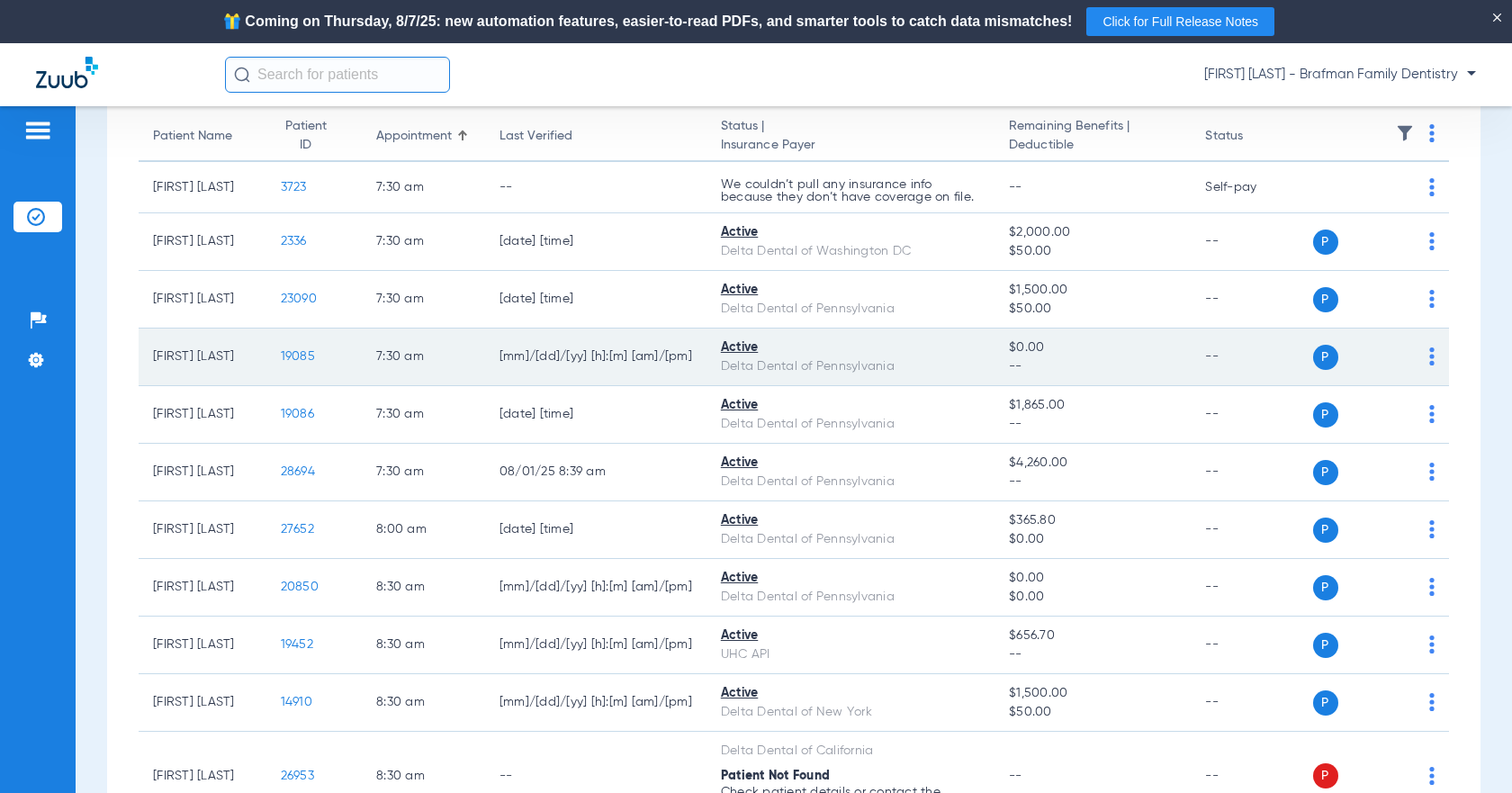 click 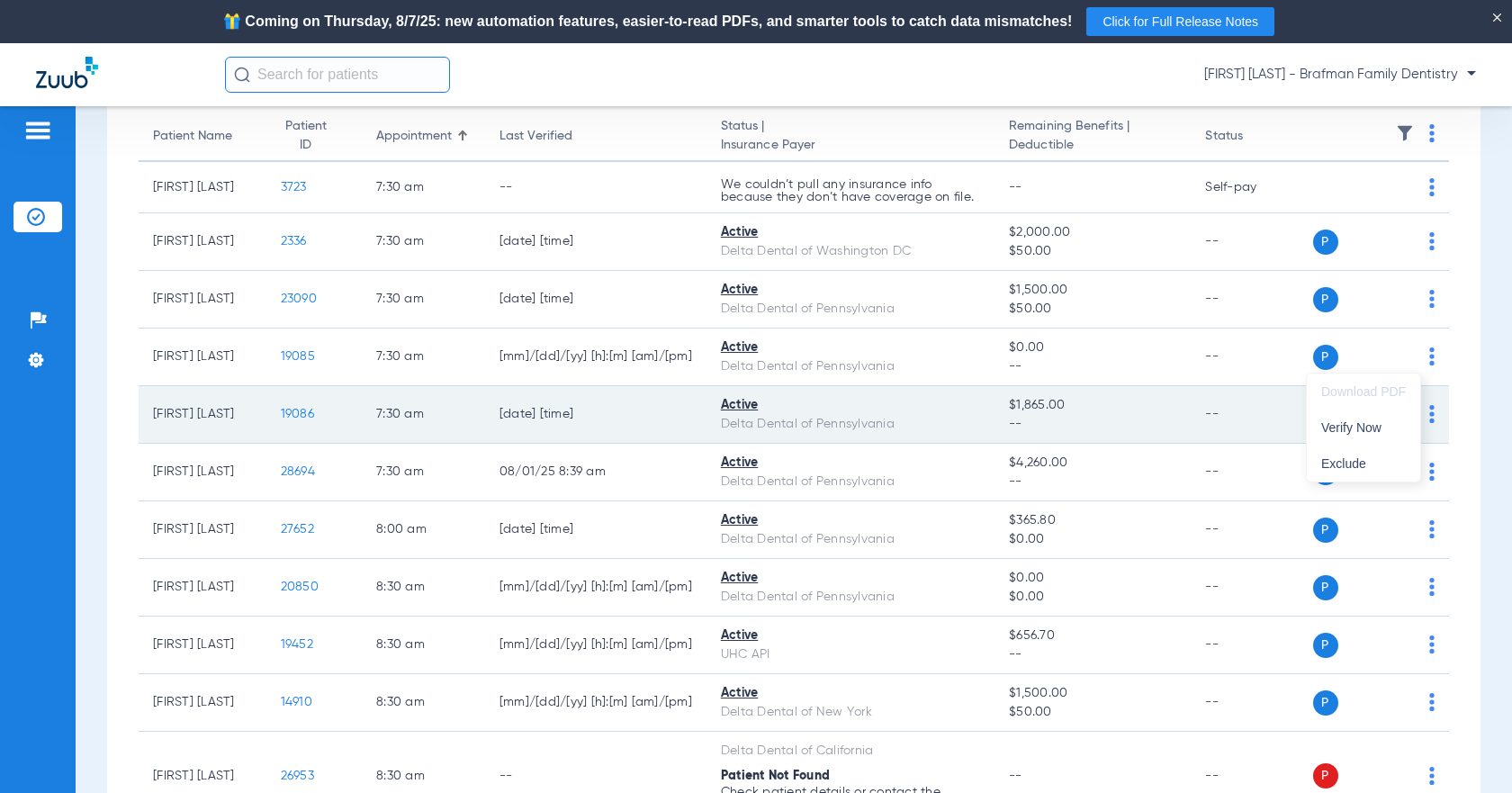 click on "Verify Now" at bounding box center (1364, 428) 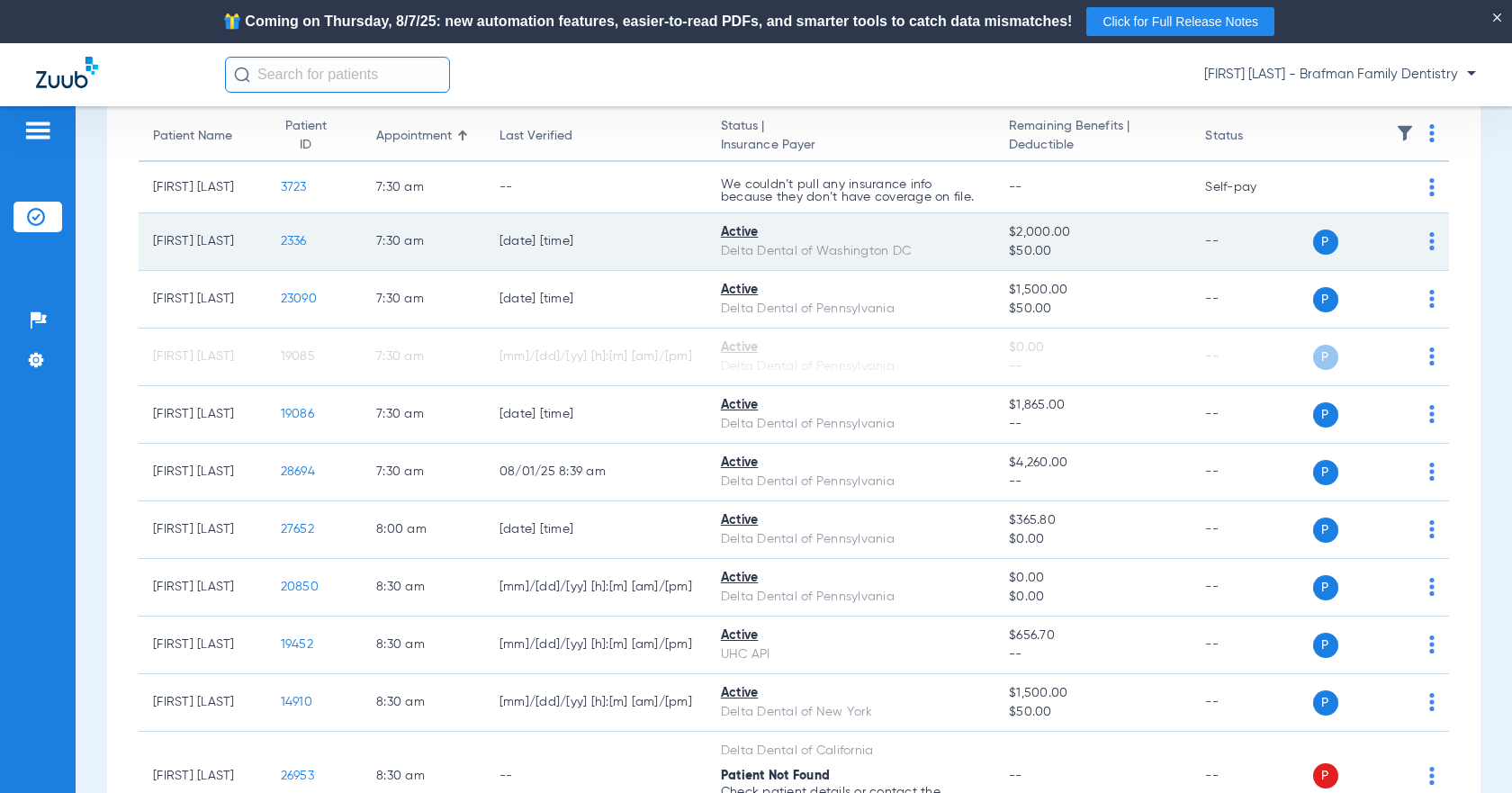 click 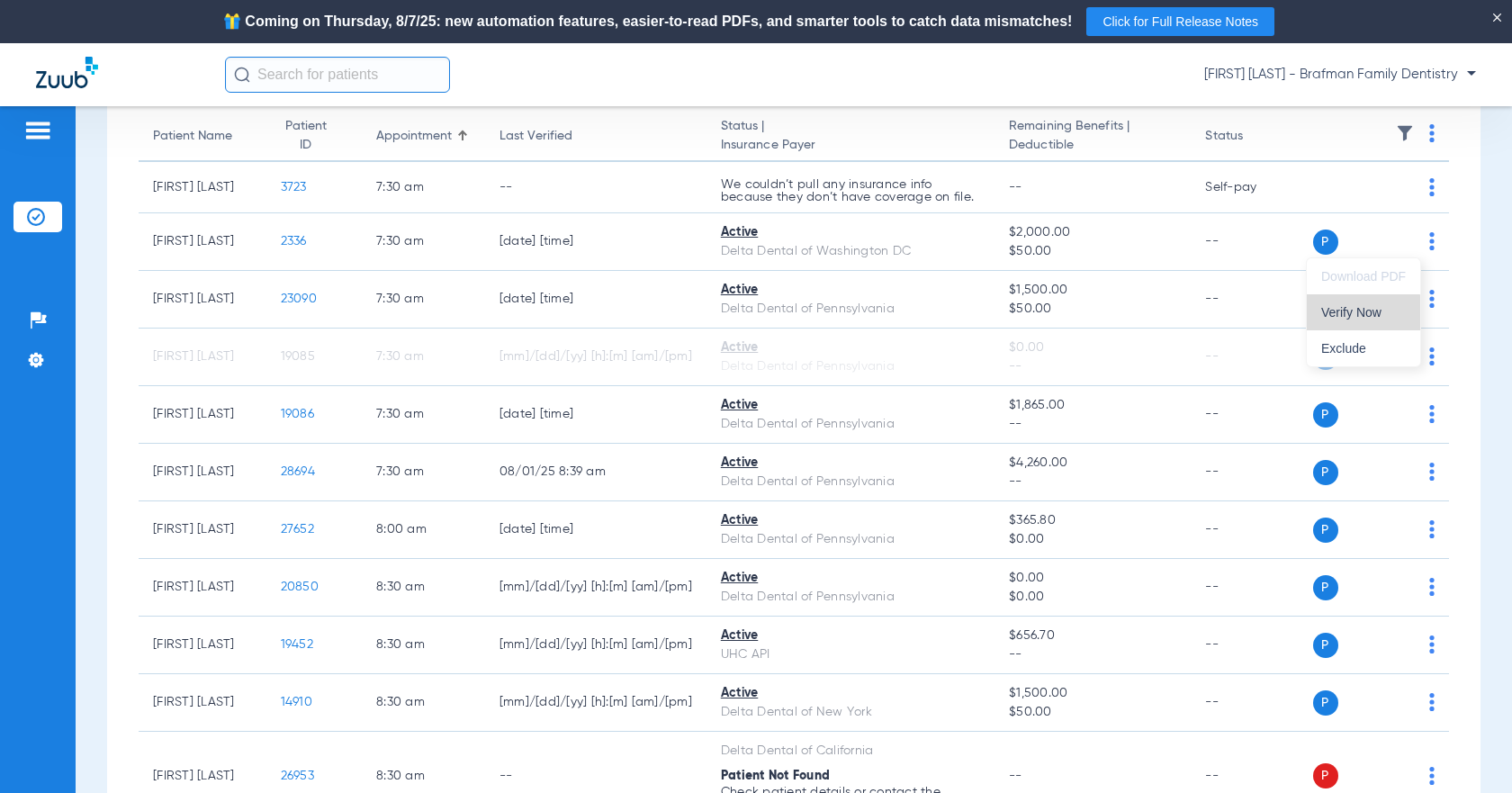click on "Verify Now" at bounding box center [1364, 312] 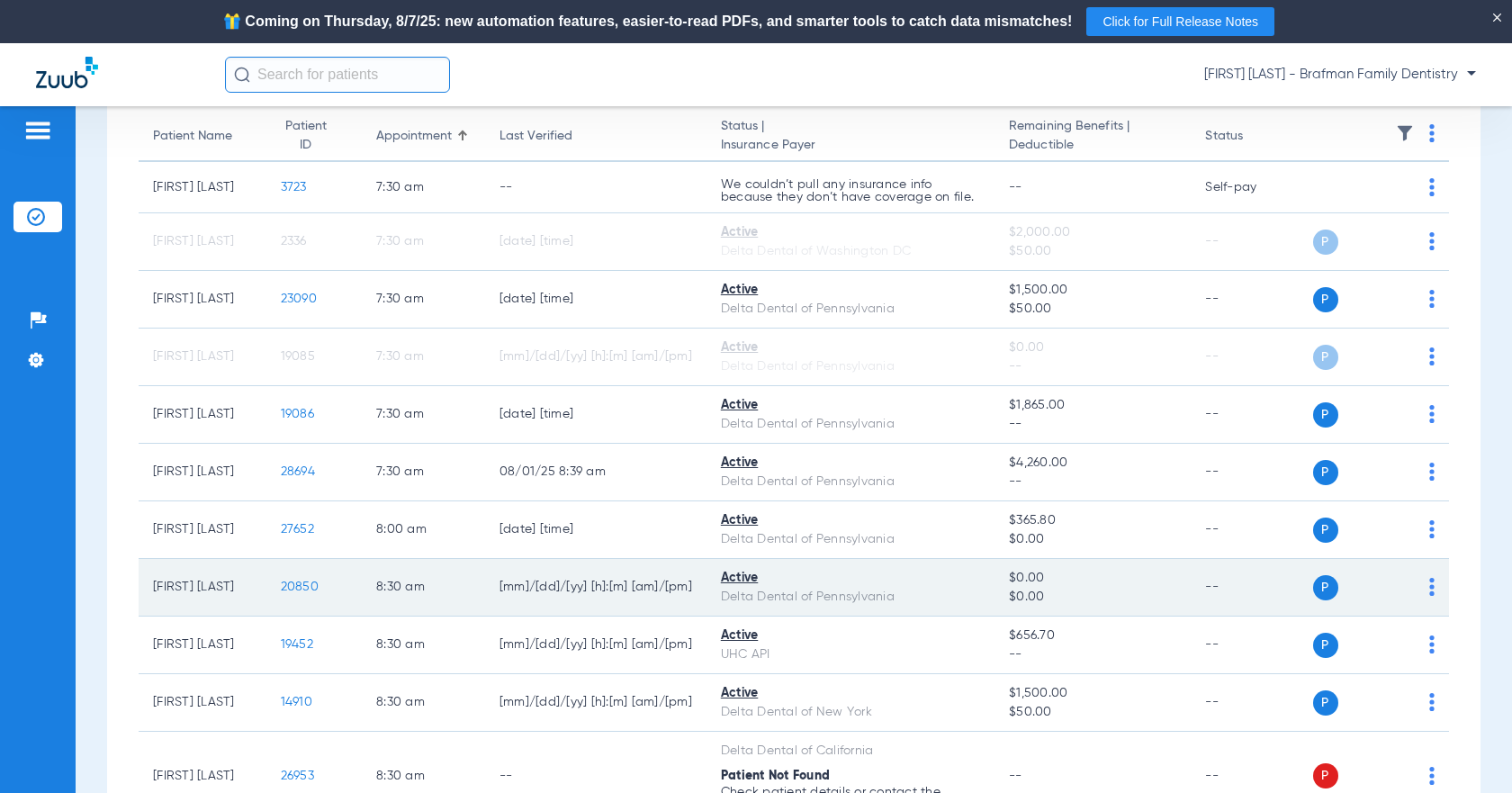 click on "P S" 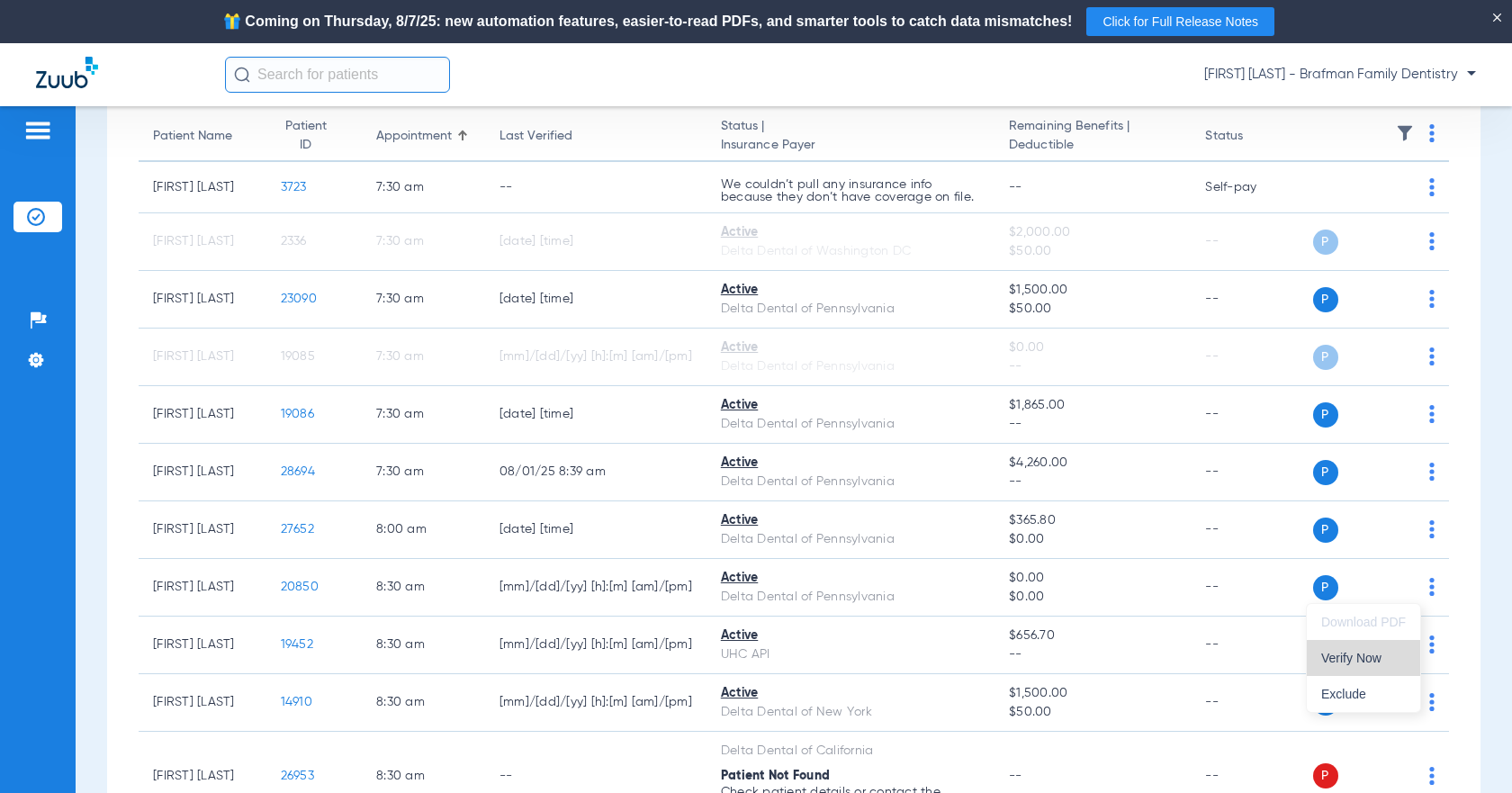 click on "Verify Now" at bounding box center [1364, 658] 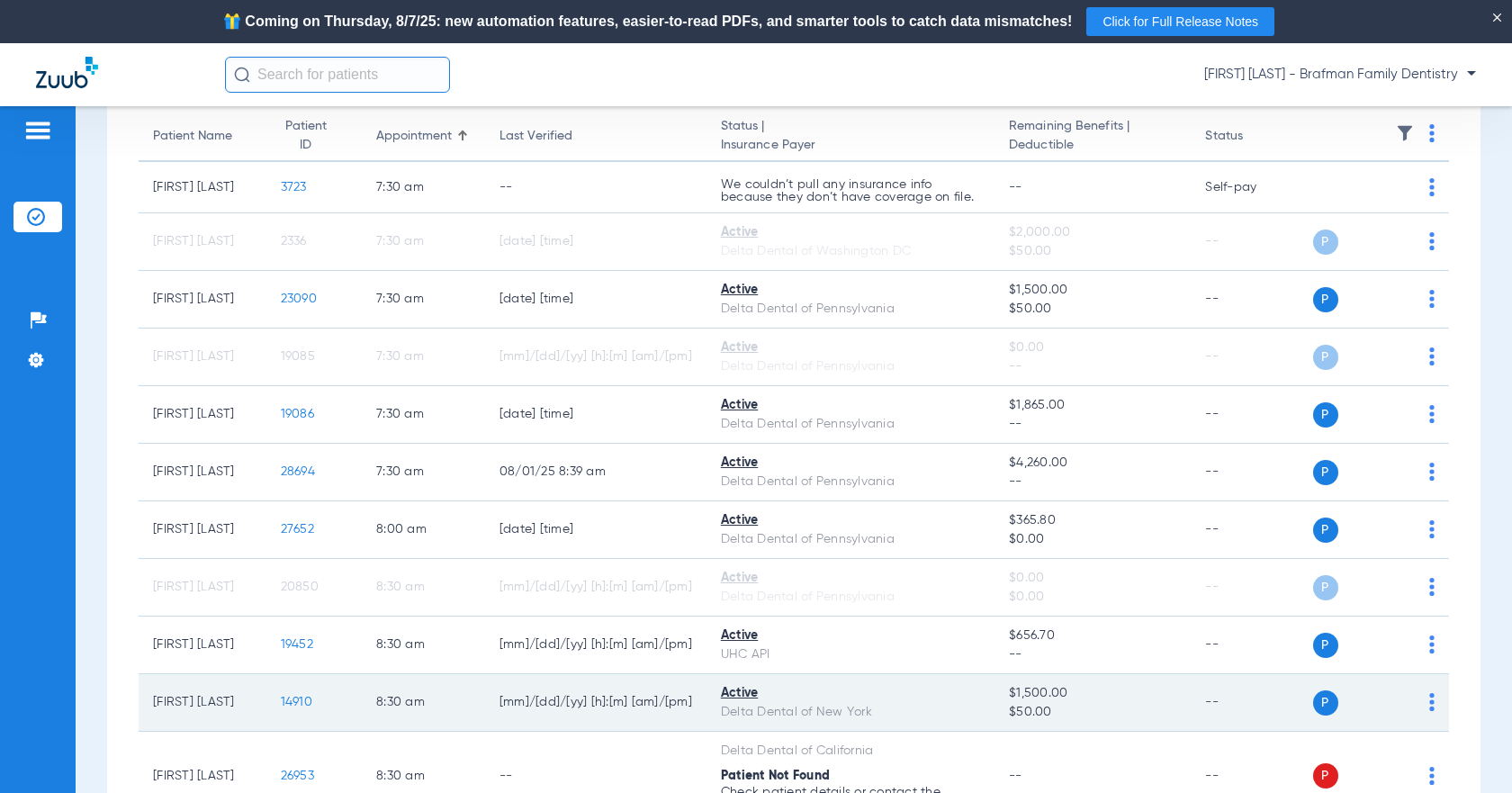 click 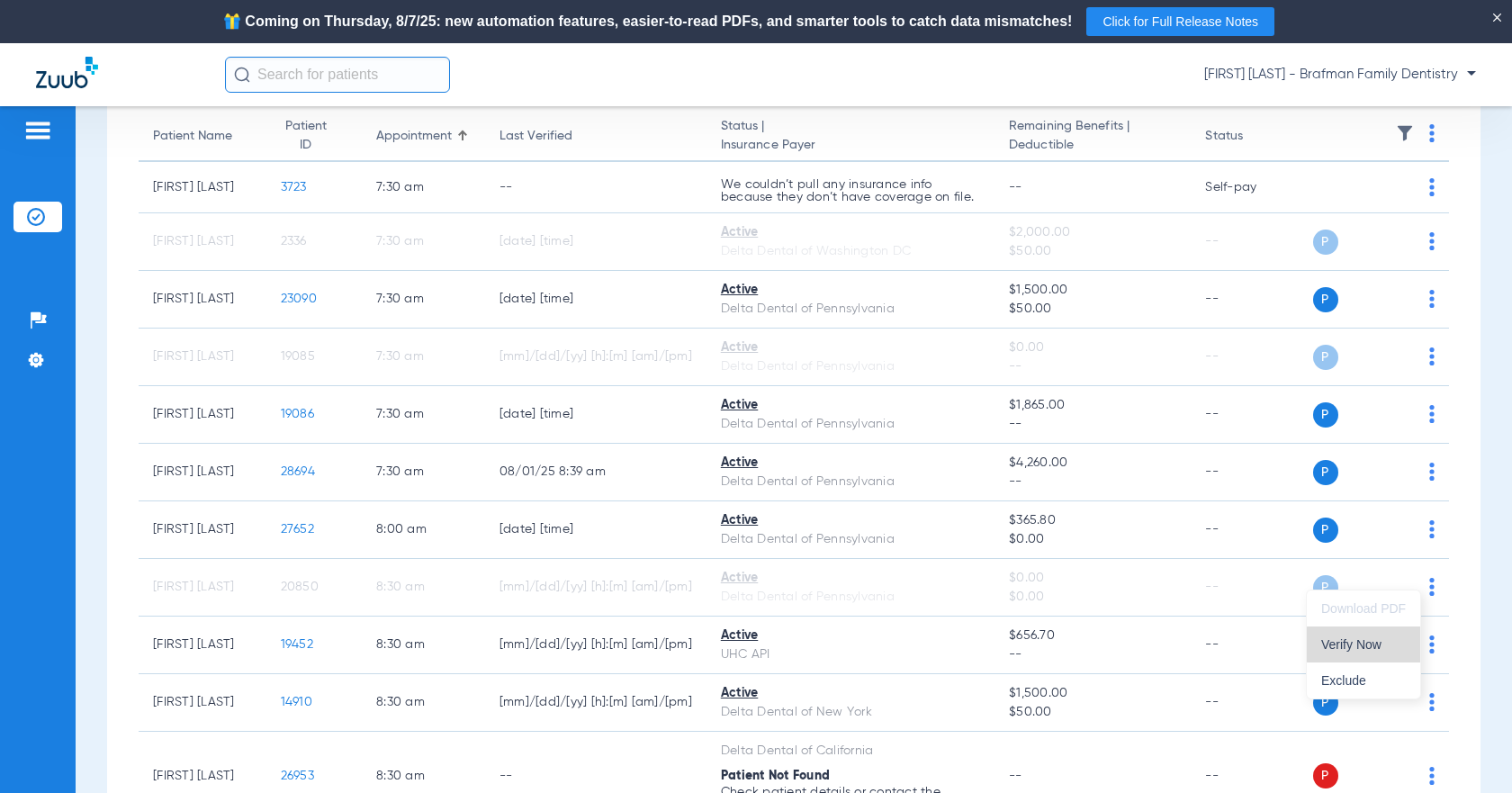 click on "Verify Now" at bounding box center (1364, 644) 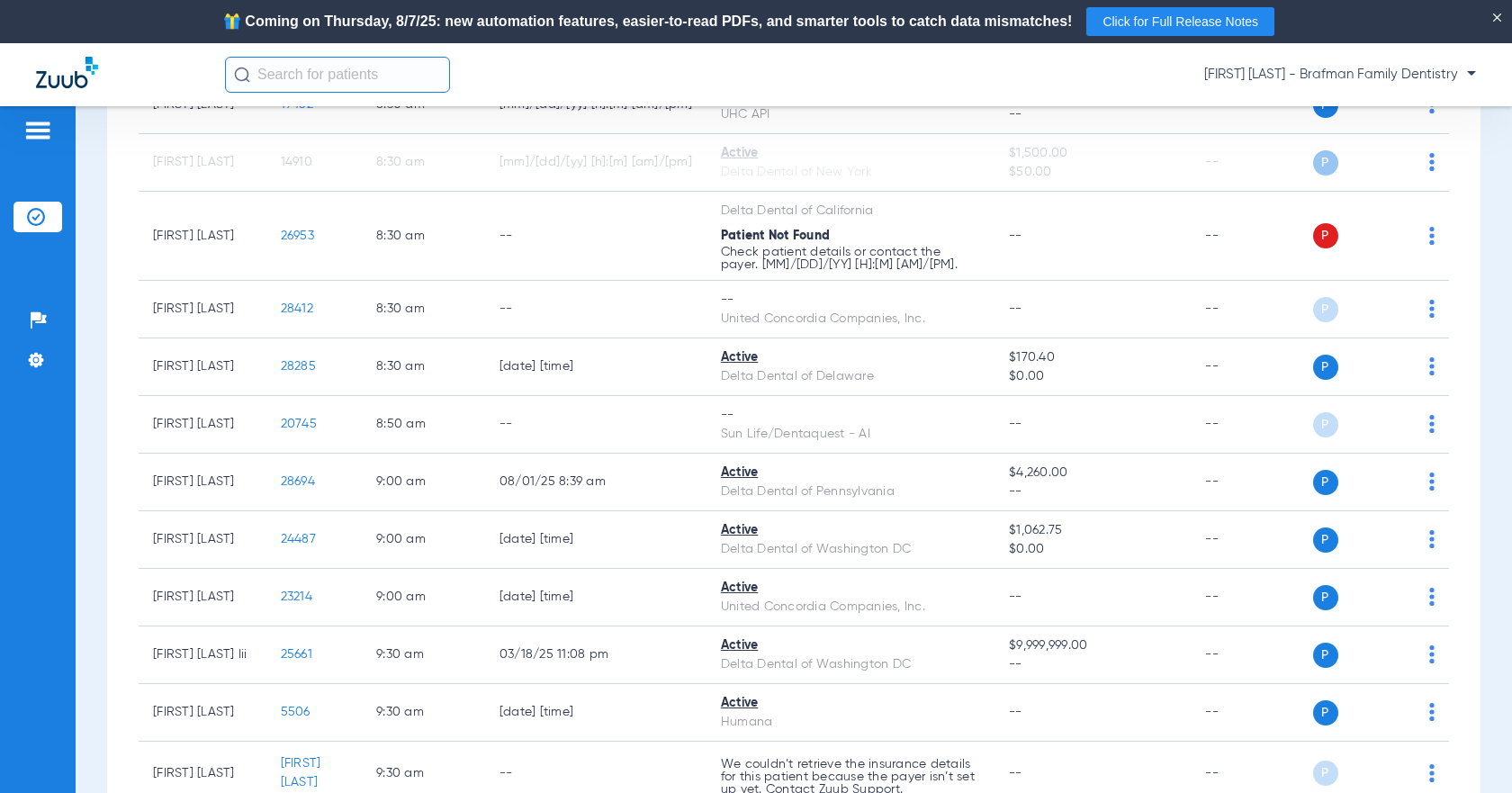 scroll, scrollTop: 900, scrollLeft: 0, axis: vertical 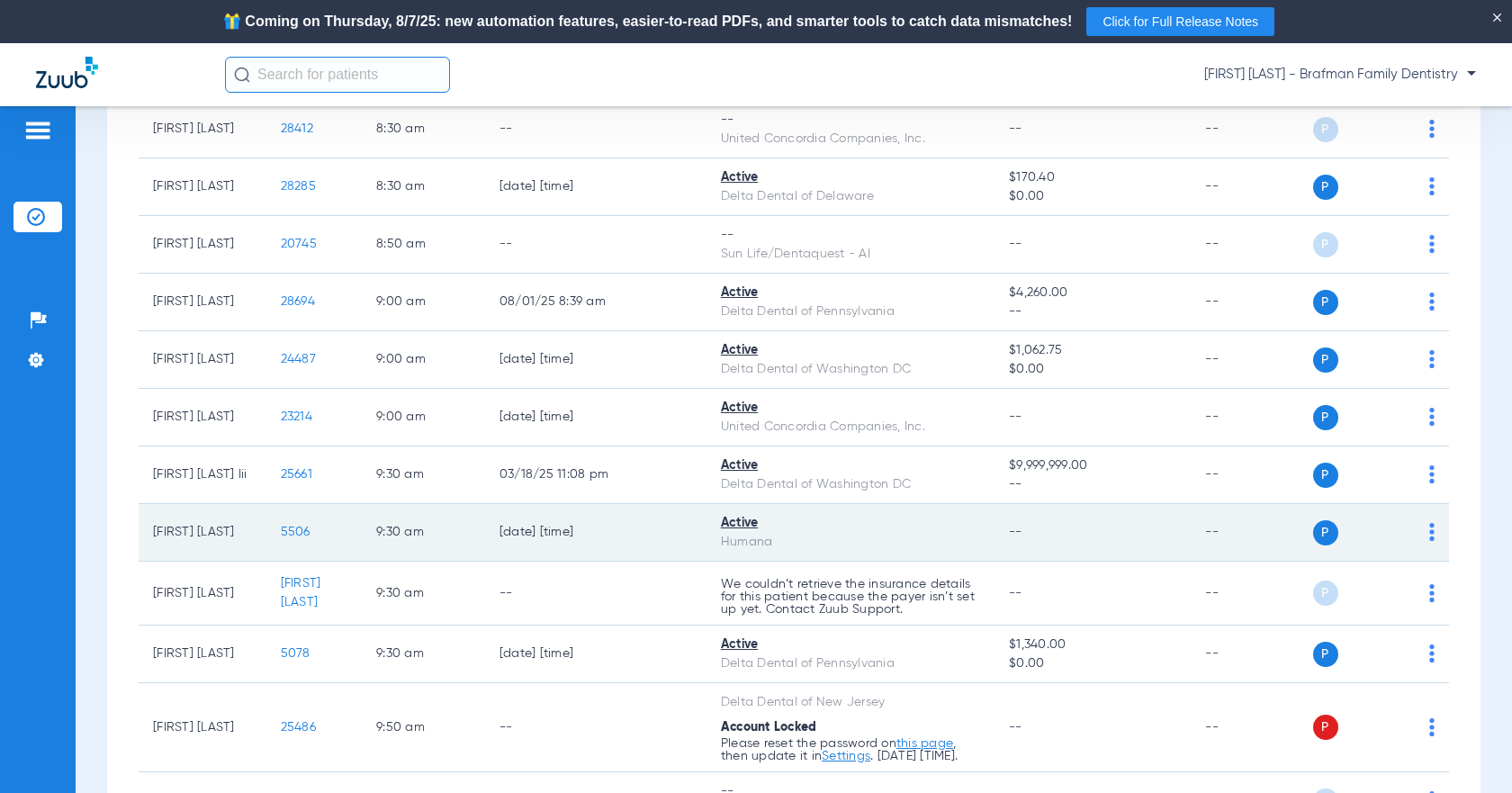 click 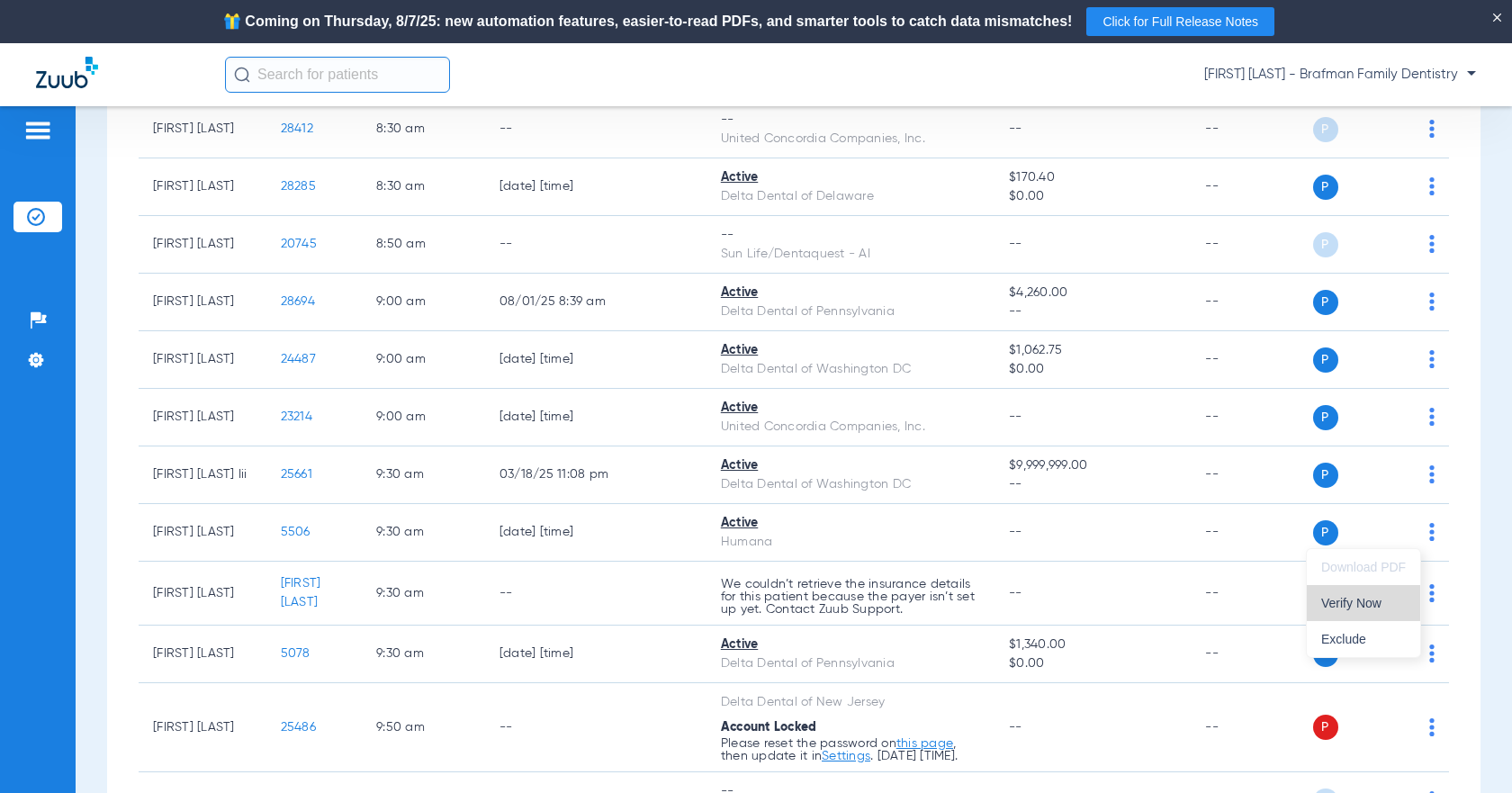 click on "Verify Now" at bounding box center [1364, 603] 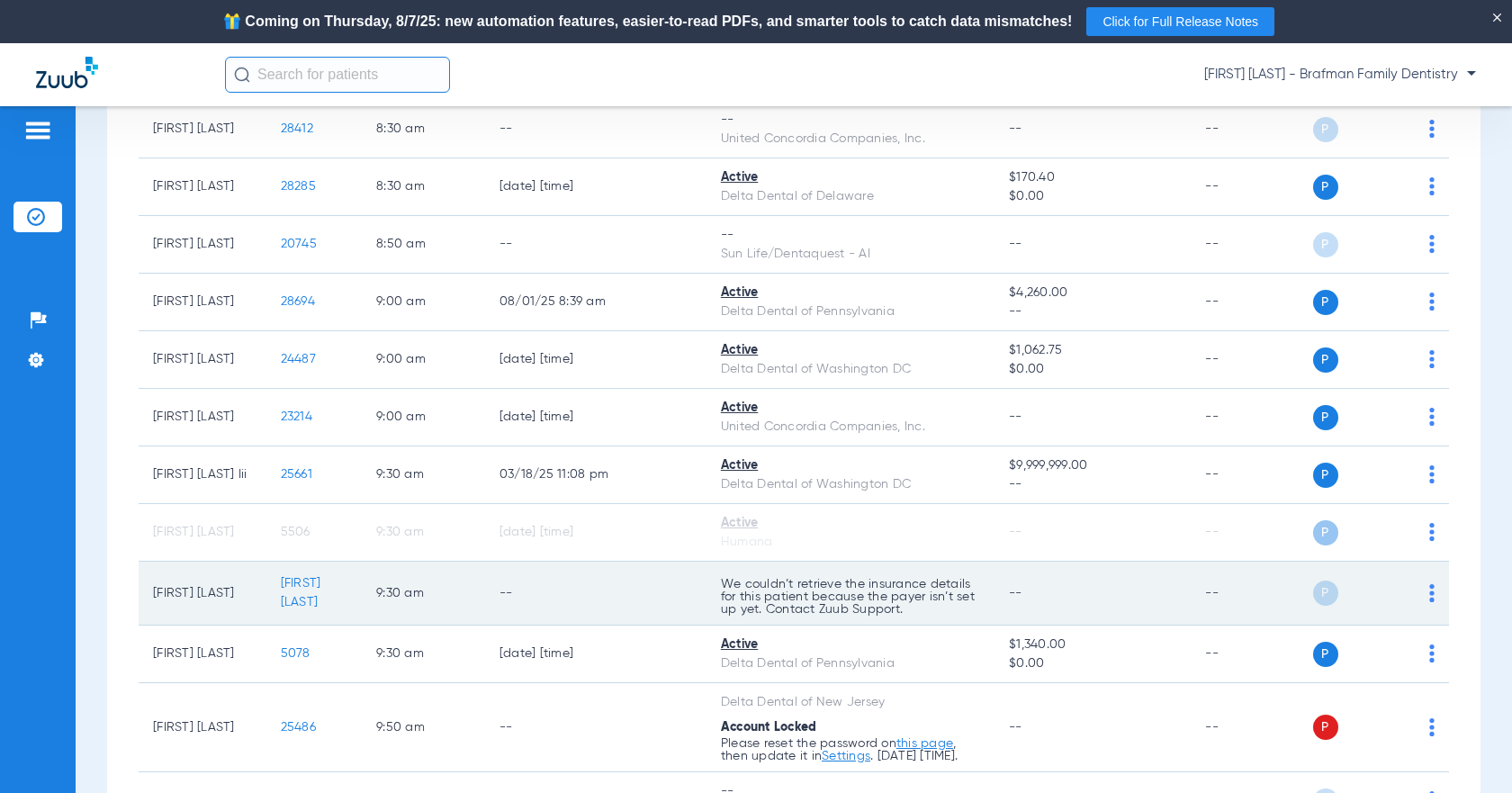 click 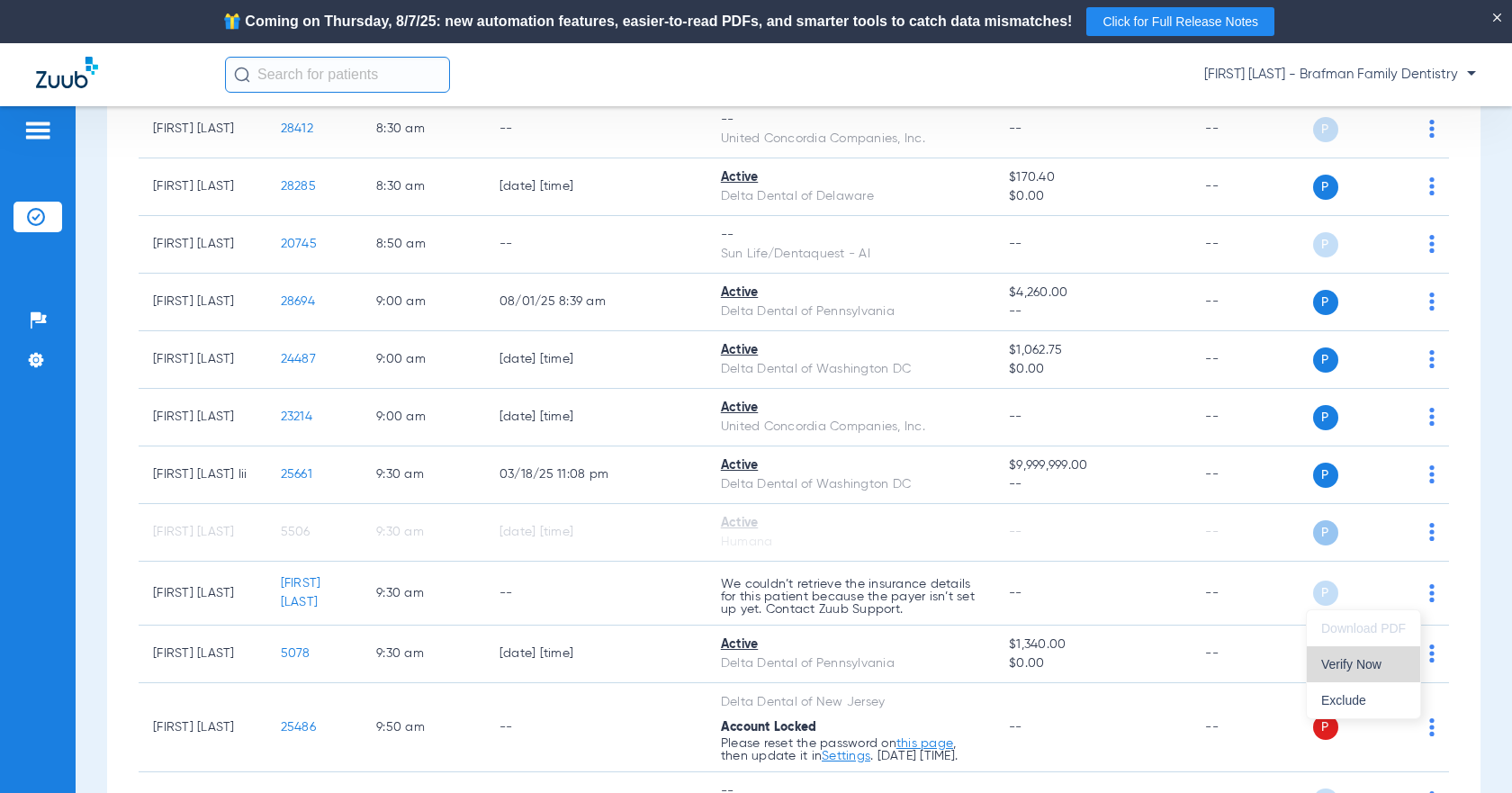 click on "Verify Now" at bounding box center (1364, 664) 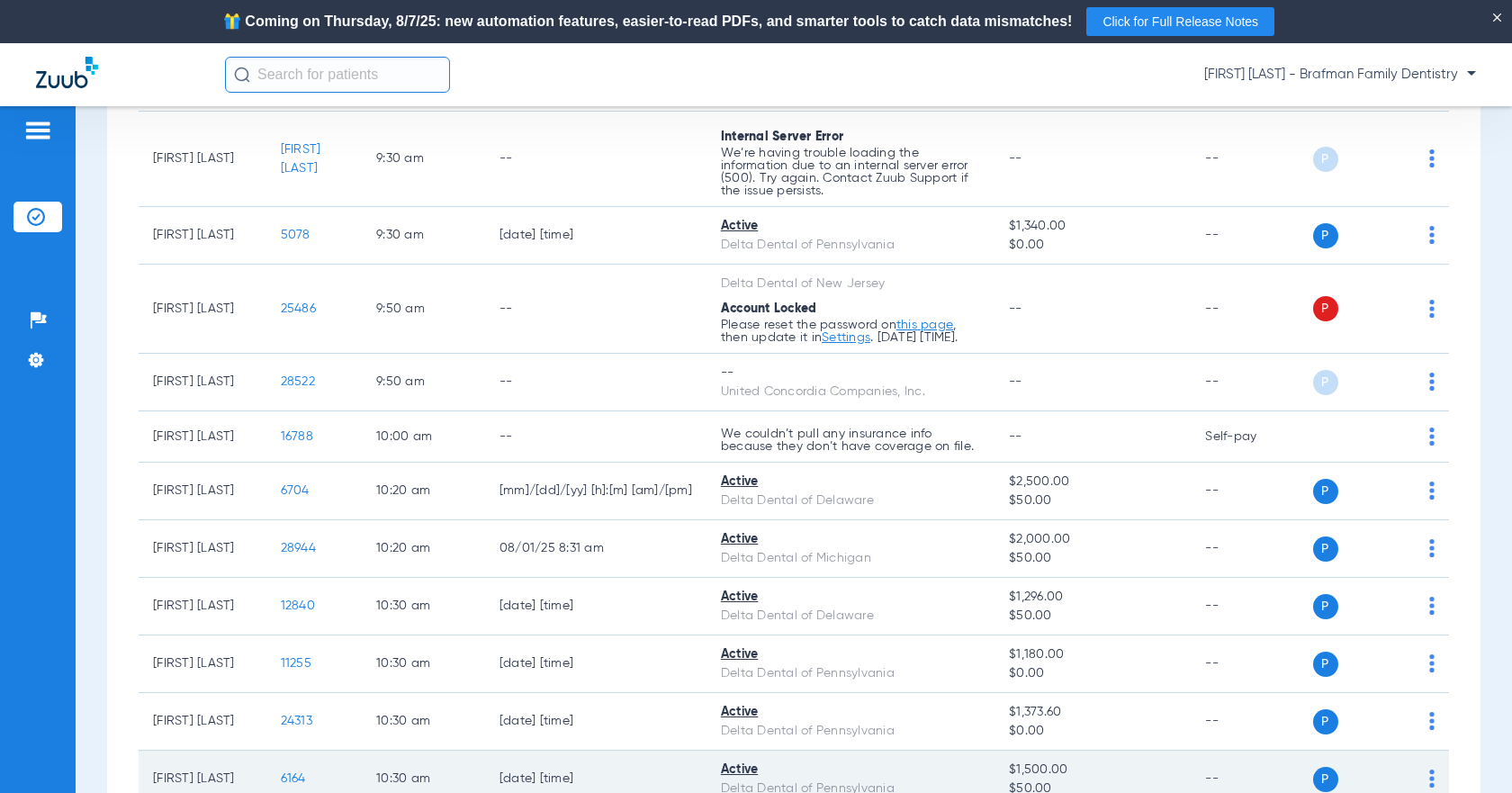 scroll, scrollTop: 1440, scrollLeft: 0, axis: vertical 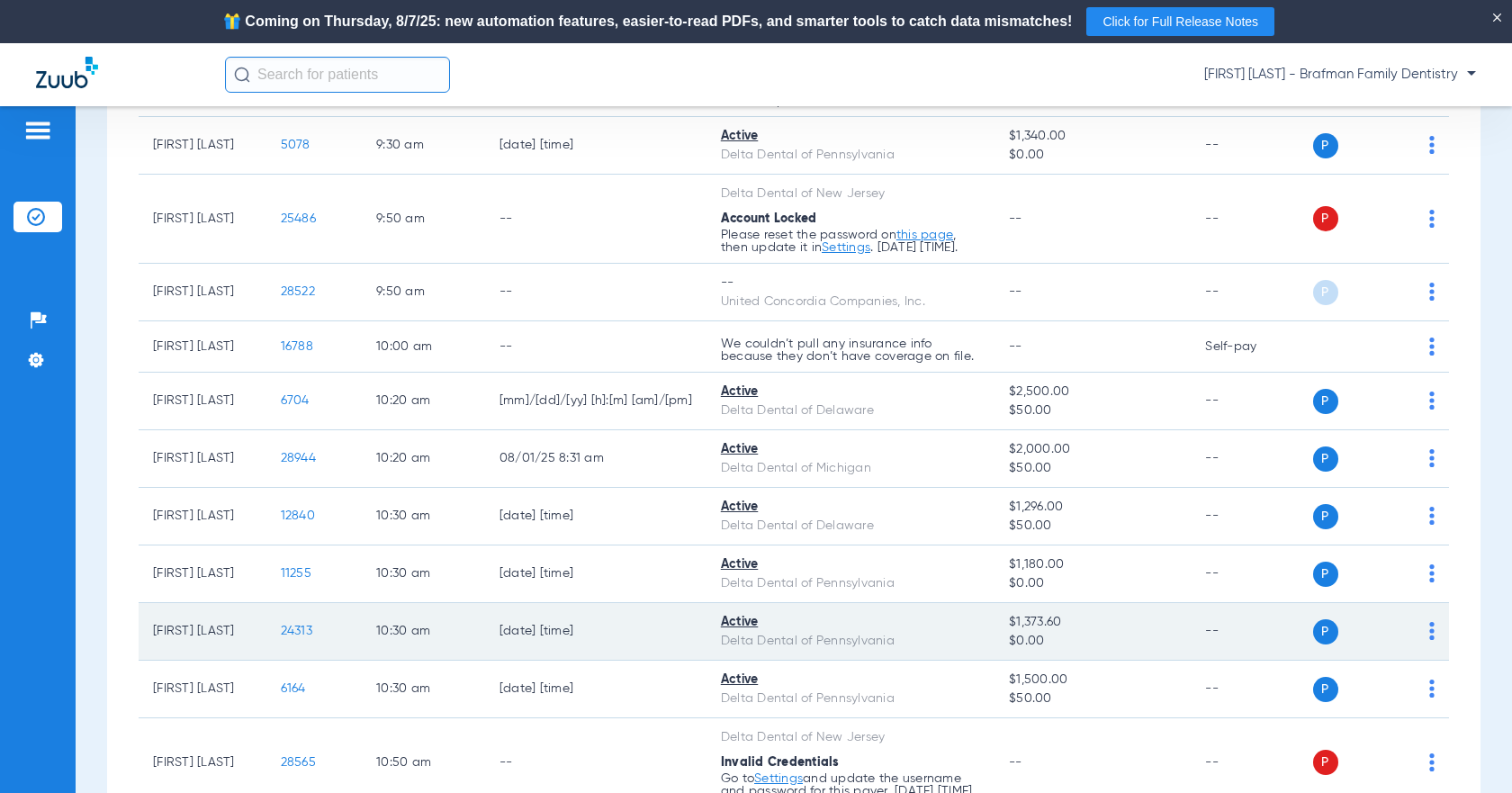 click 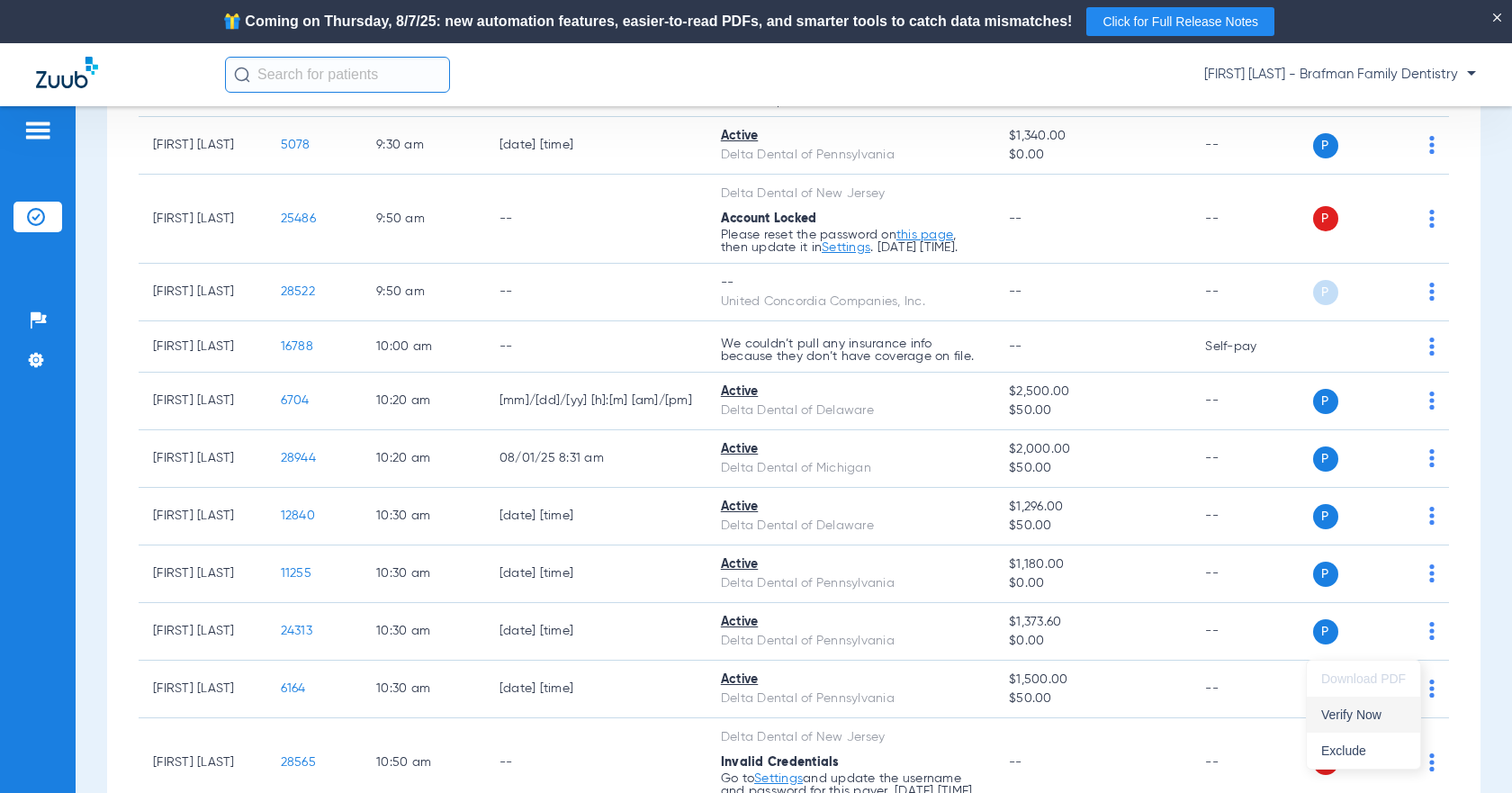 click on "Verify Now" at bounding box center [1364, 715] 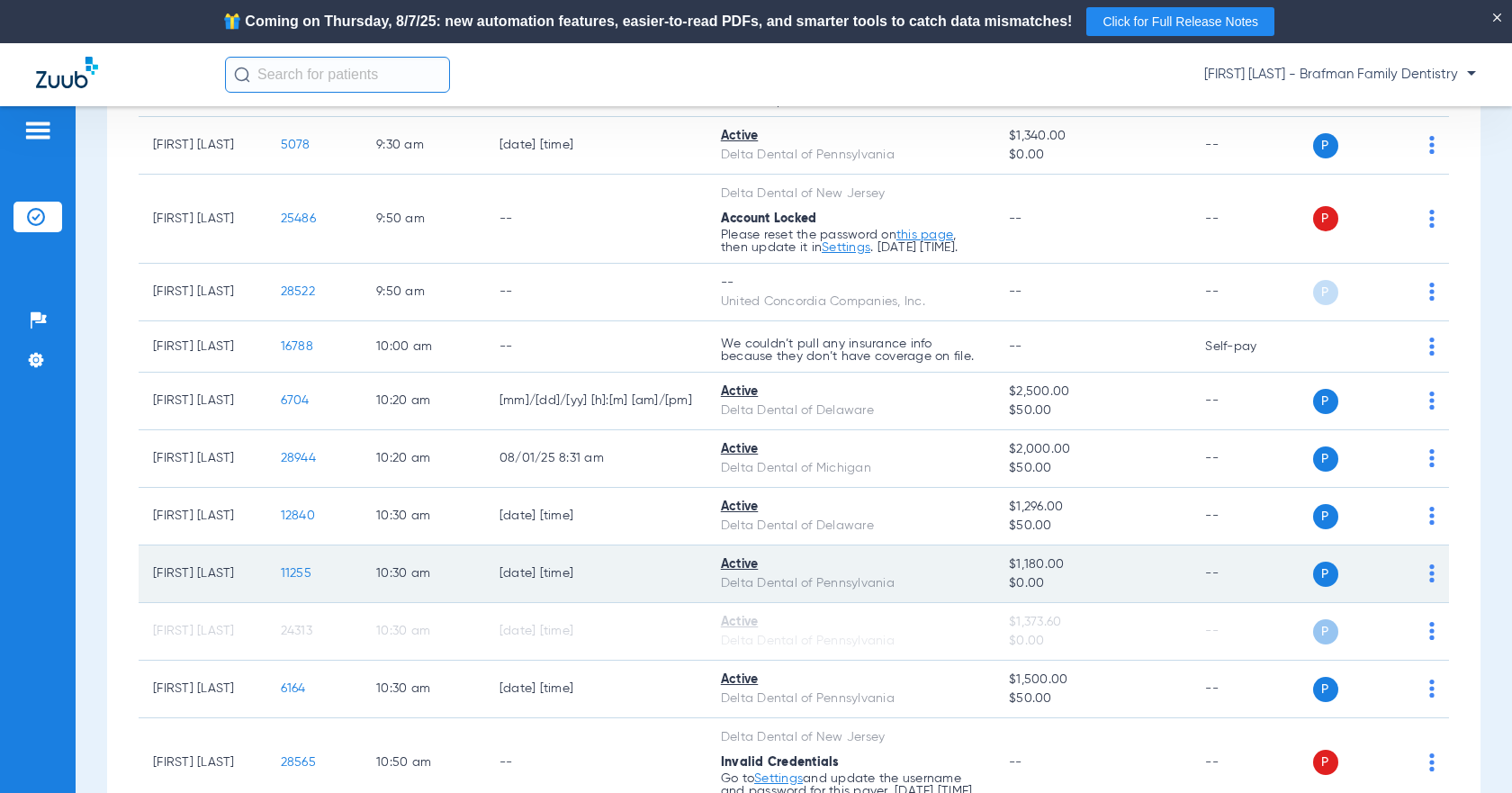 click 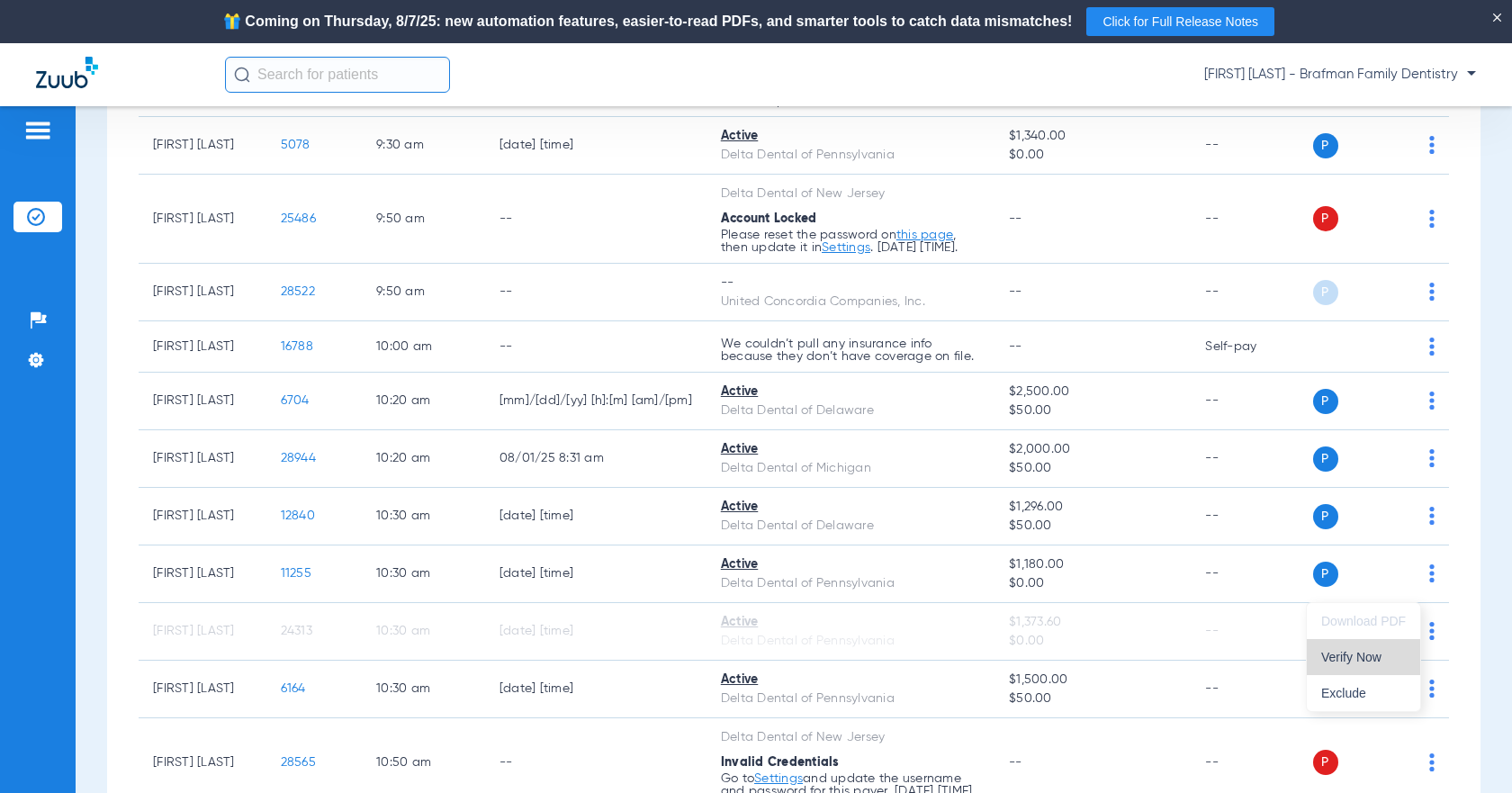 click on "Verify Now" at bounding box center [1364, 657] 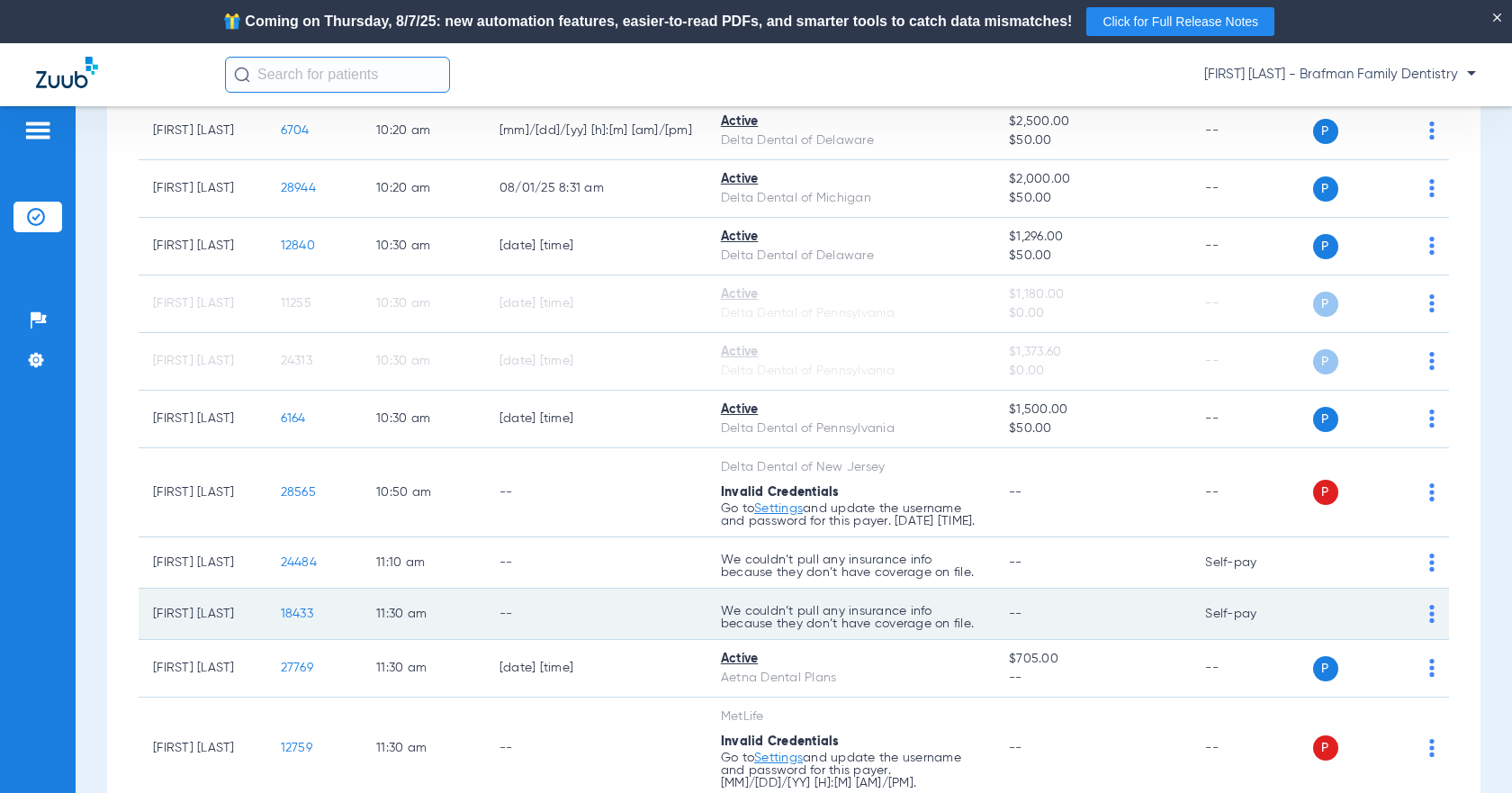 scroll, scrollTop: 1890, scrollLeft: 0, axis: vertical 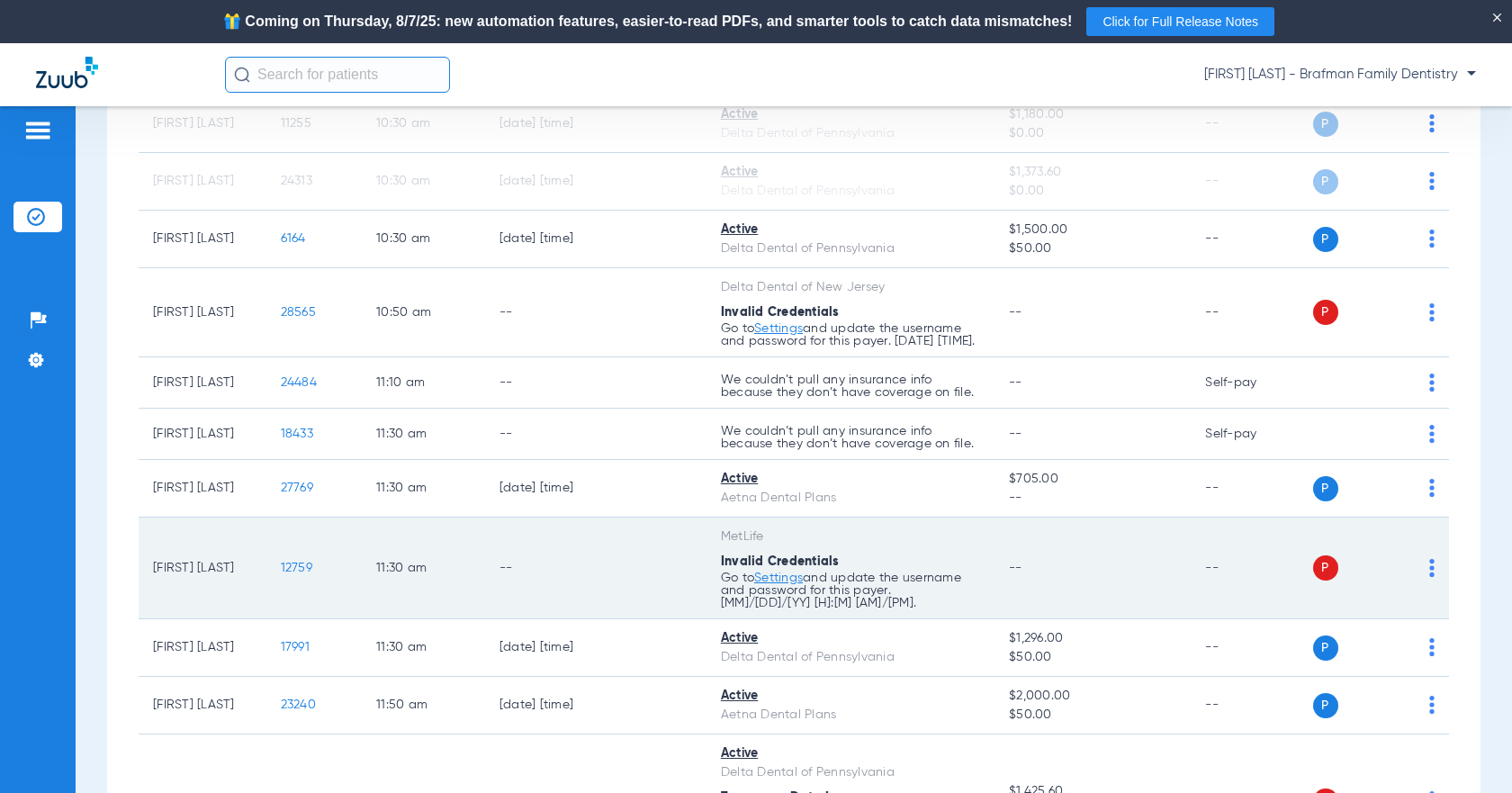 click on "P S" 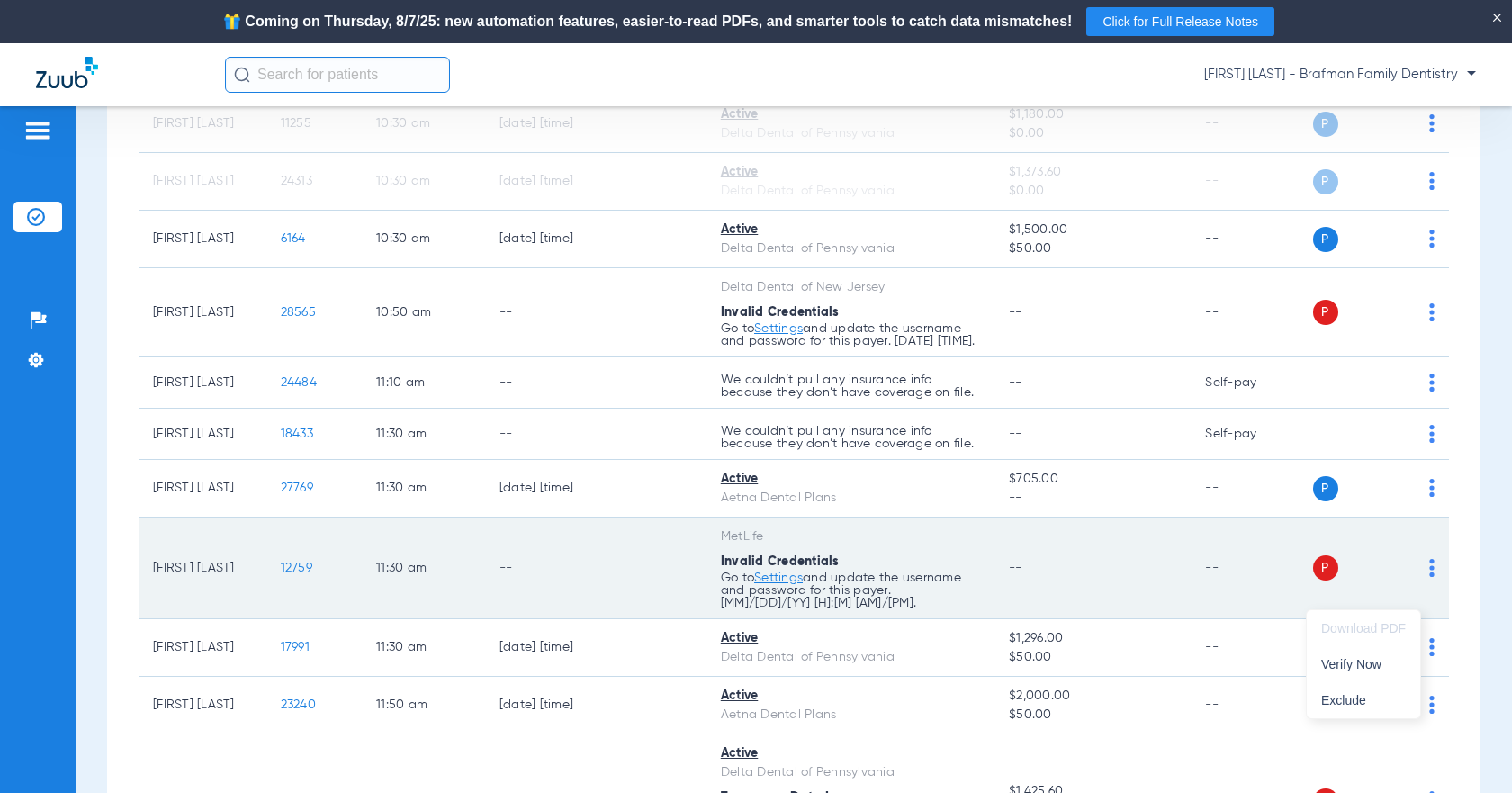drag, startPoint x: 1378, startPoint y: 657, endPoint x: 1390, endPoint y: 644, distance: 17.691806 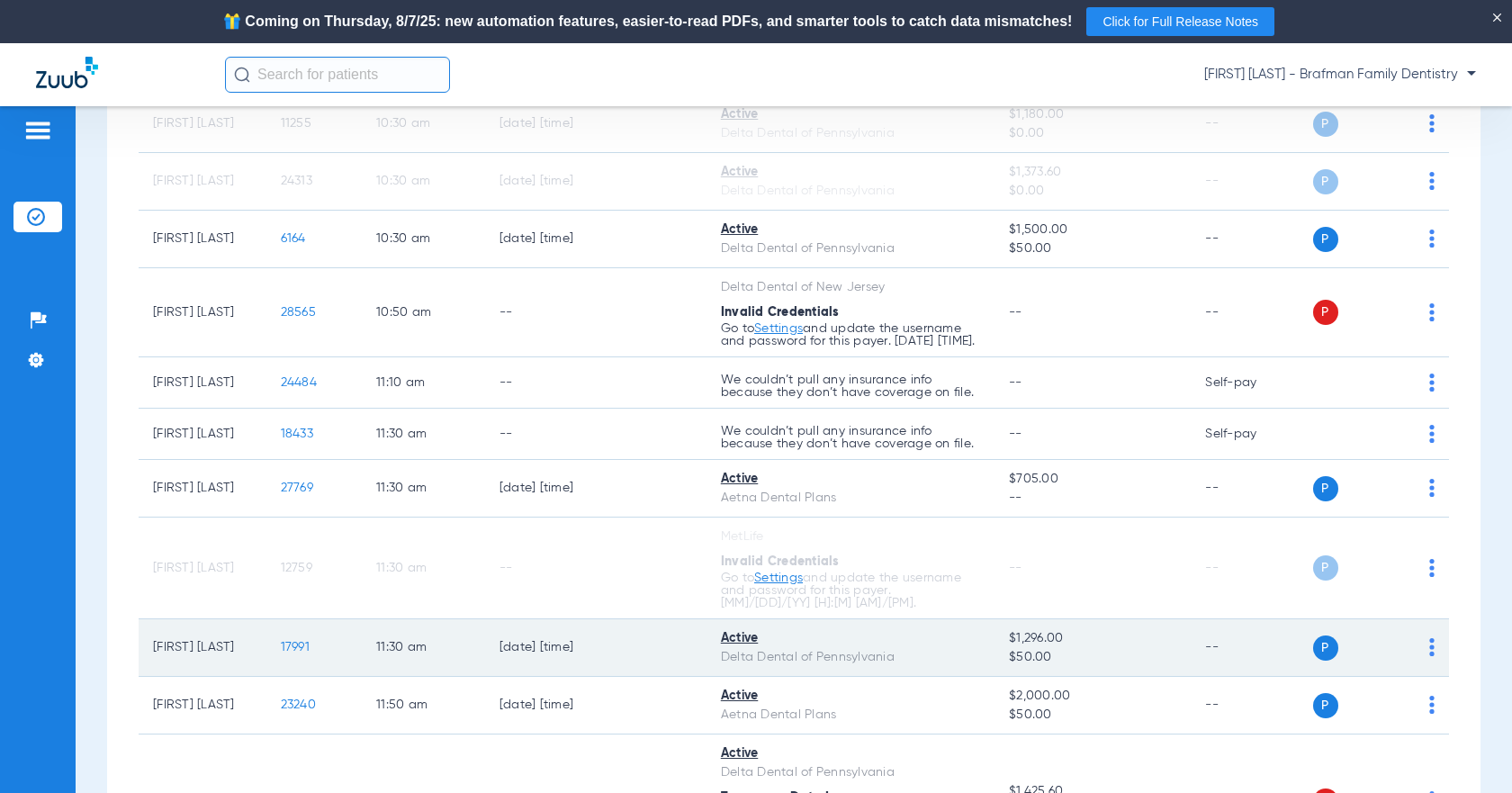 click 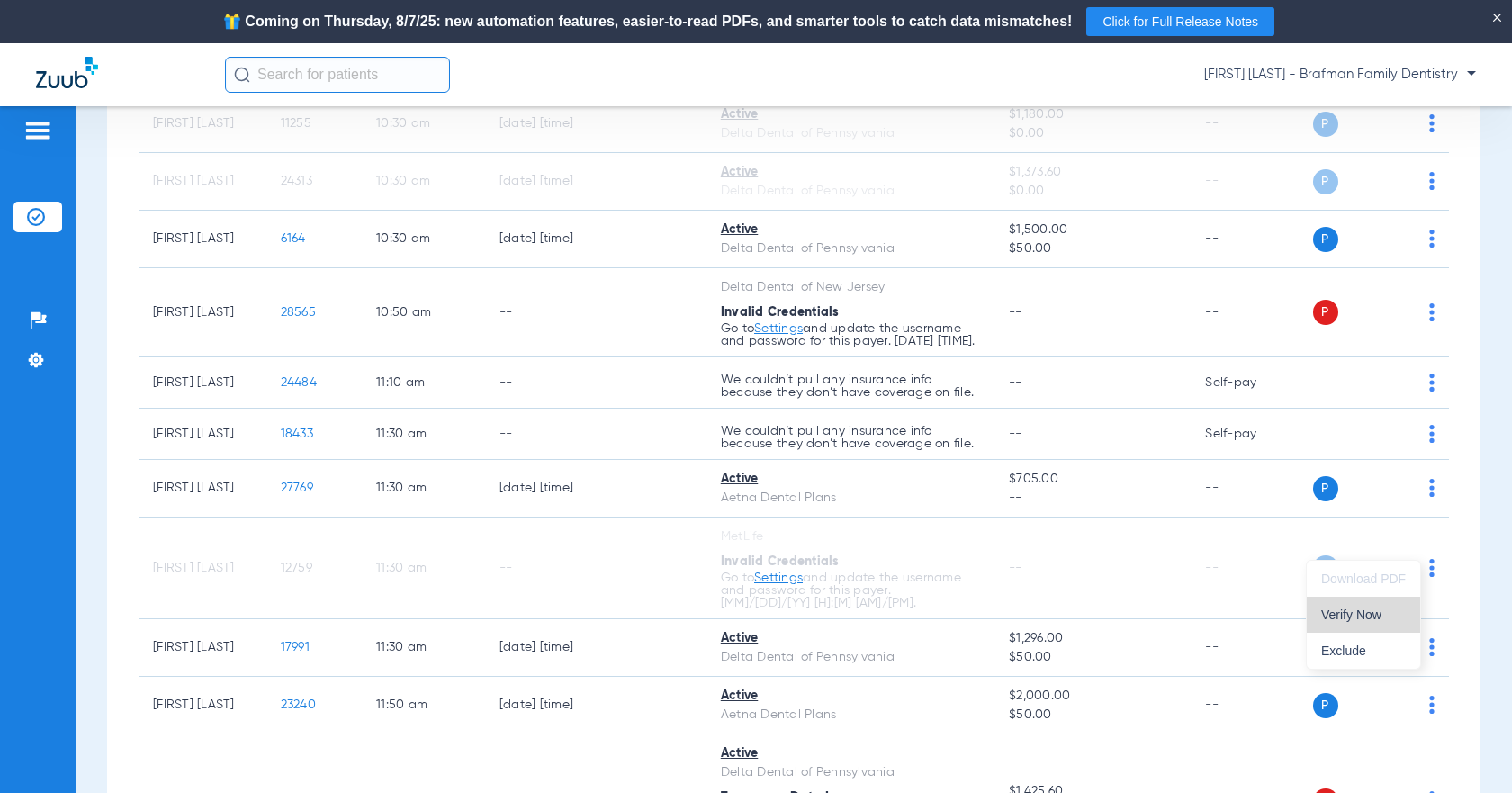 click on "Verify Now" at bounding box center (1364, 615) 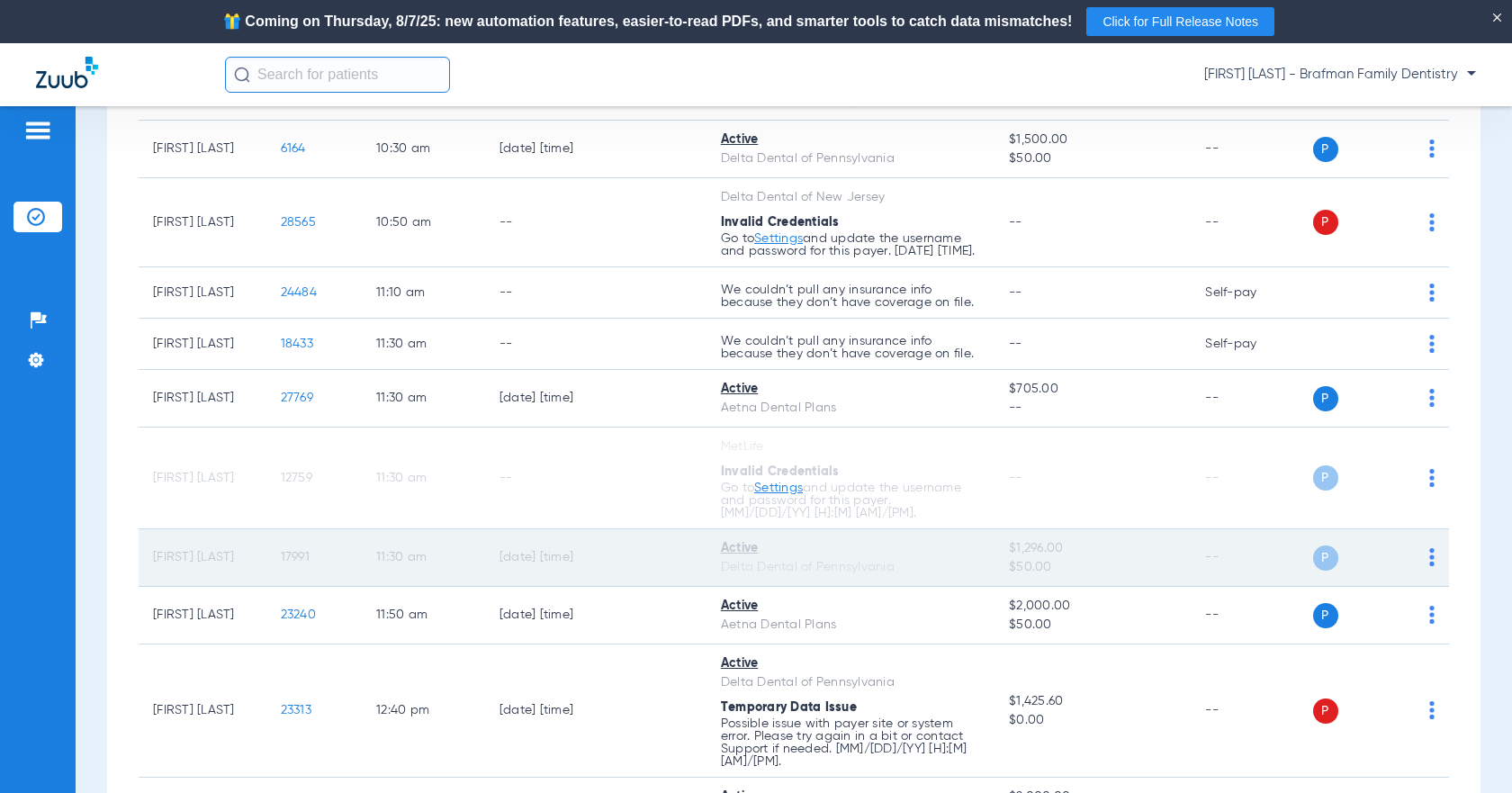 scroll, scrollTop: 2430, scrollLeft: 0, axis: vertical 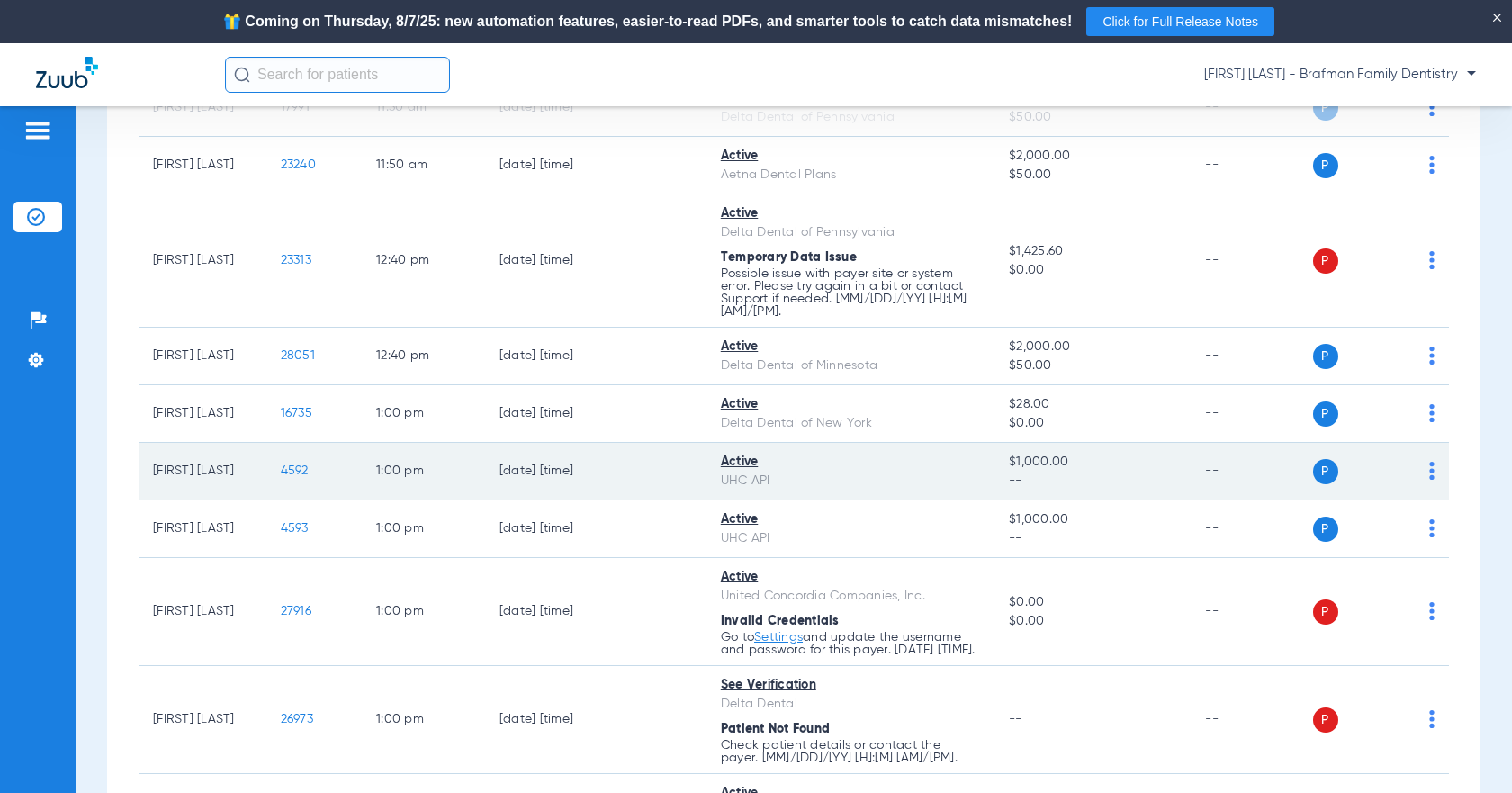 click 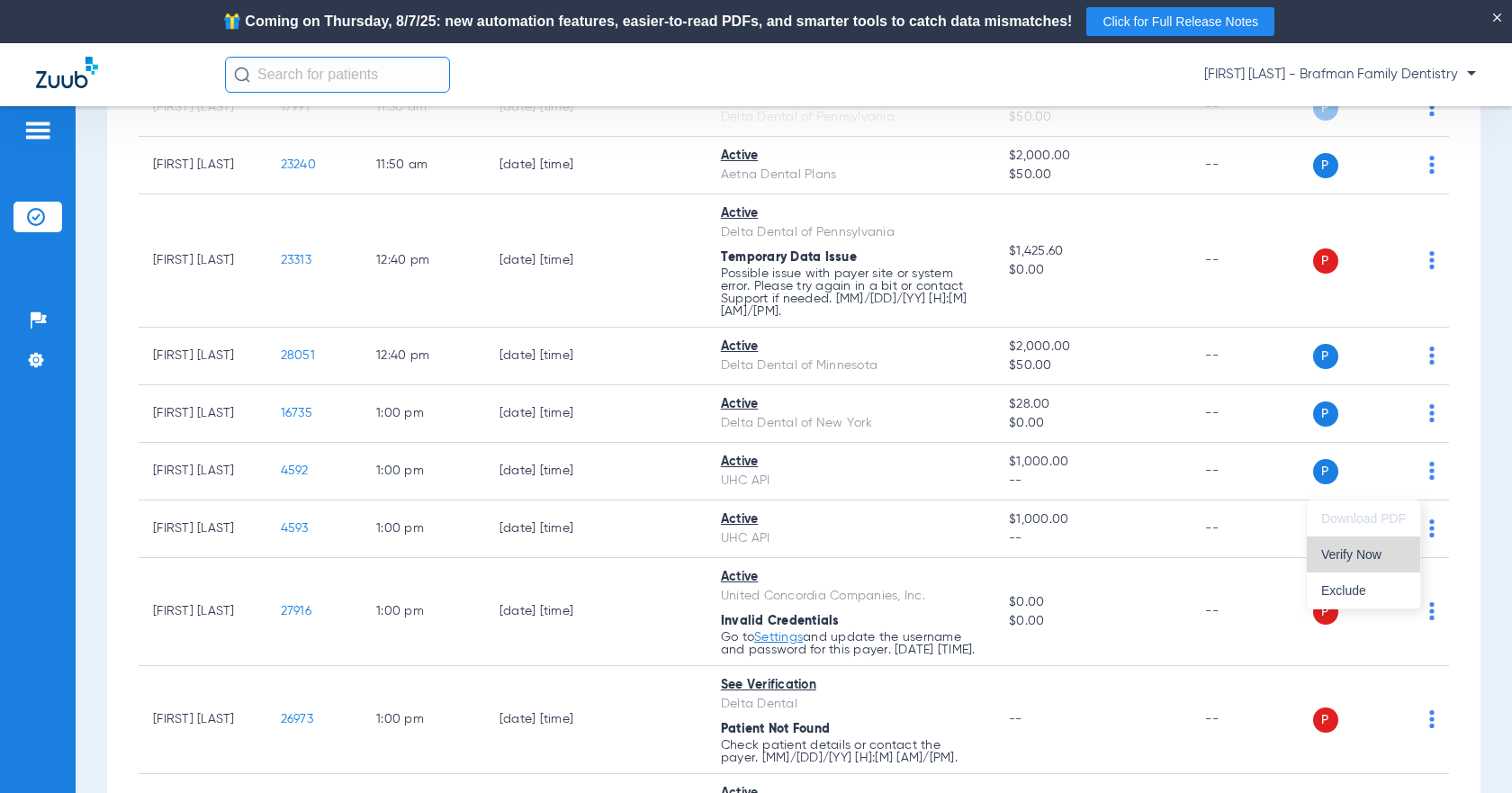 click on "Verify Now" at bounding box center (1364, 554) 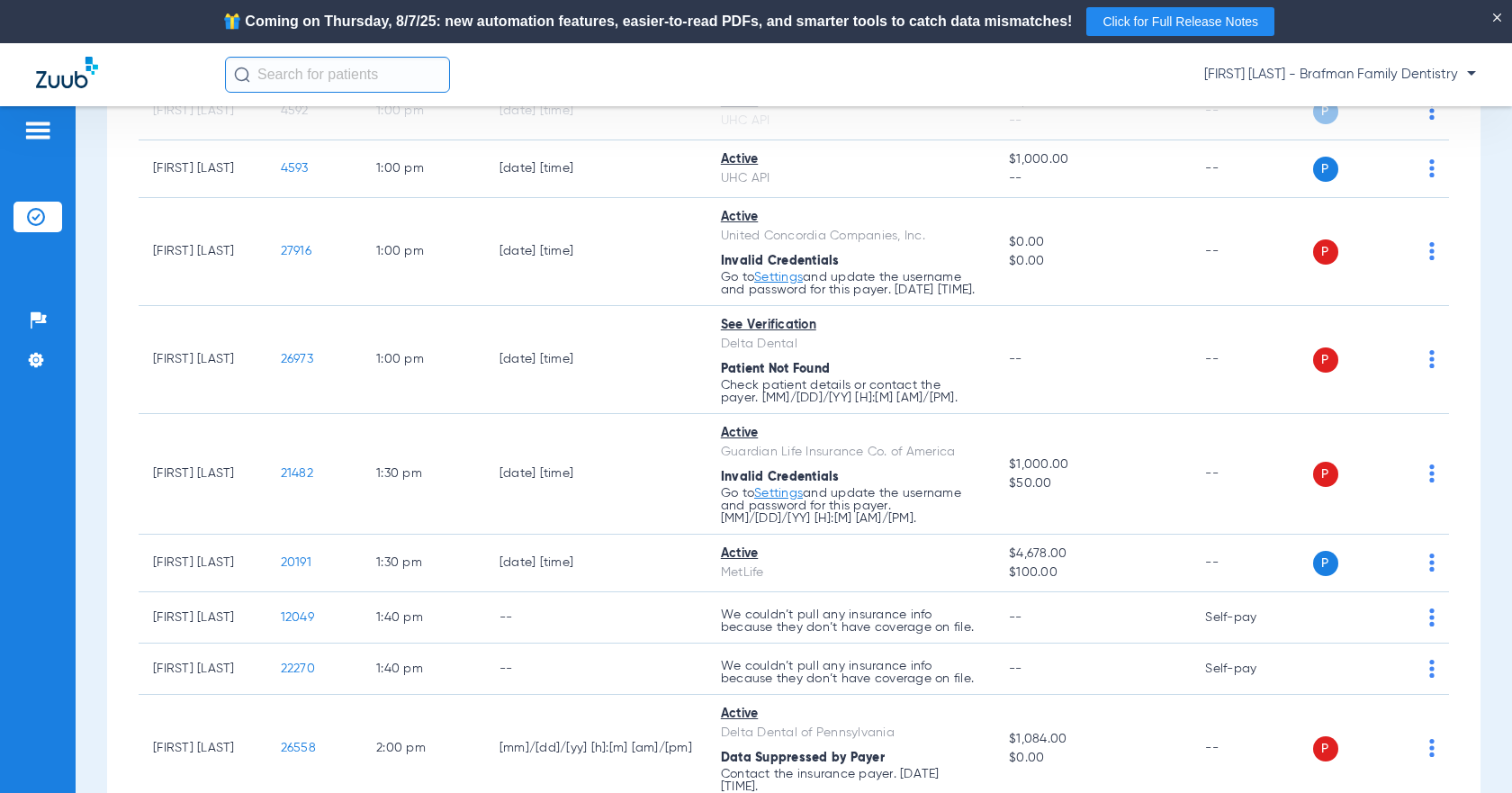 scroll, scrollTop: 2880, scrollLeft: 0, axis: vertical 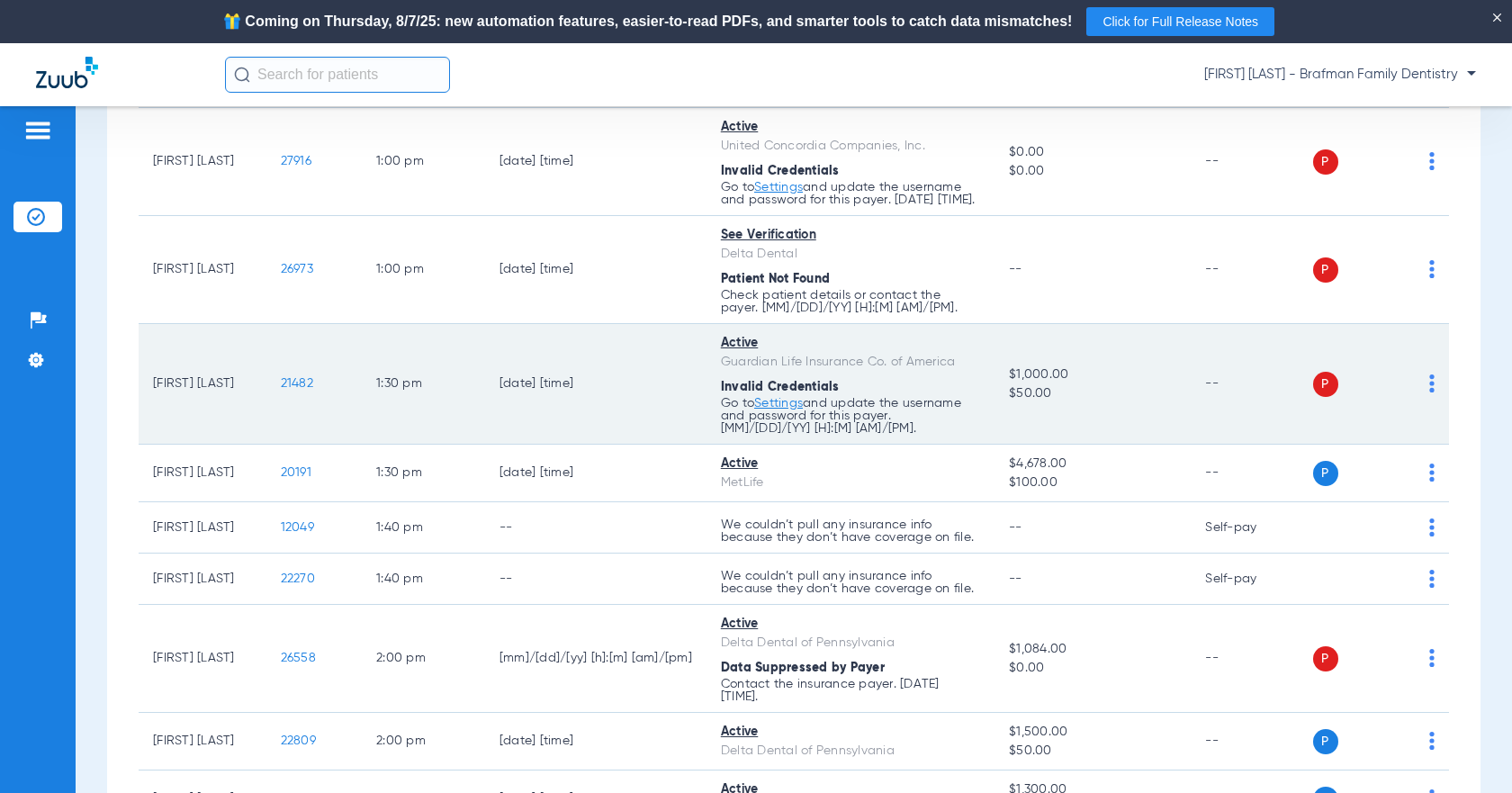 click on "P S" 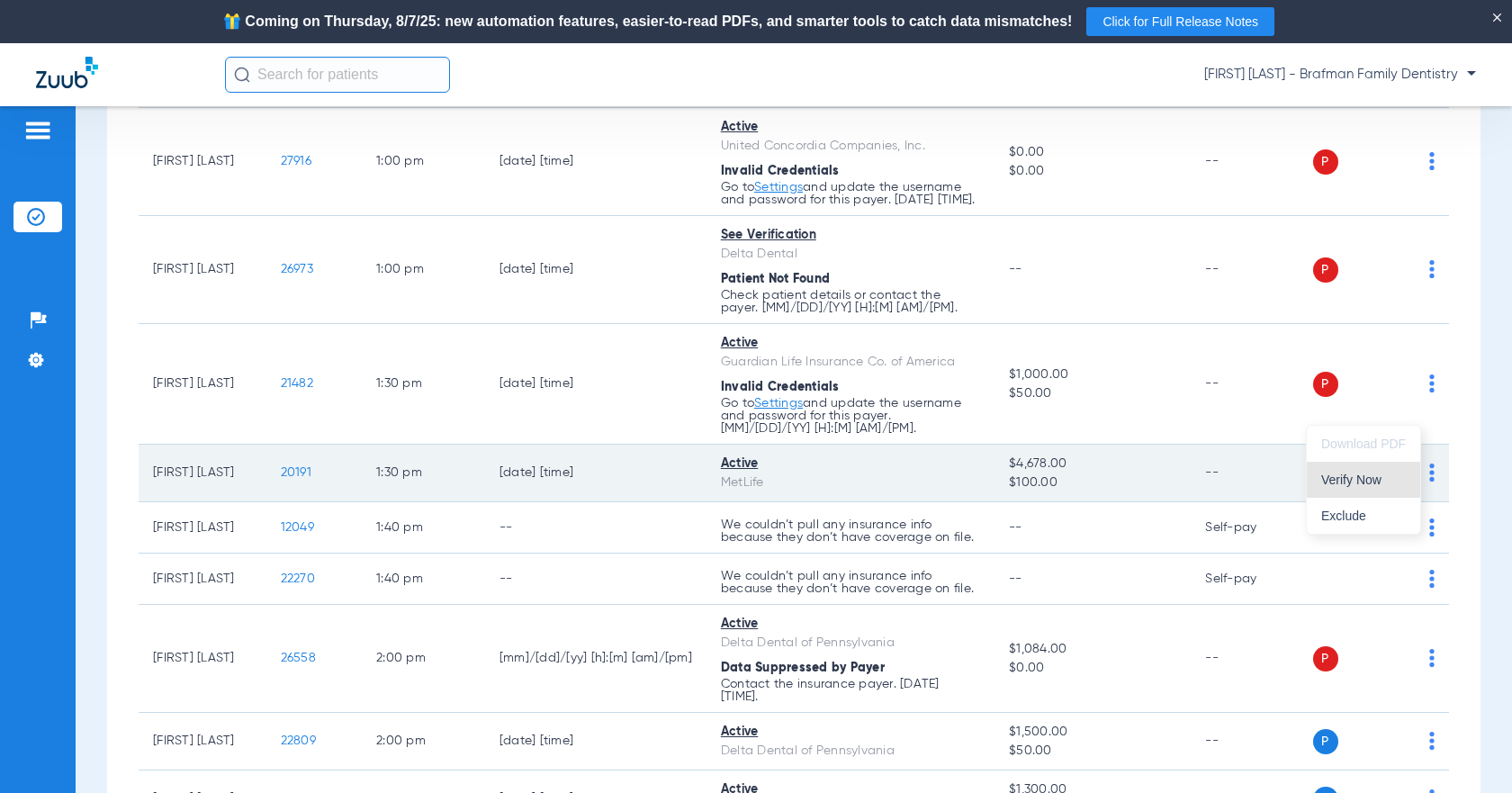 click on "Verify Now" at bounding box center (1364, 480) 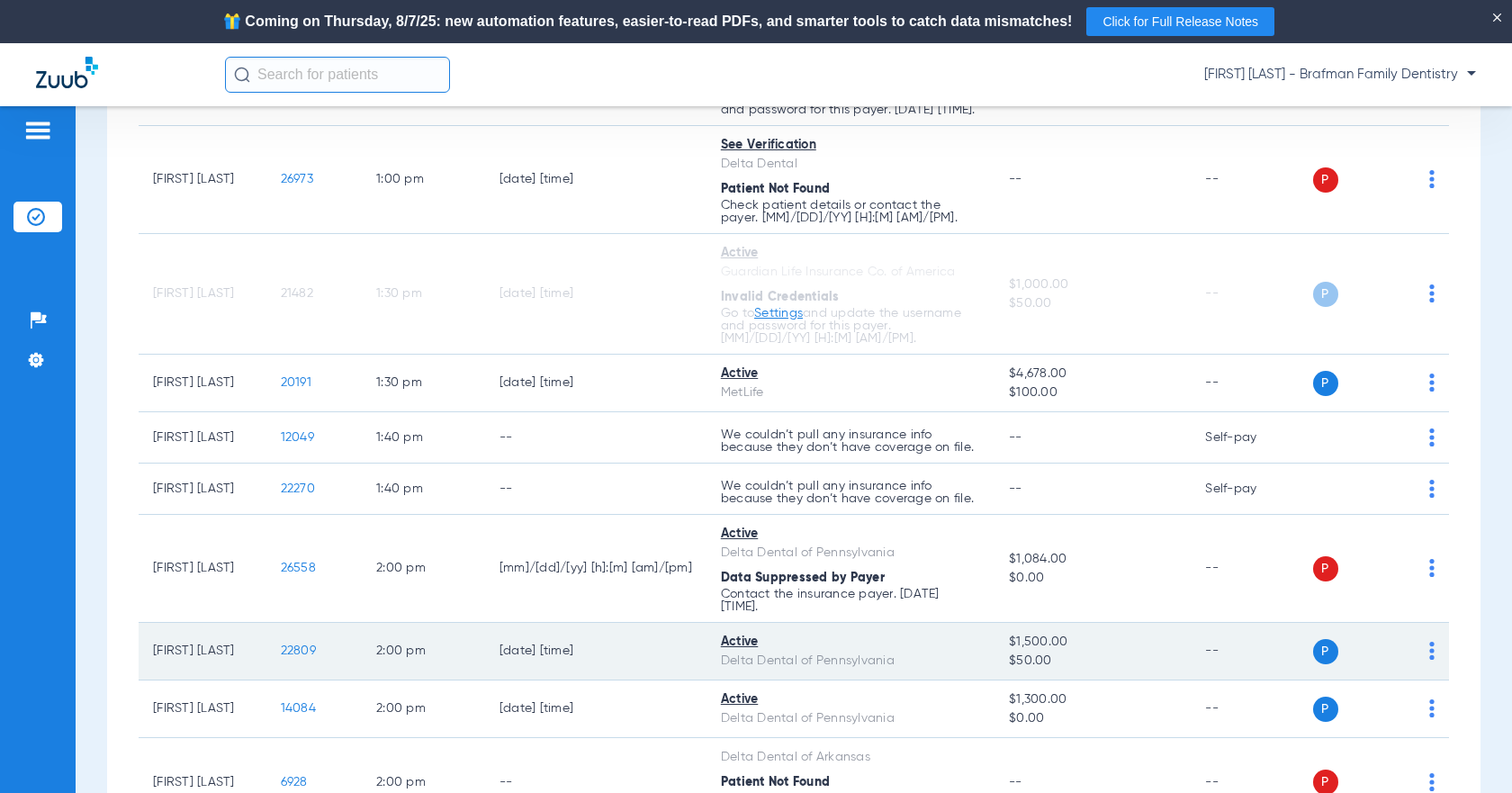 scroll, scrollTop: 3150, scrollLeft: 0, axis: vertical 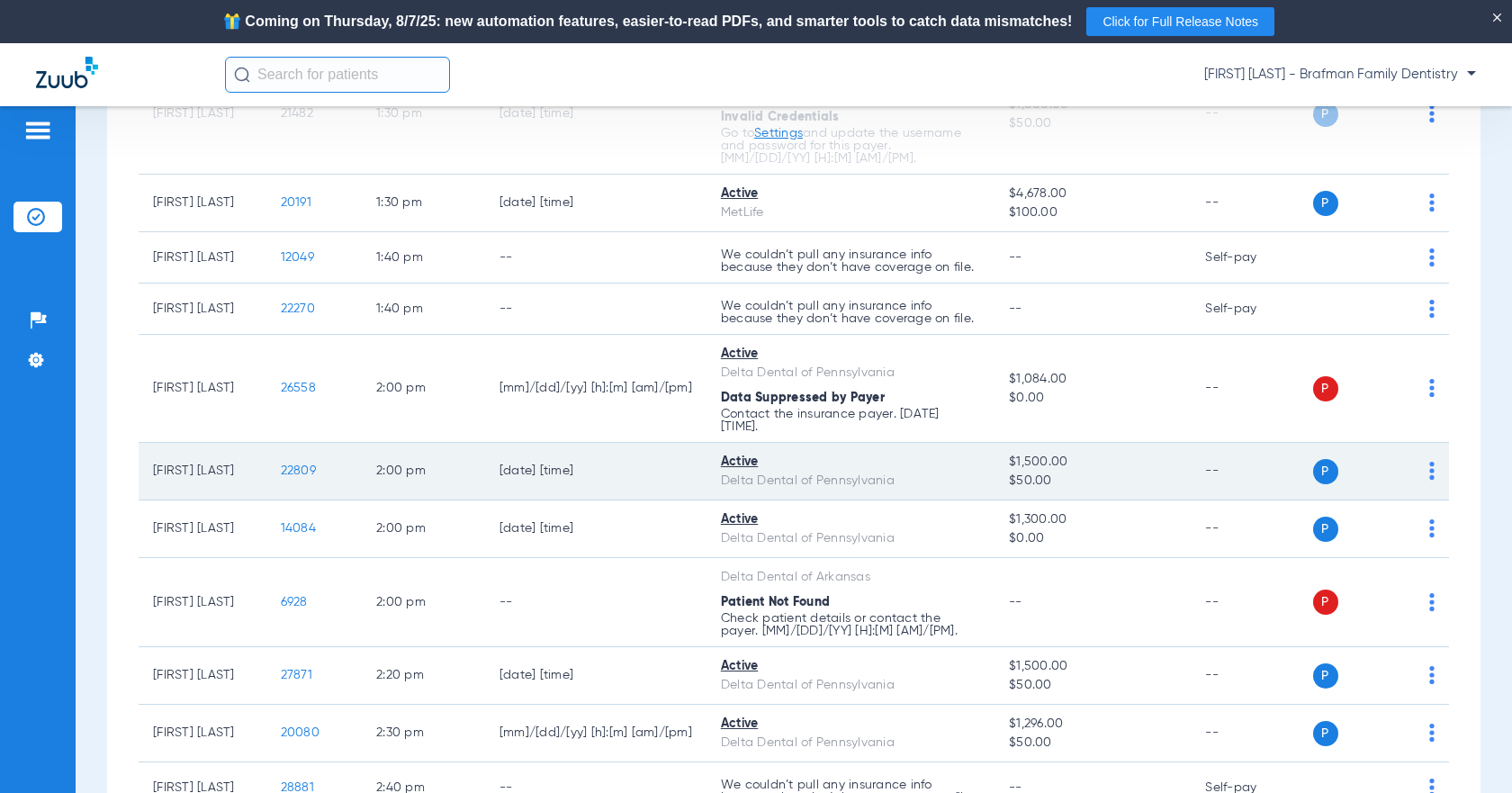 click 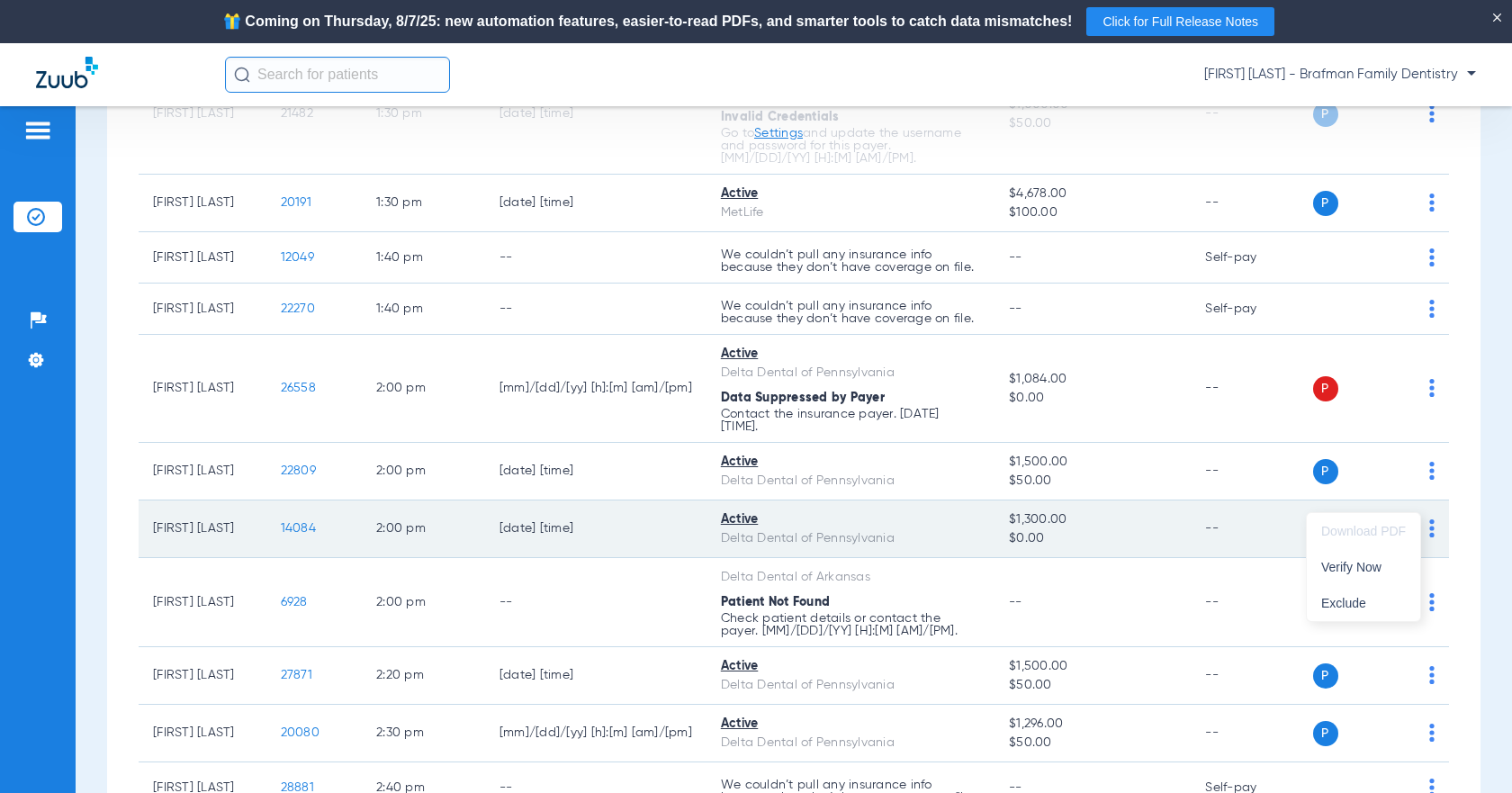 drag, startPoint x: 1347, startPoint y: 560, endPoint x: 1389, endPoint y: 564, distance: 42.190046 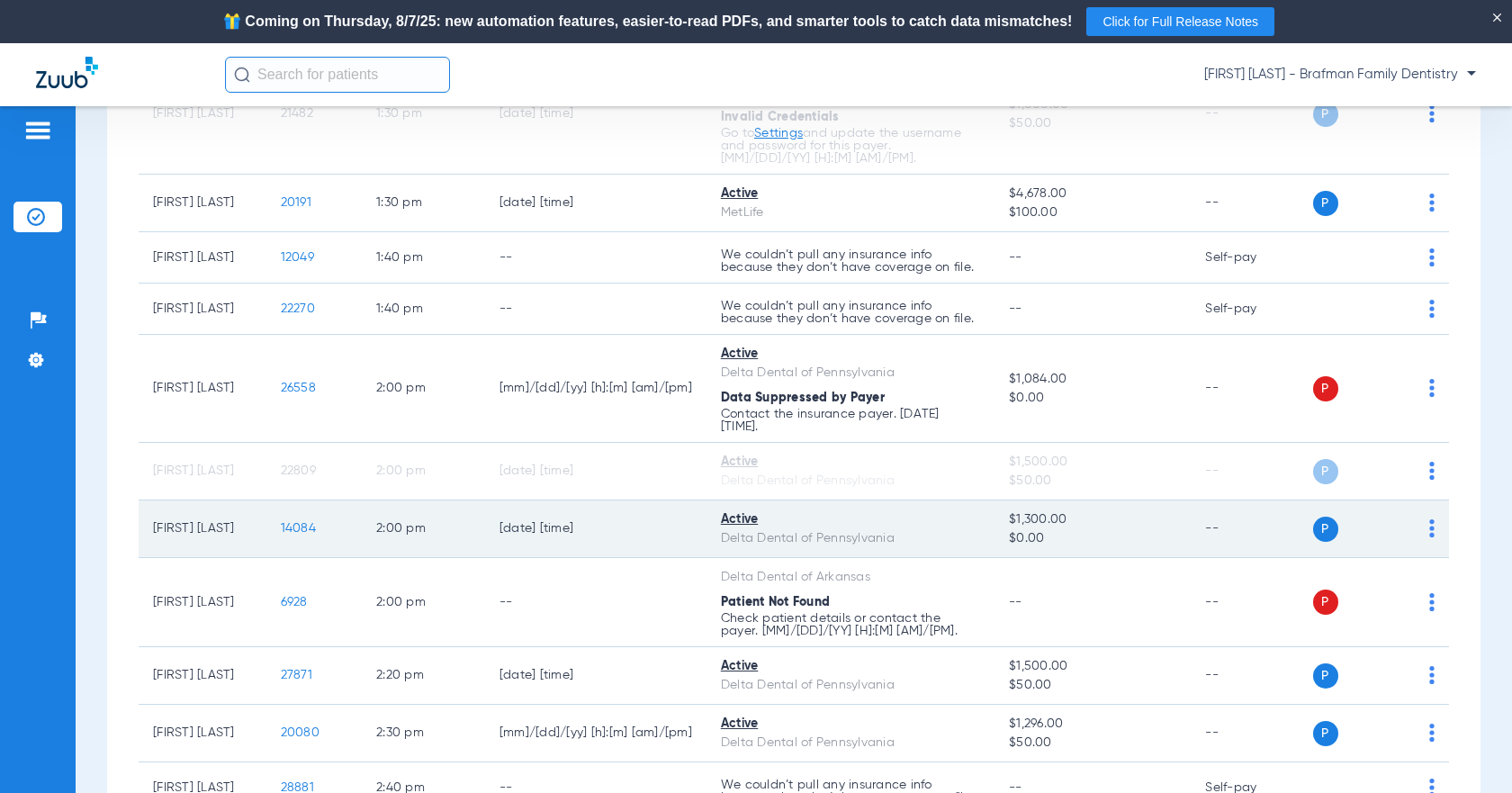 click on "P S" 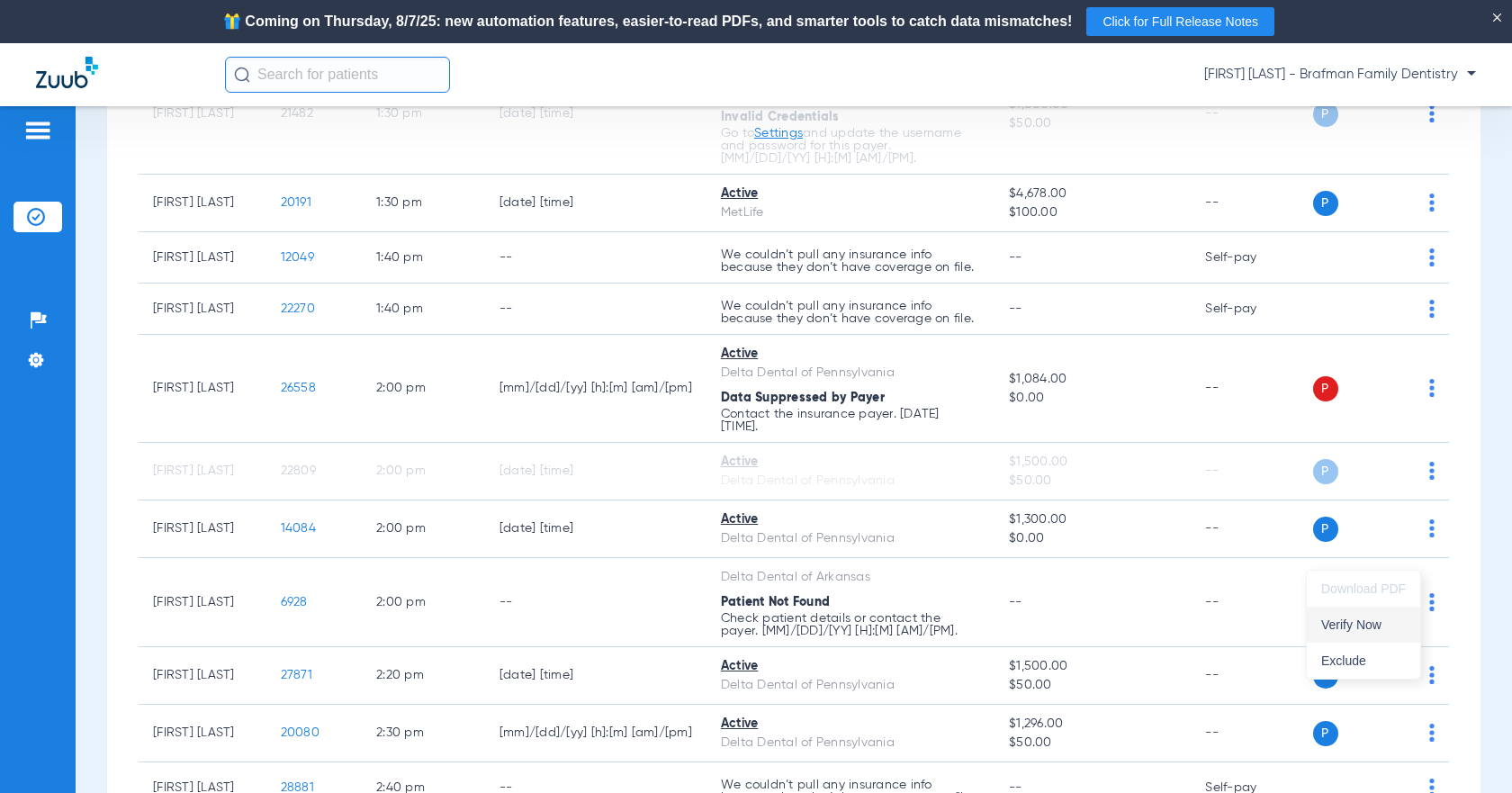 click on "Verify Now" at bounding box center (1364, 625) 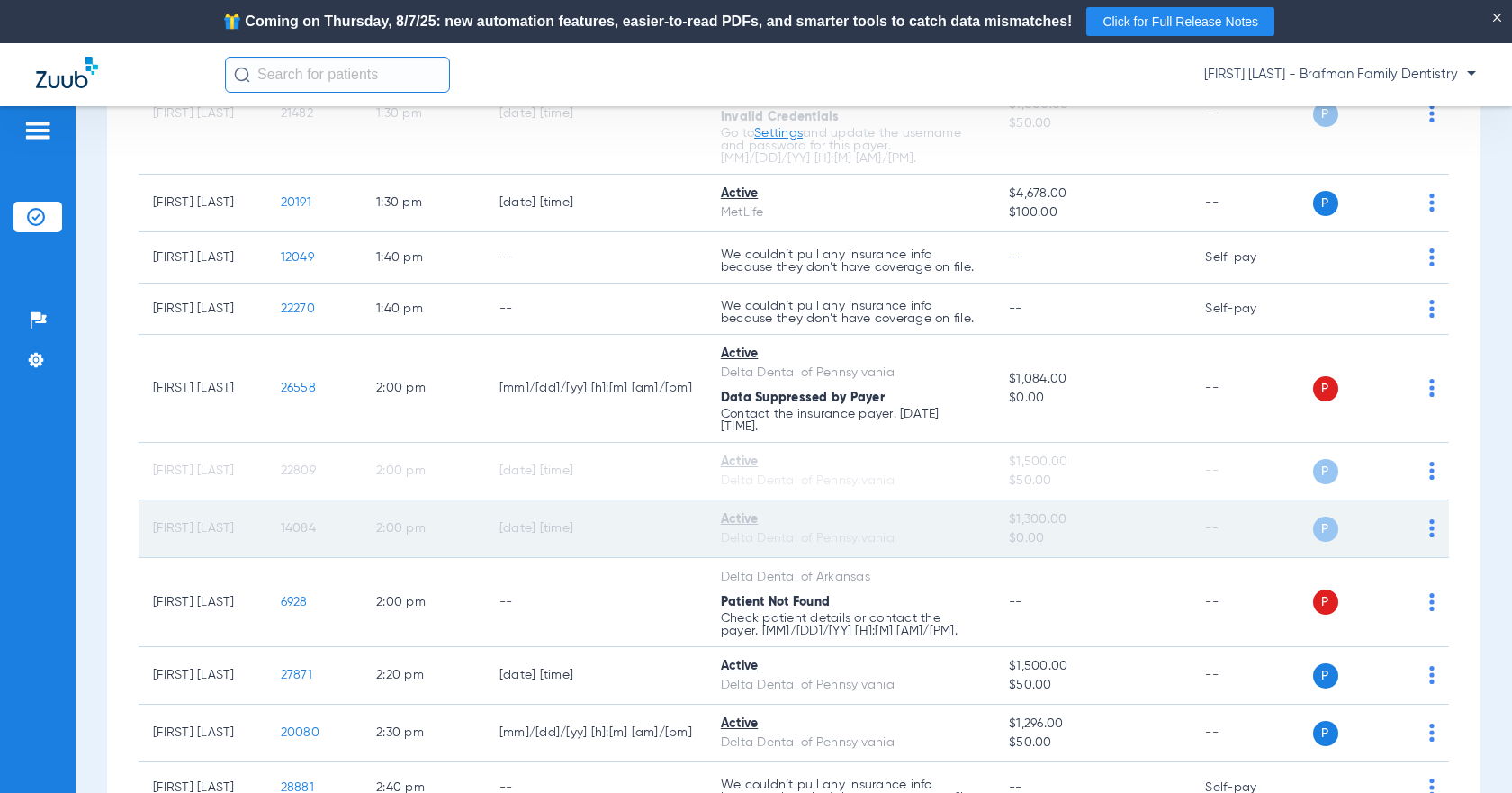 scroll, scrollTop: 3330, scrollLeft: 0, axis: vertical 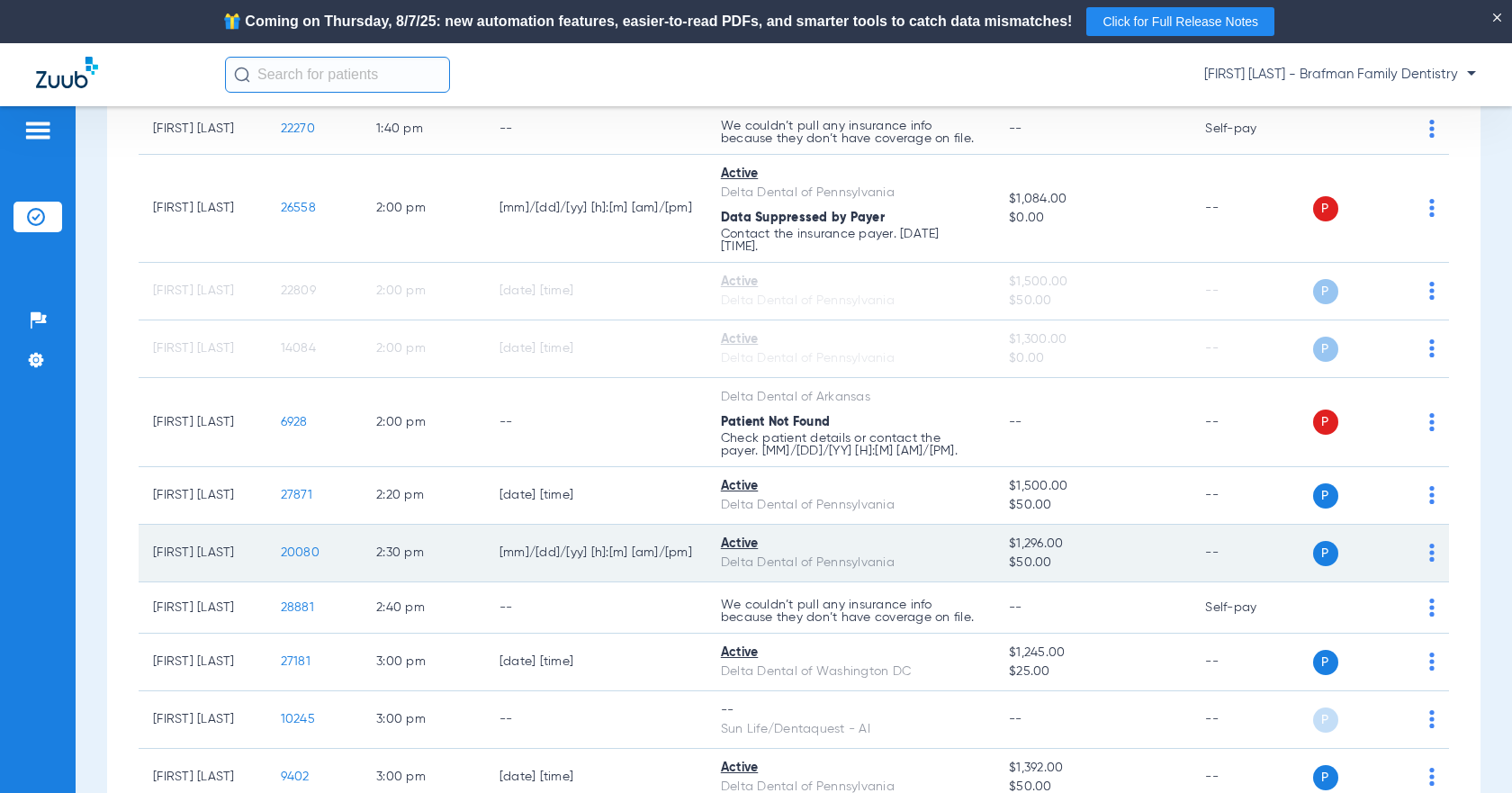 click on "P S" 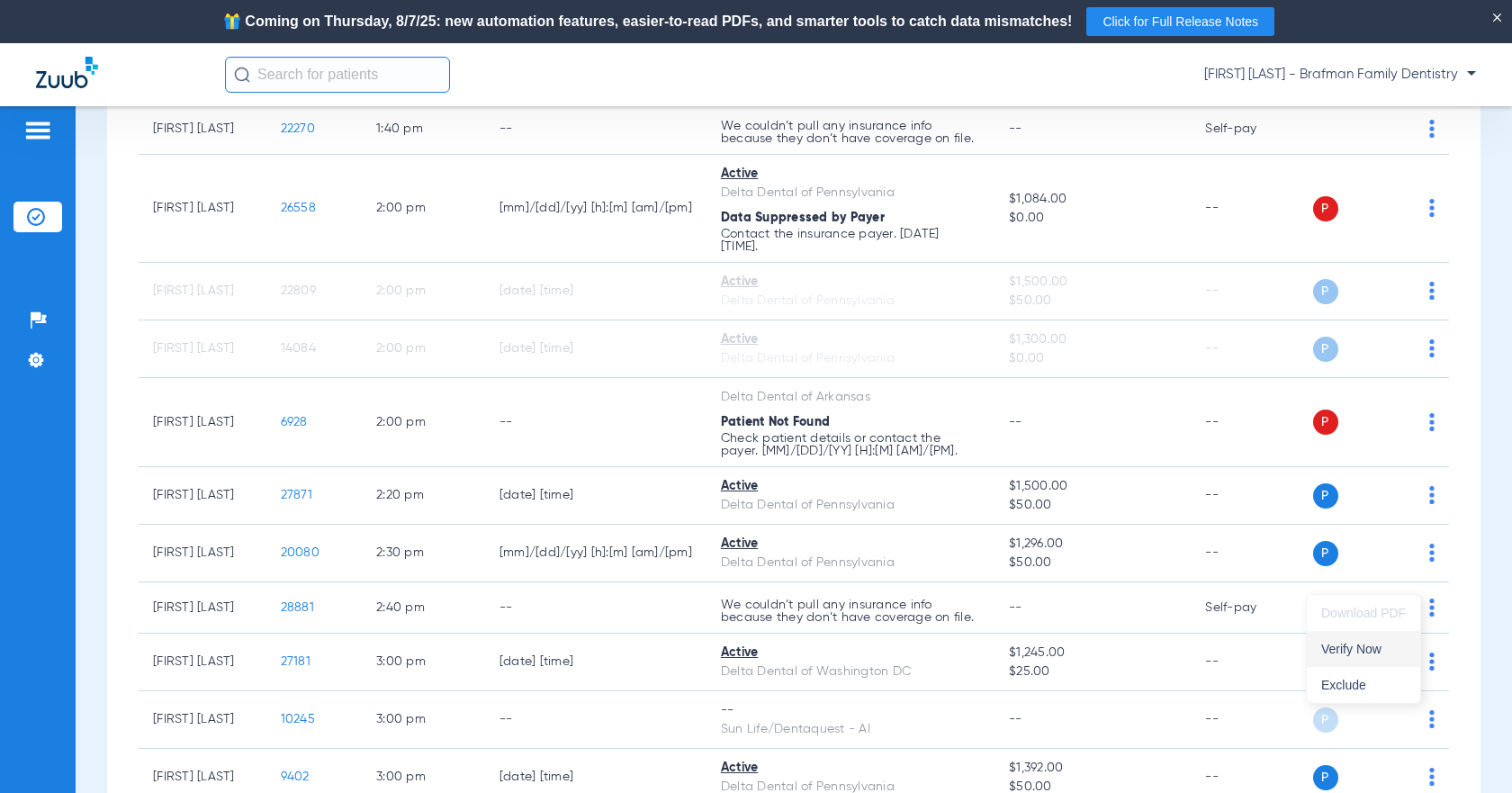 click on "Verify Now" at bounding box center [1364, 649] 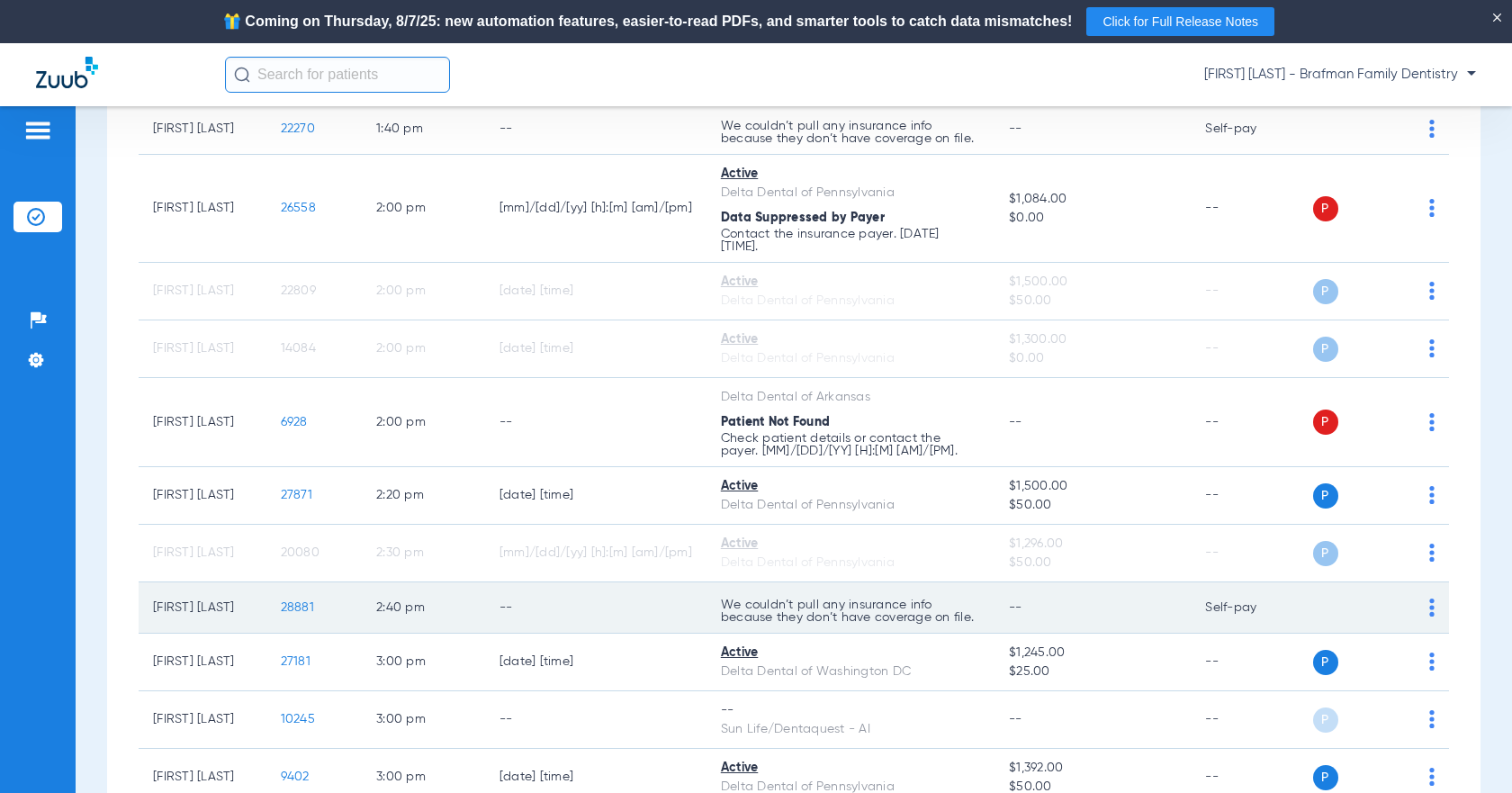 scroll, scrollTop: 3510, scrollLeft: 0, axis: vertical 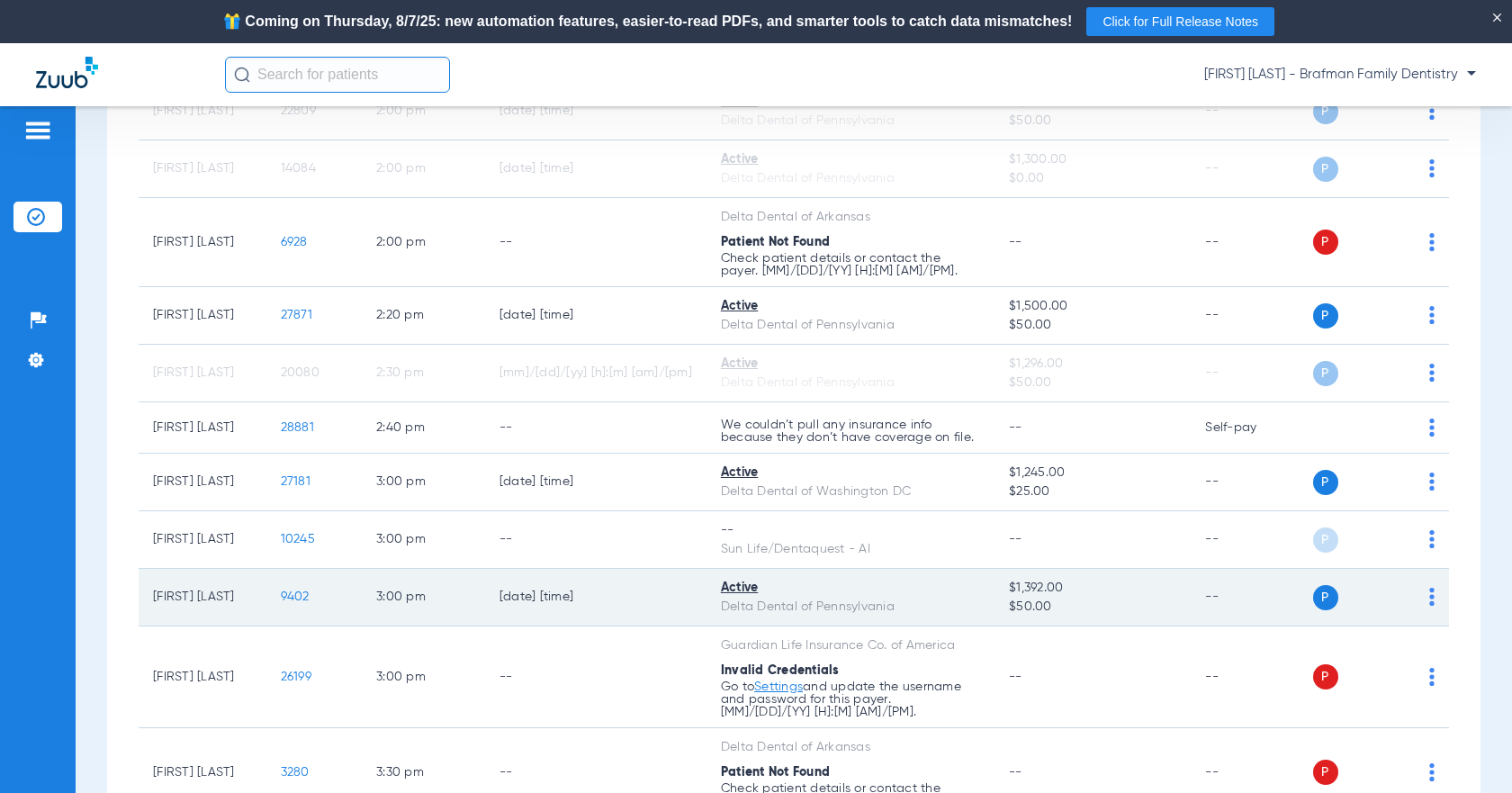 click 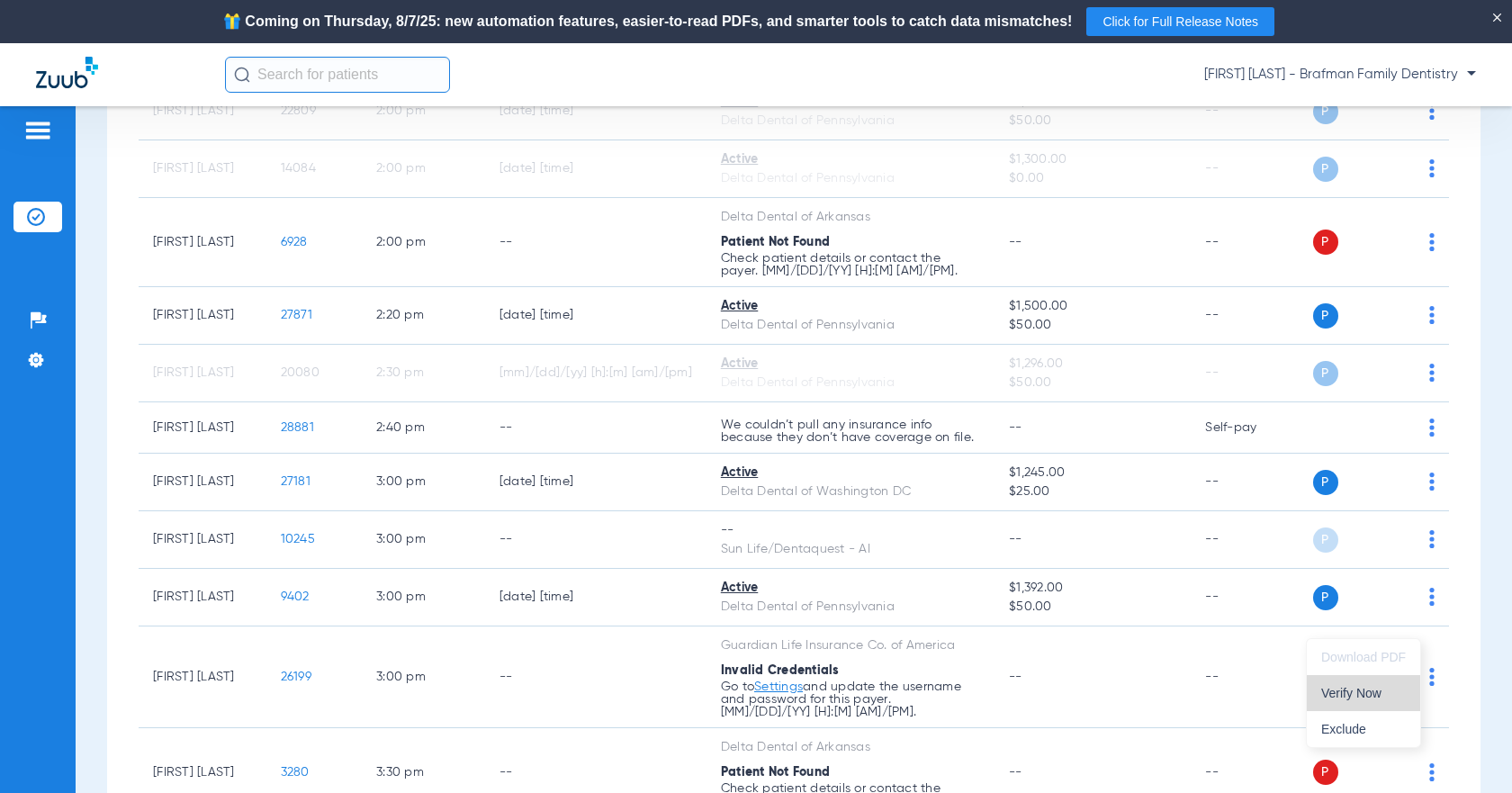 click on "Verify Now" at bounding box center [1364, 693] 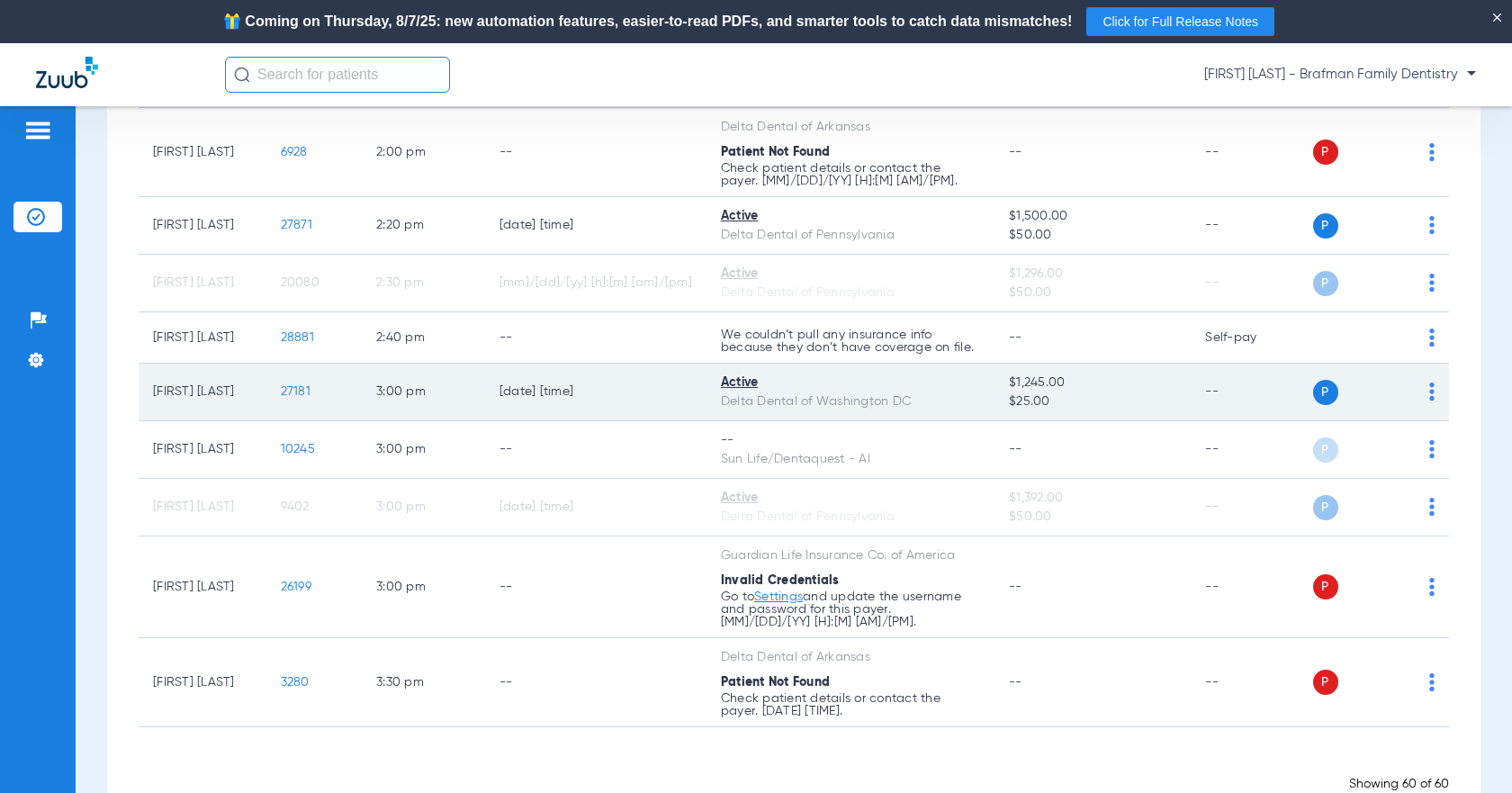 scroll, scrollTop: 3632, scrollLeft: 0, axis: vertical 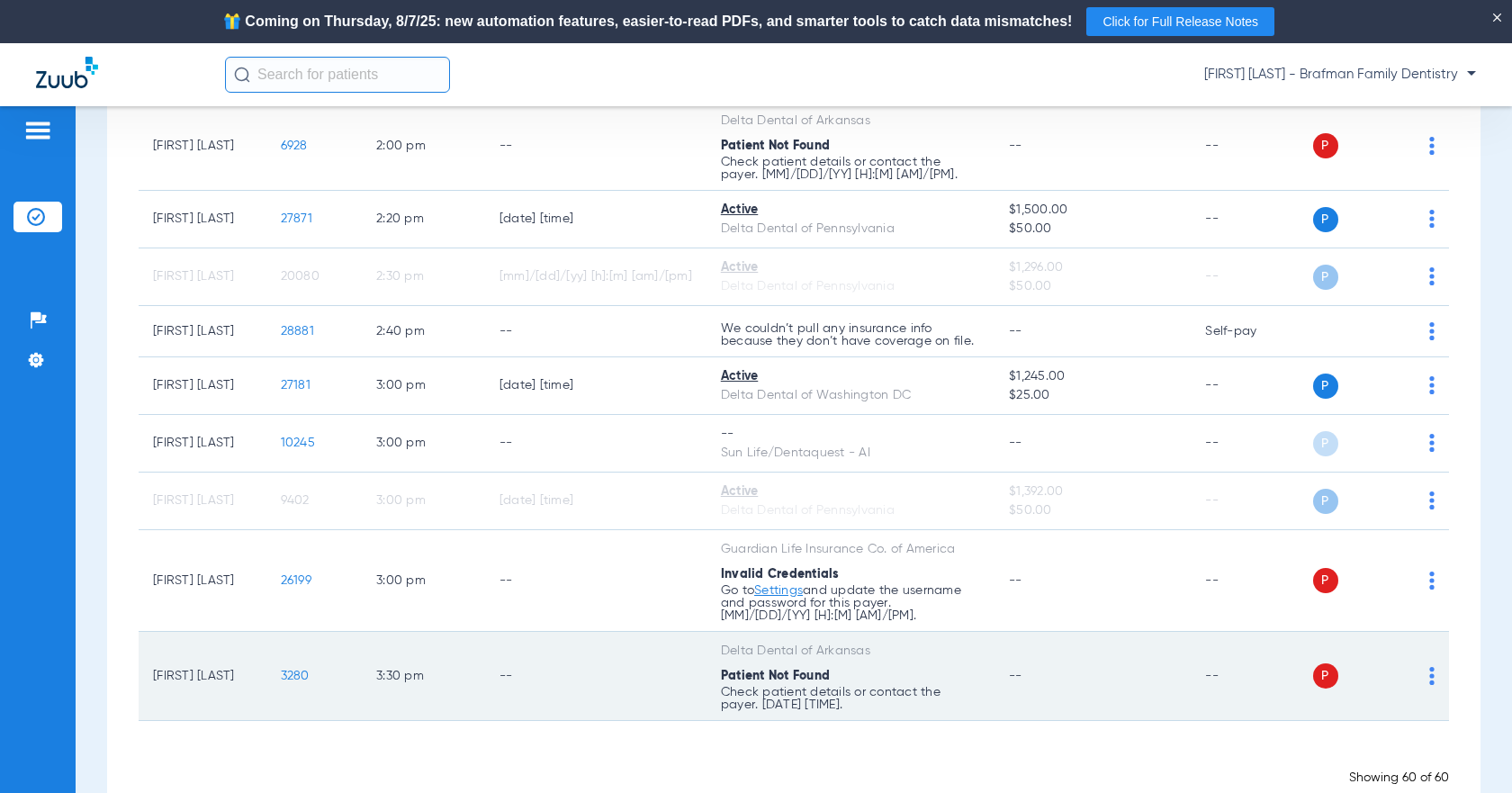 click 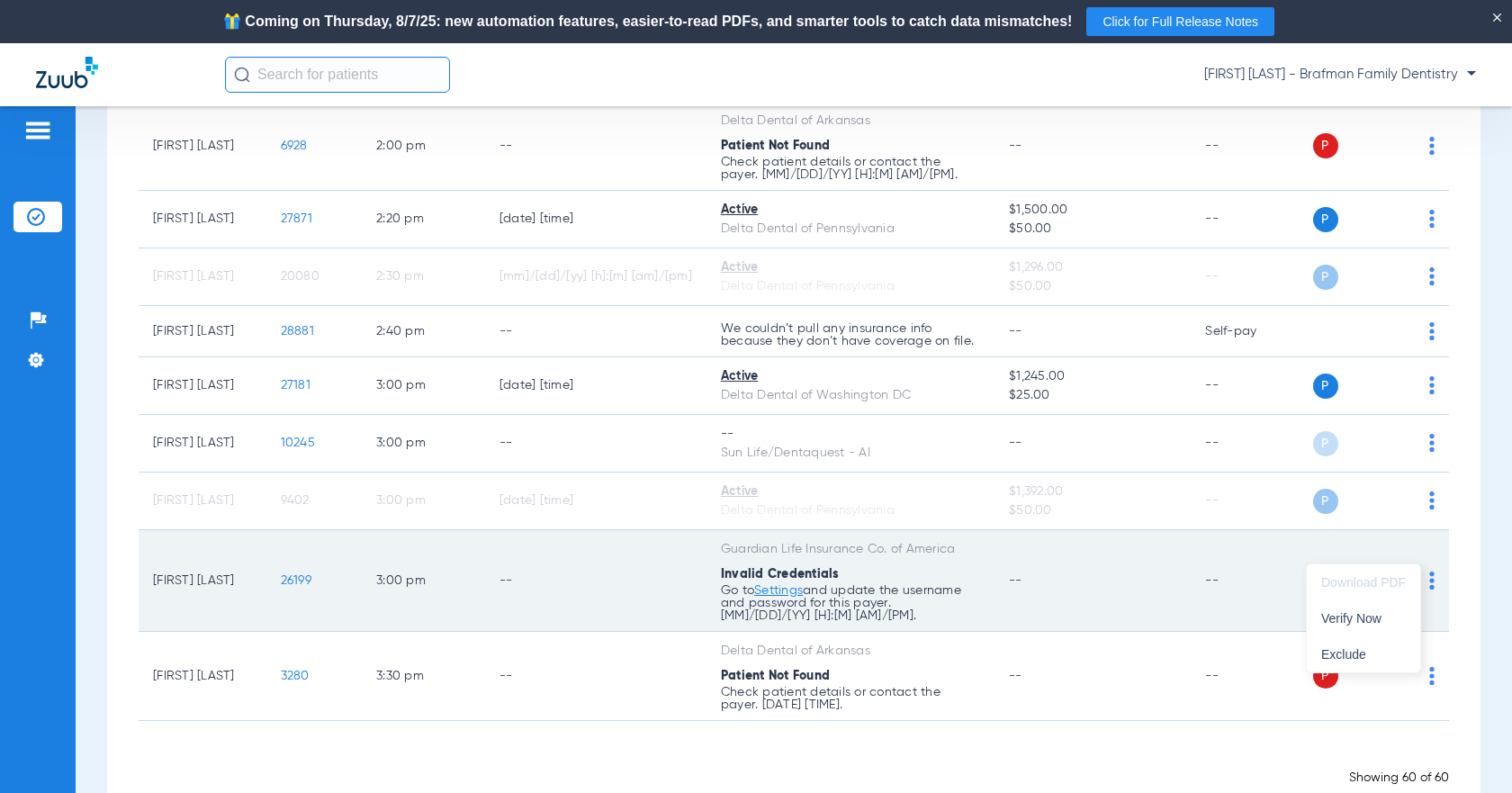 drag, startPoint x: 1372, startPoint y: 626, endPoint x: 1383, endPoint y: 618, distance: 13.601471 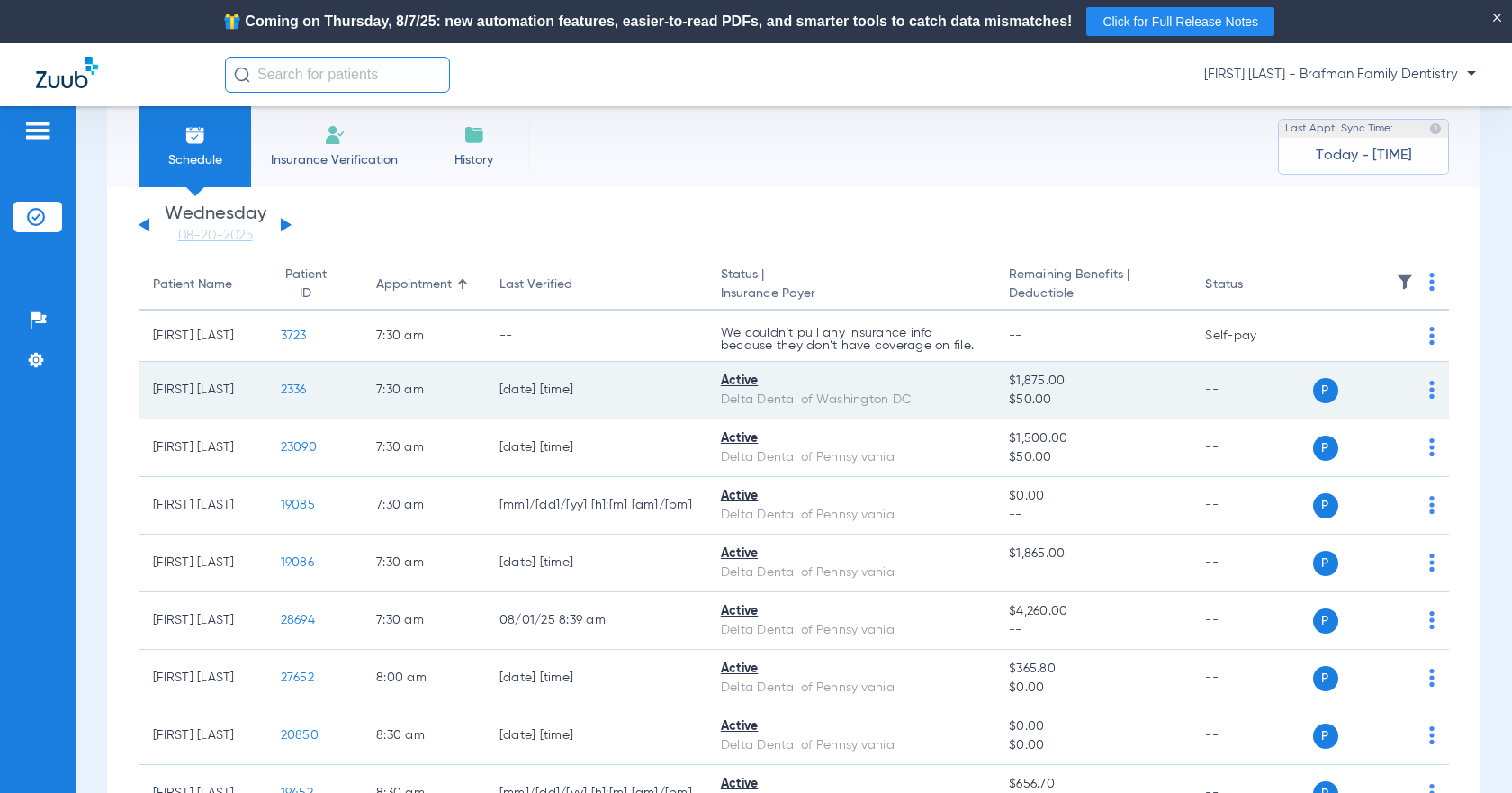 scroll, scrollTop: 0, scrollLeft: 0, axis: both 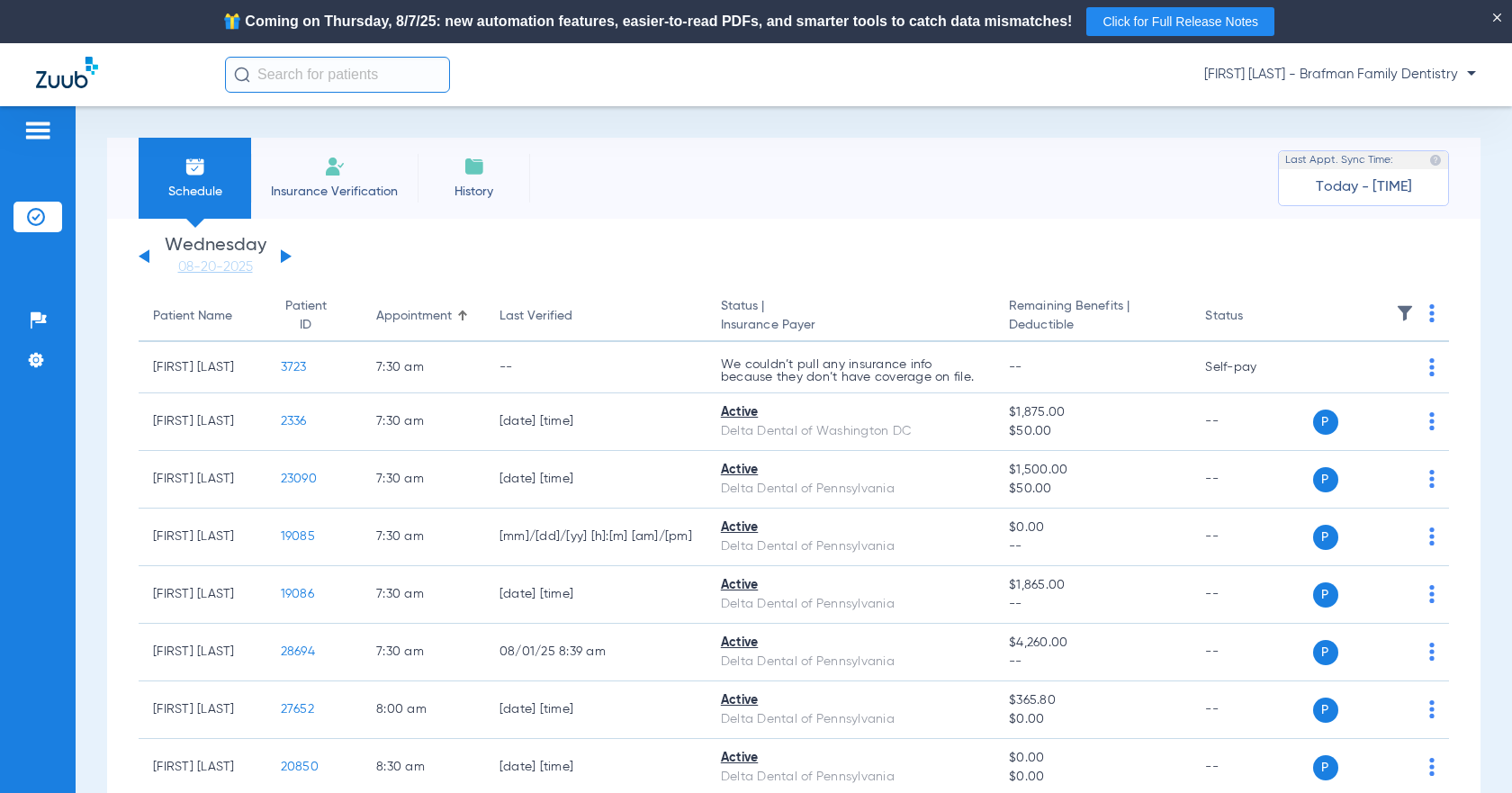 click 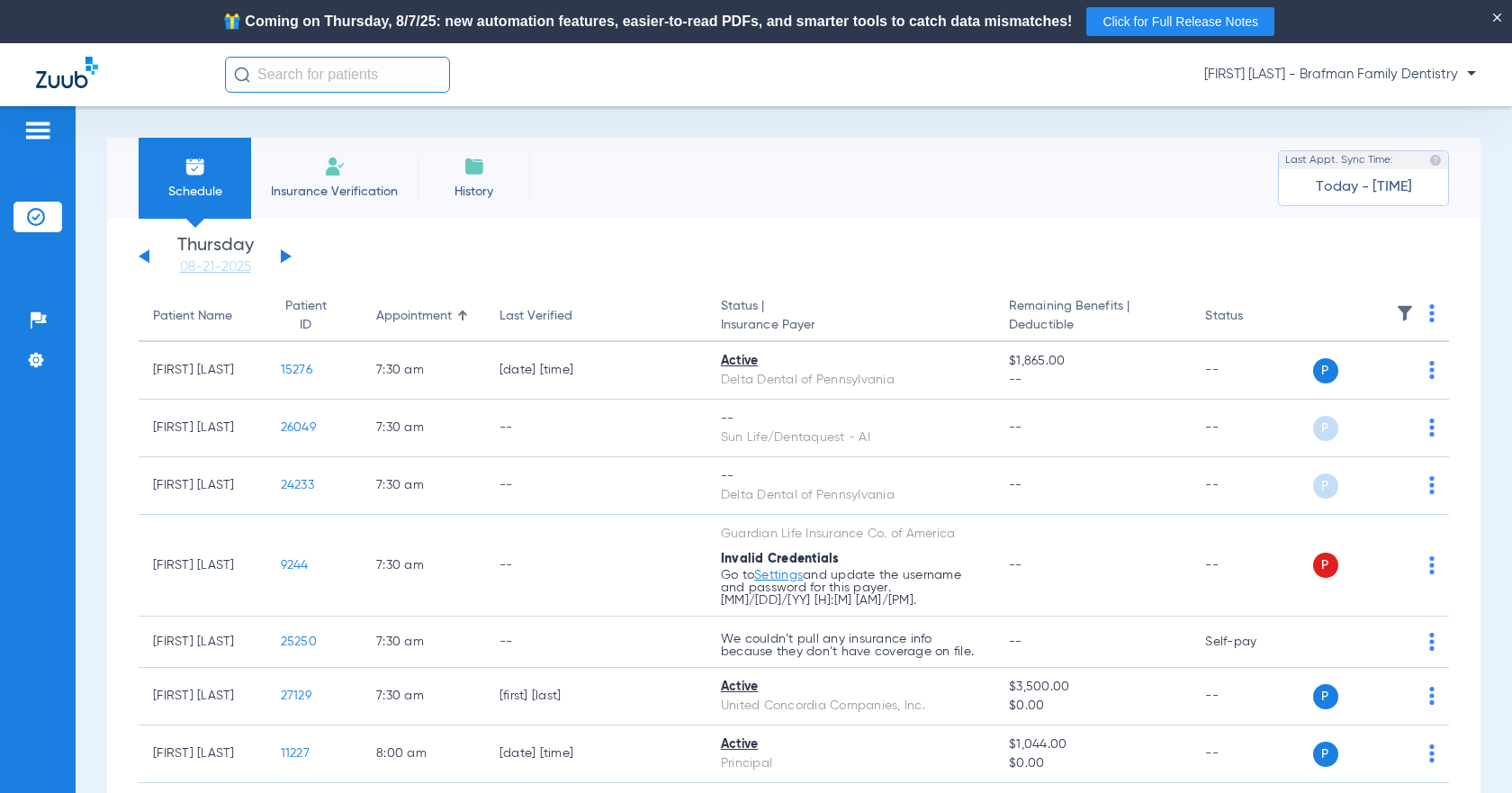 click 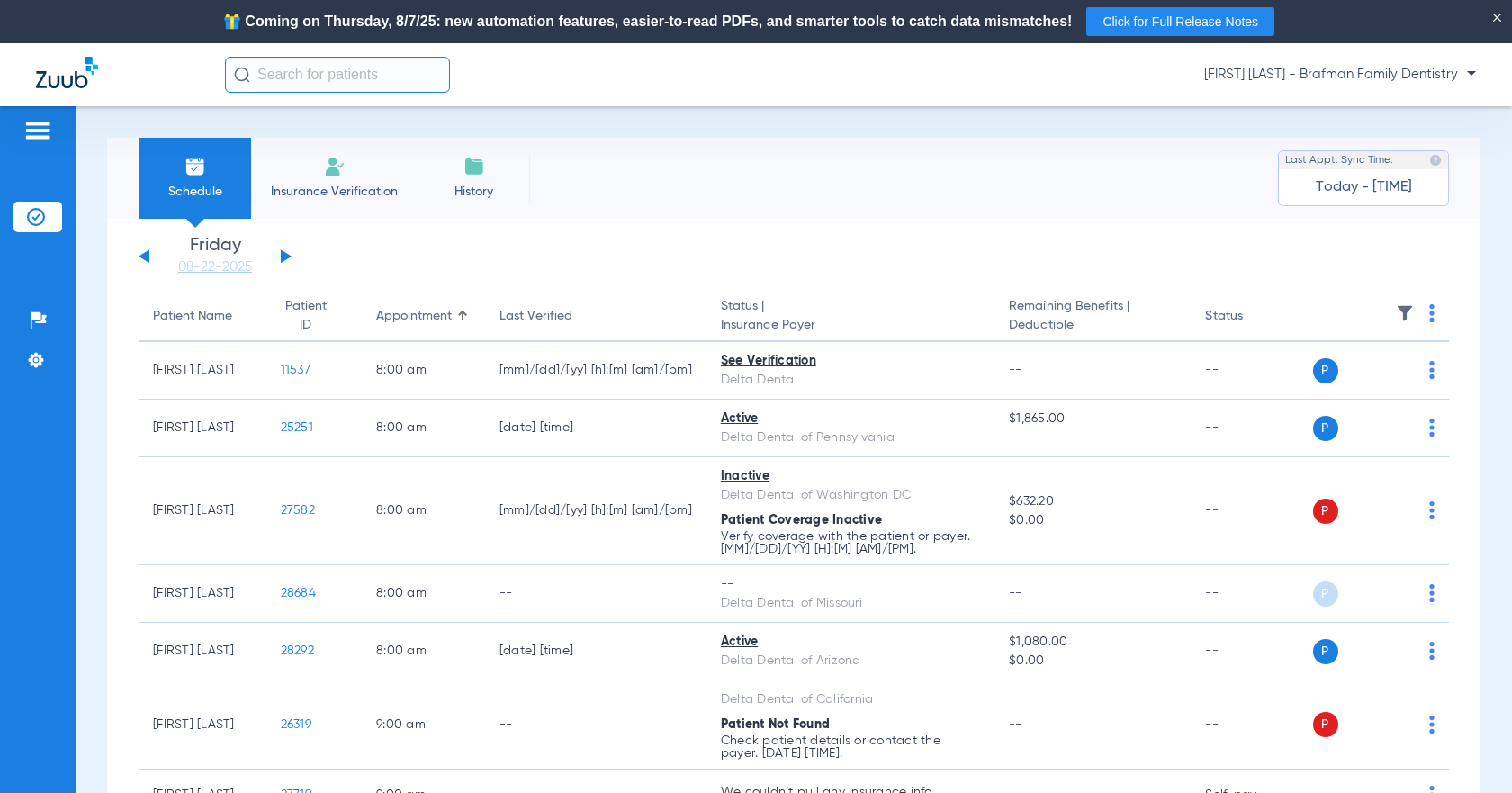 click 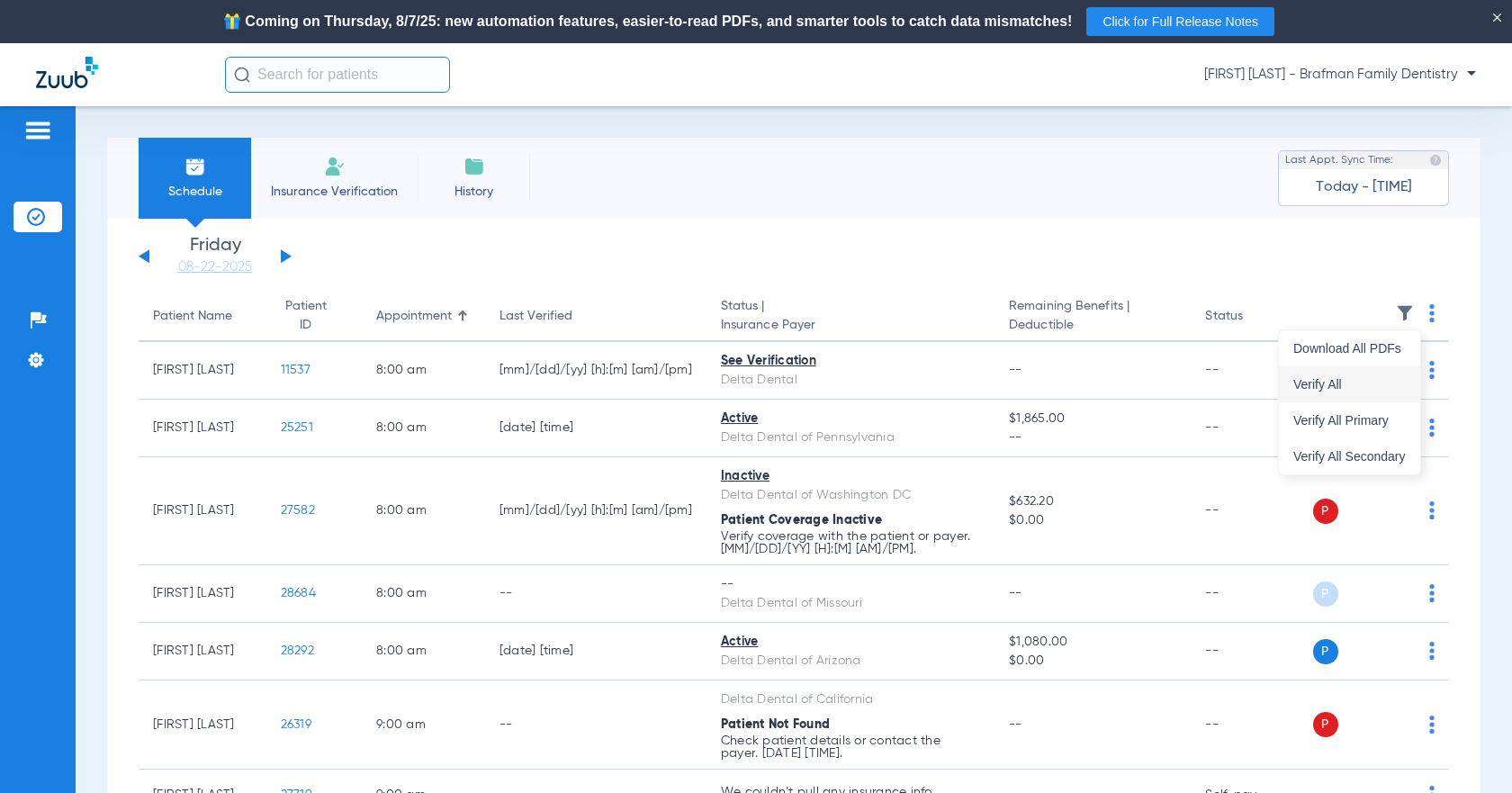 click on "Verify All" at bounding box center [1349, 384] 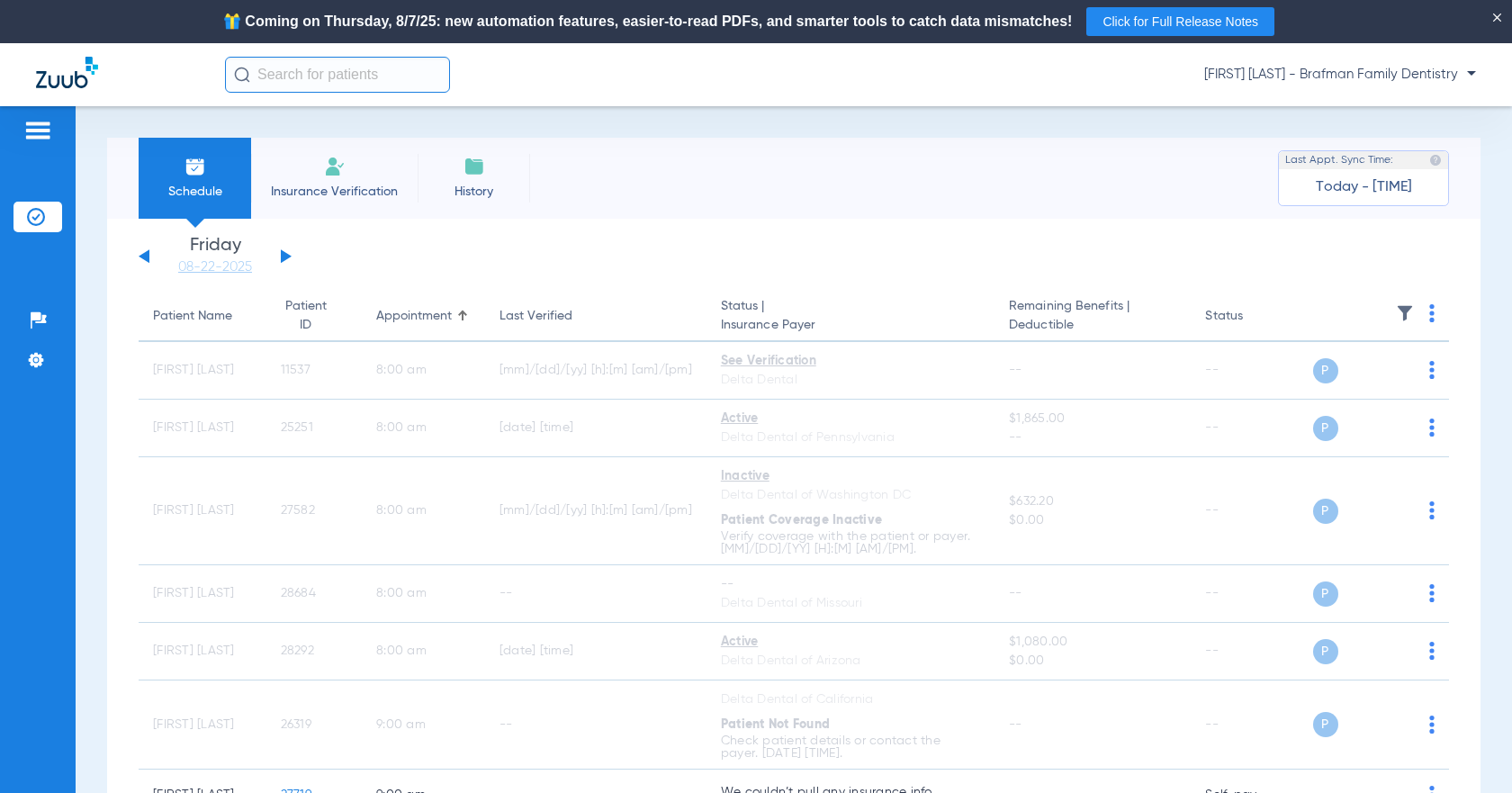 click 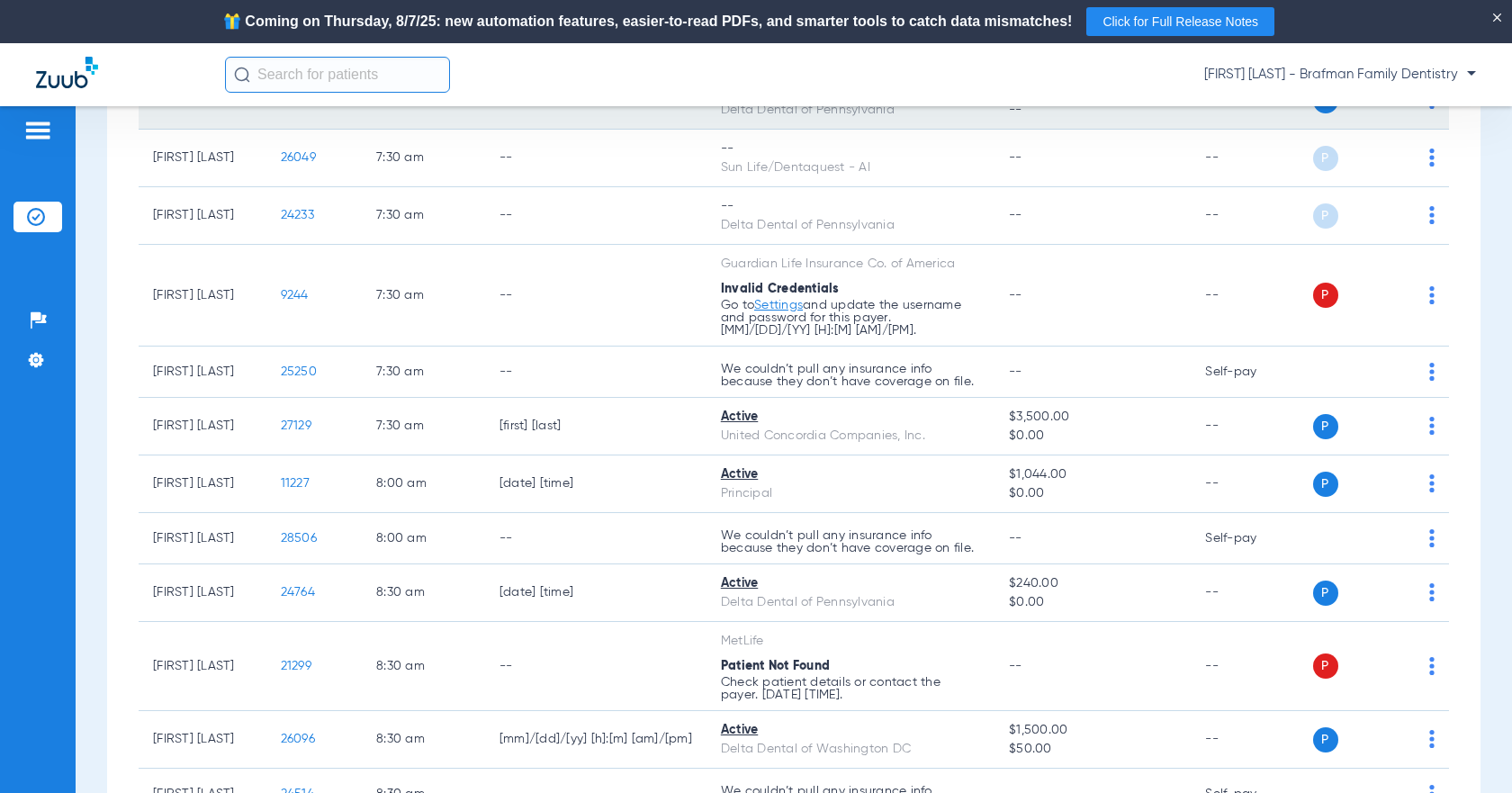 scroll, scrollTop: 0, scrollLeft: 0, axis: both 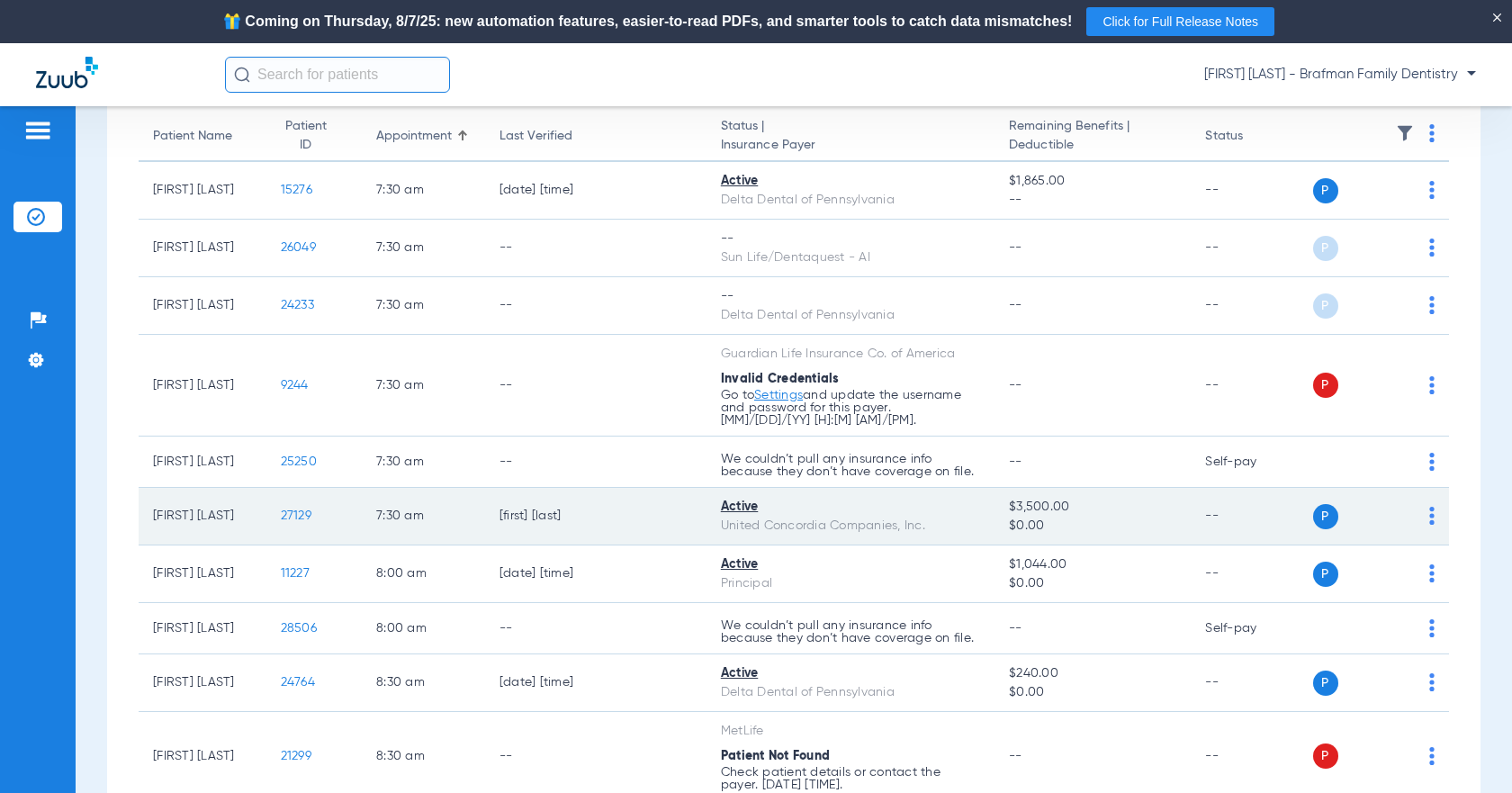 click 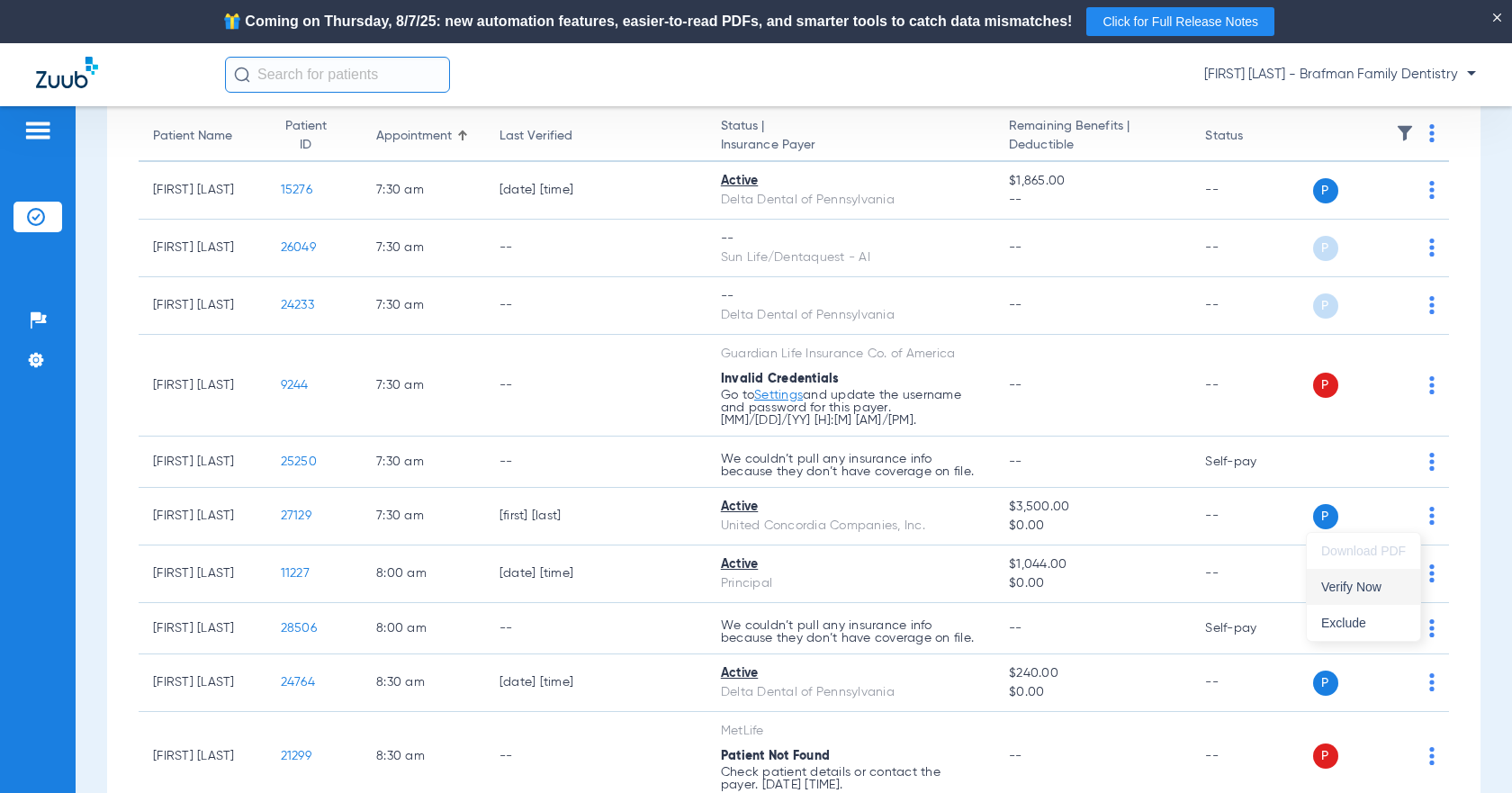 click on "Verify Now" at bounding box center [1364, 587] 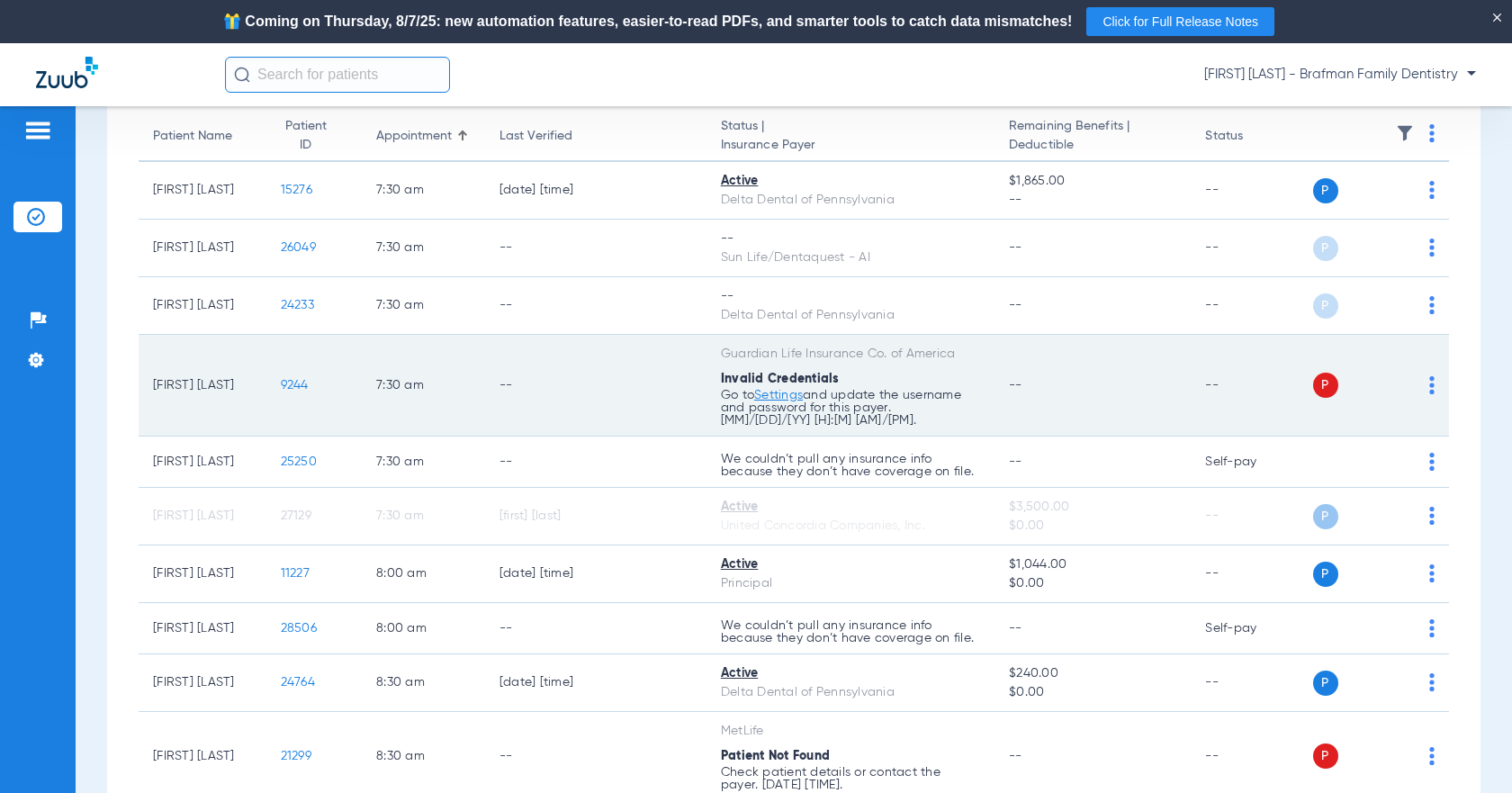 click on "P S" 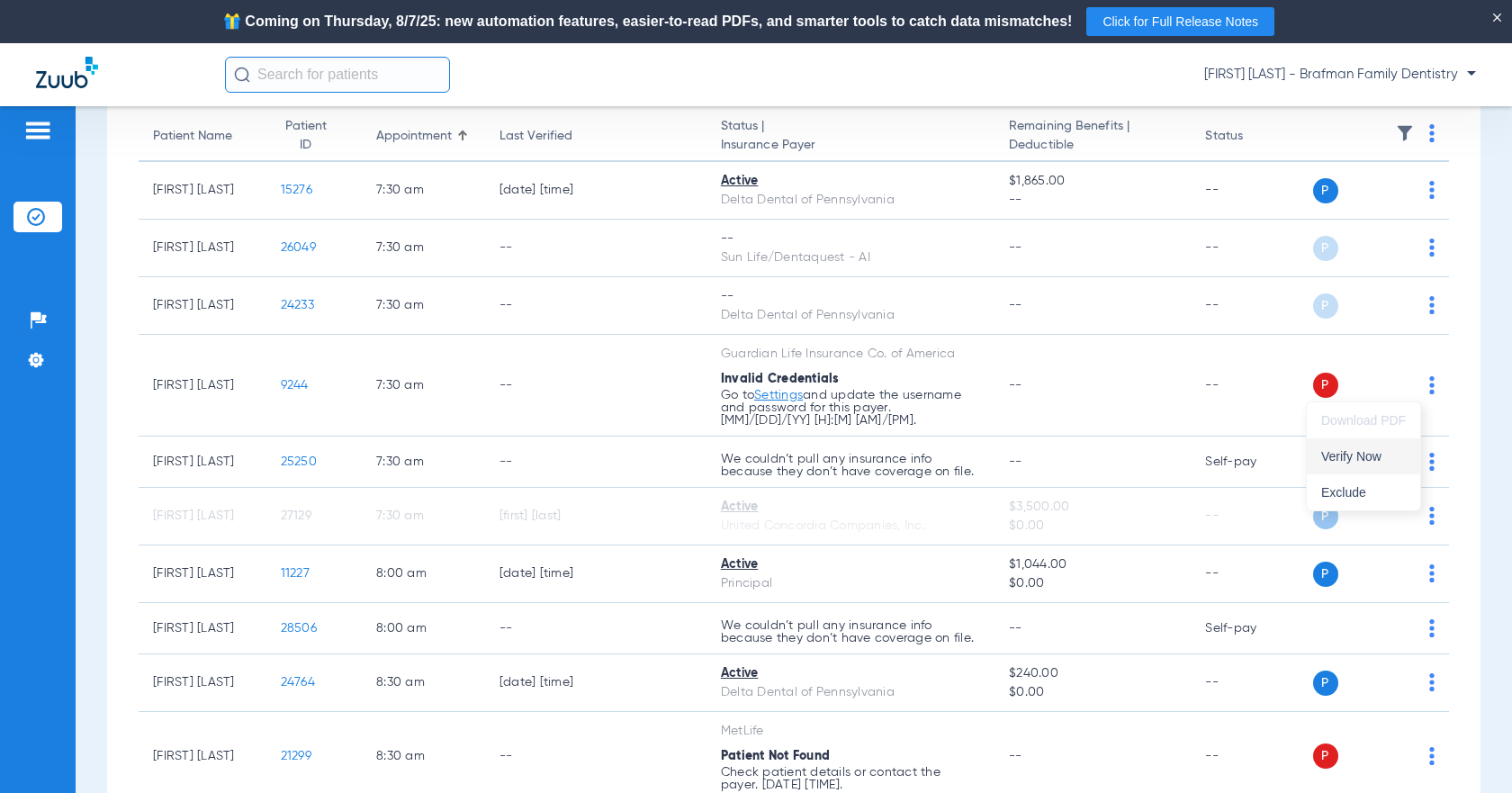 click on "Verify Now" at bounding box center (1364, 456) 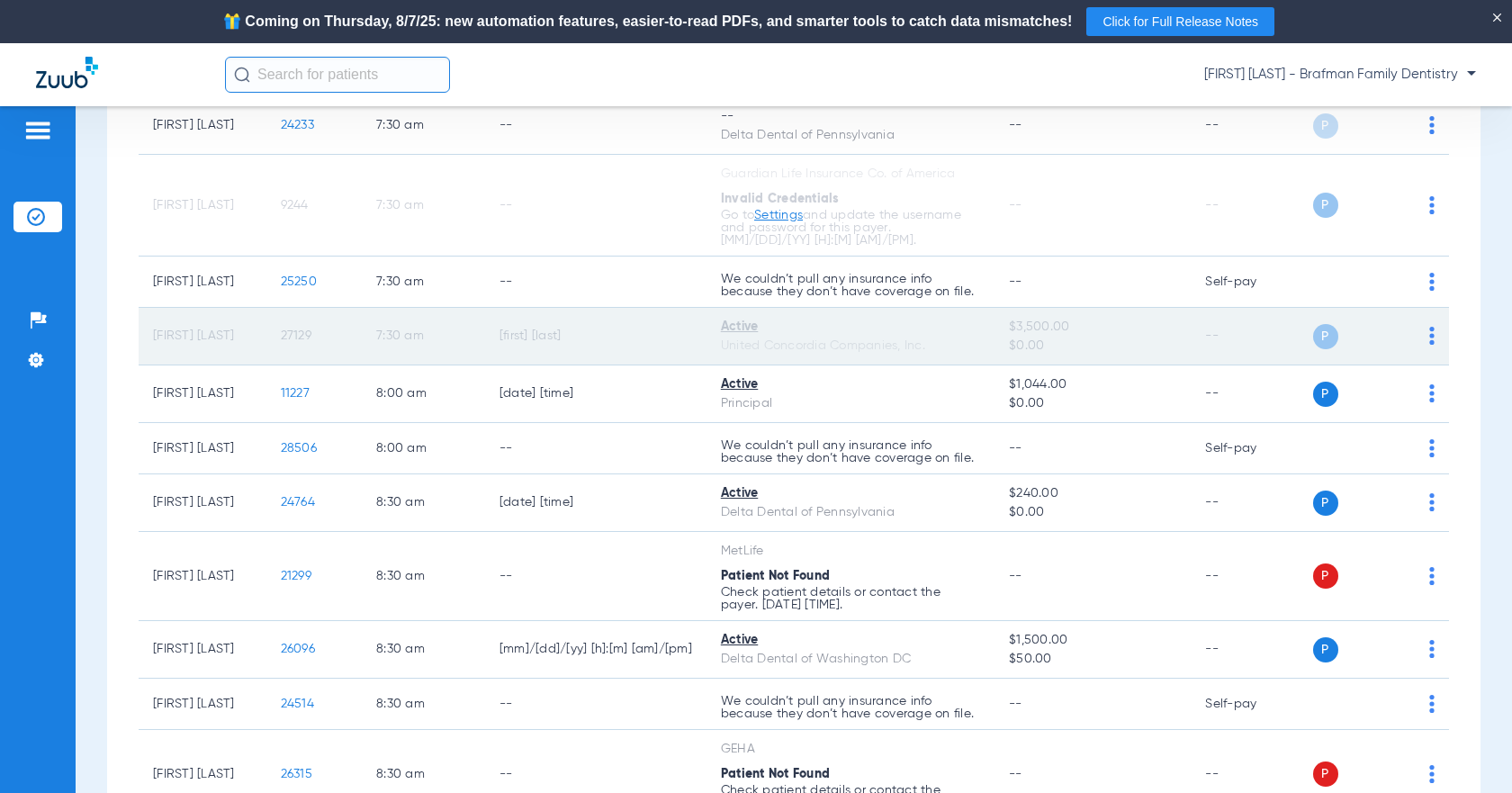 scroll, scrollTop: 540, scrollLeft: 0, axis: vertical 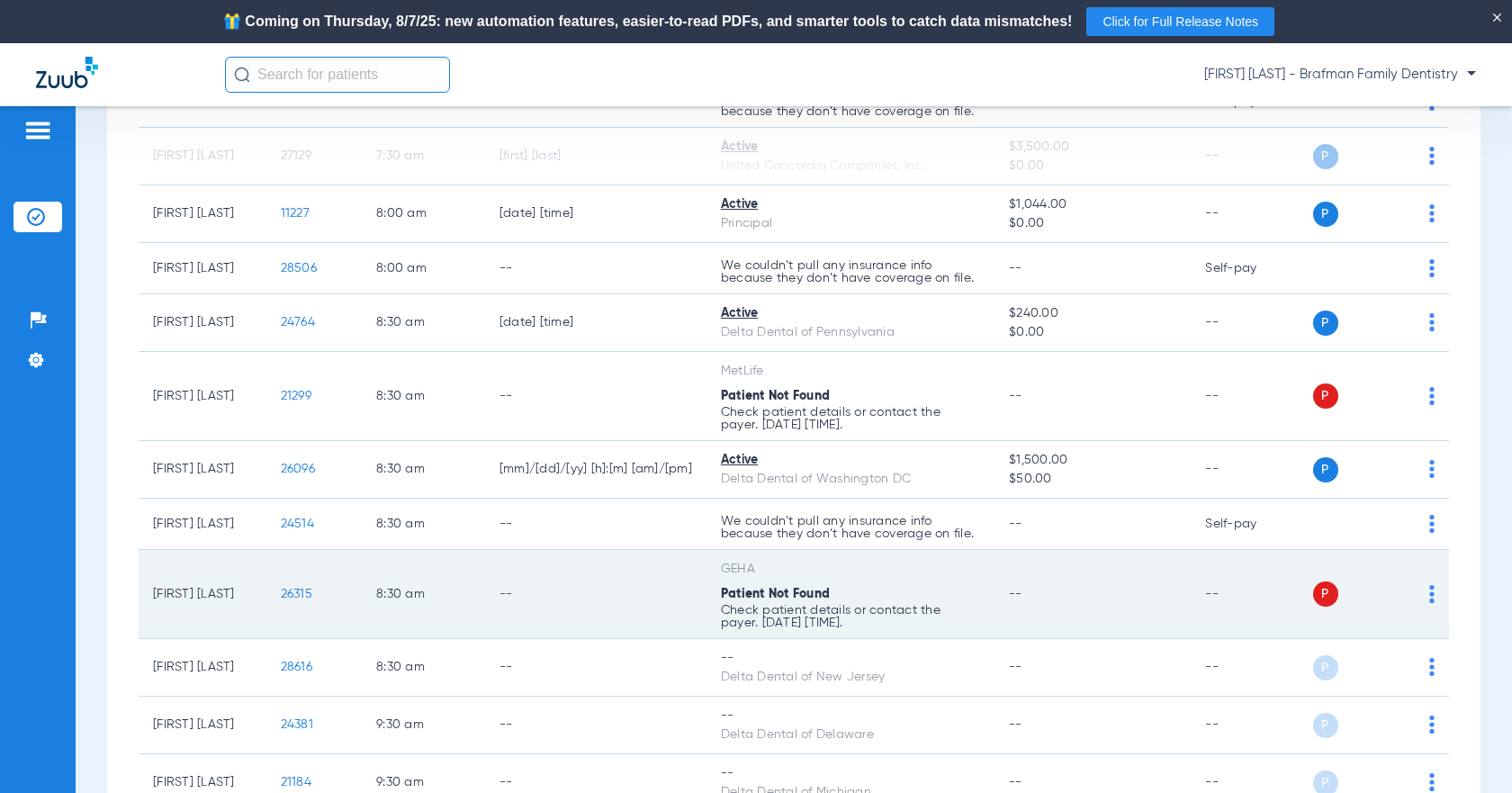 click 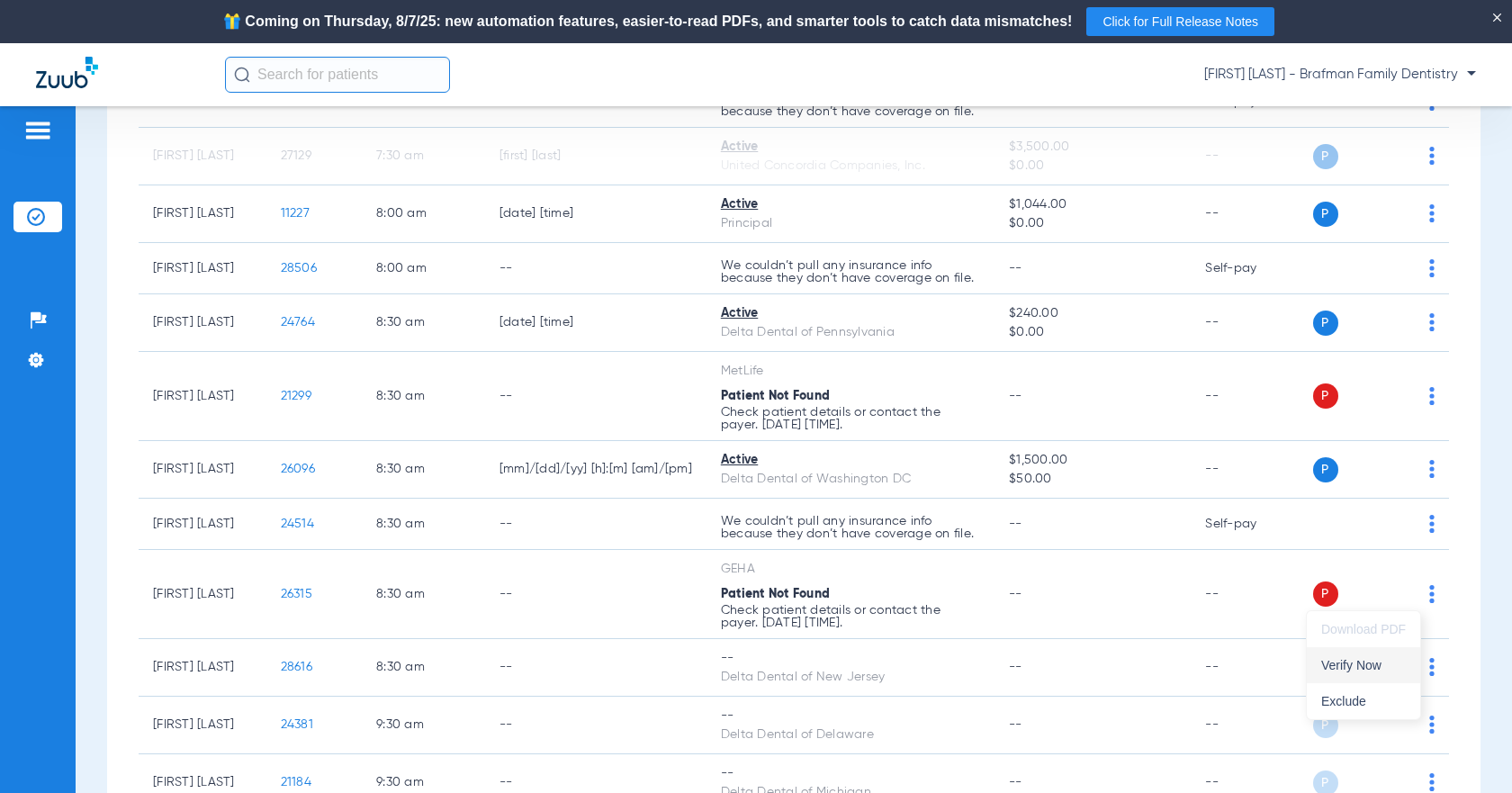 click on "Verify Now" at bounding box center [1364, 665] 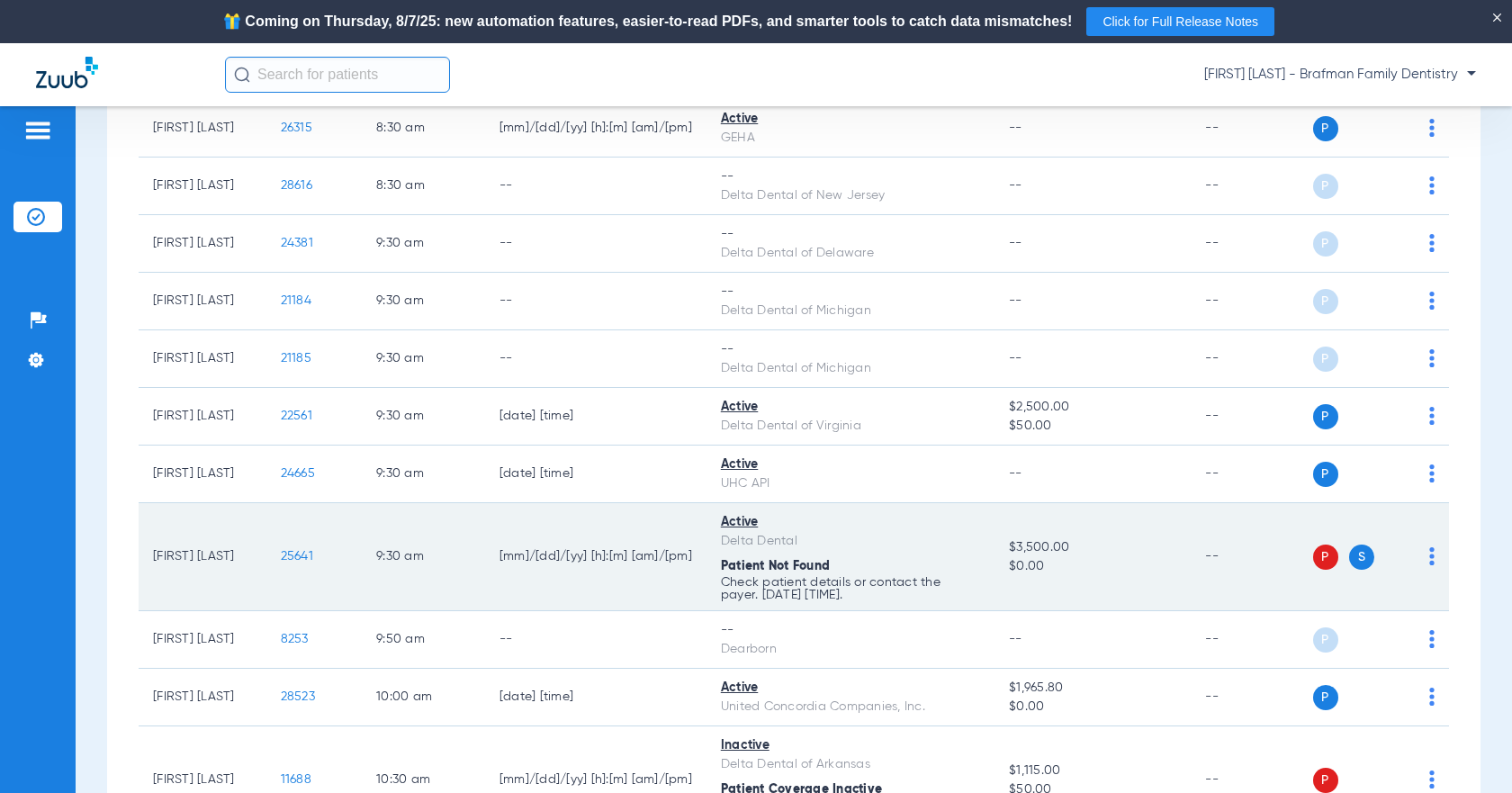 scroll, scrollTop: 810, scrollLeft: 0, axis: vertical 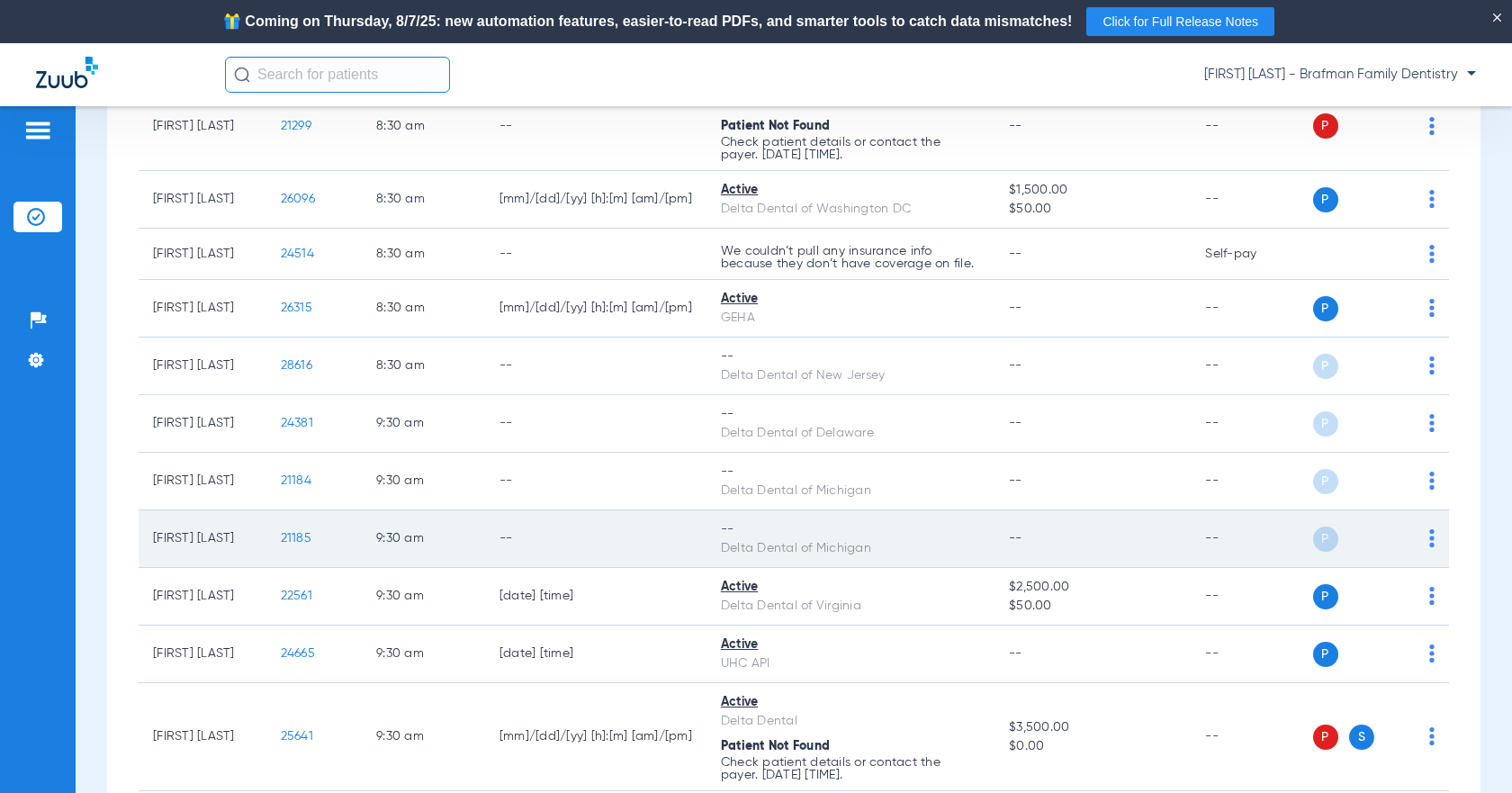 click 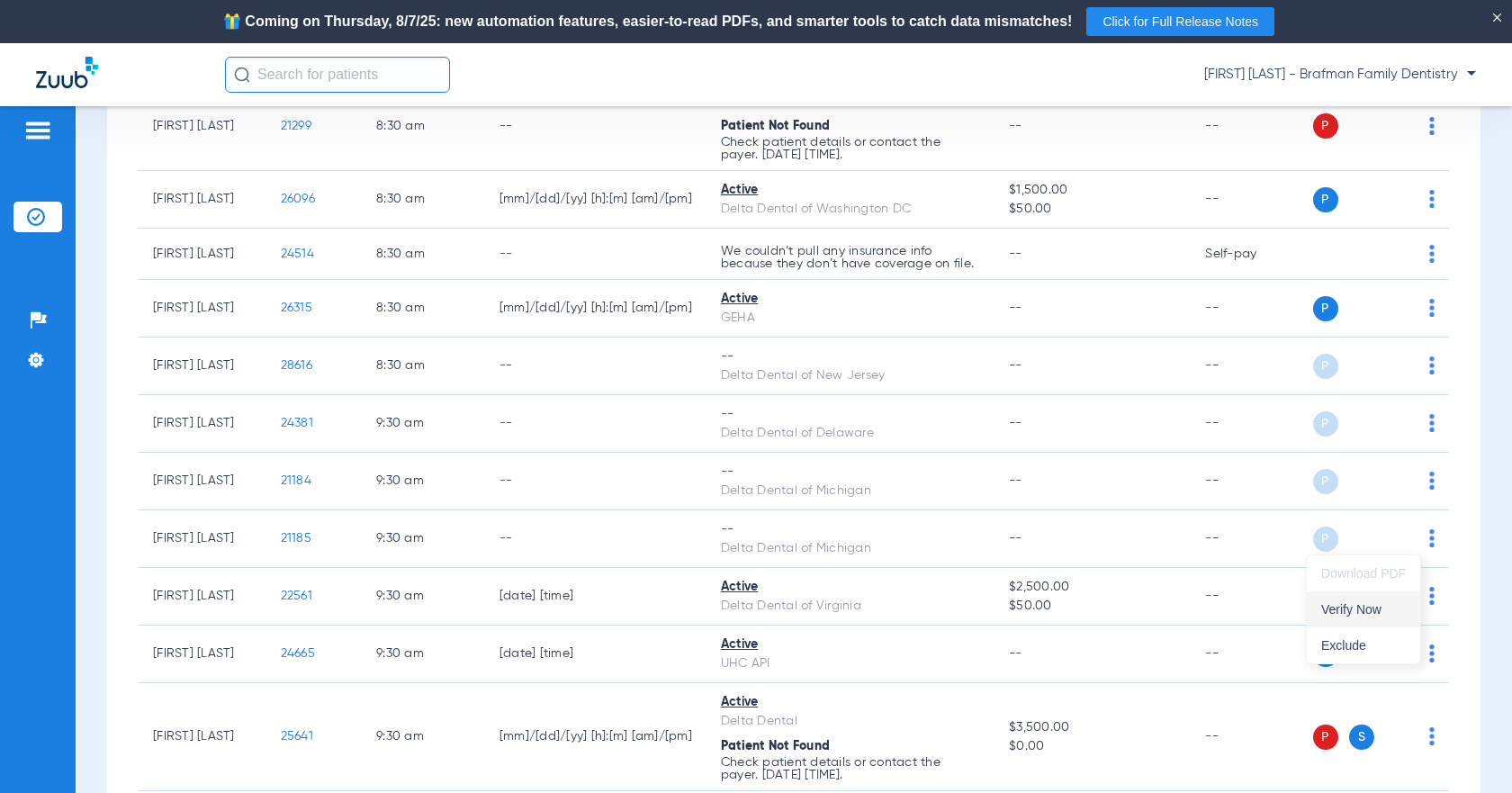 click on "Verify Now" at bounding box center [1364, 609] 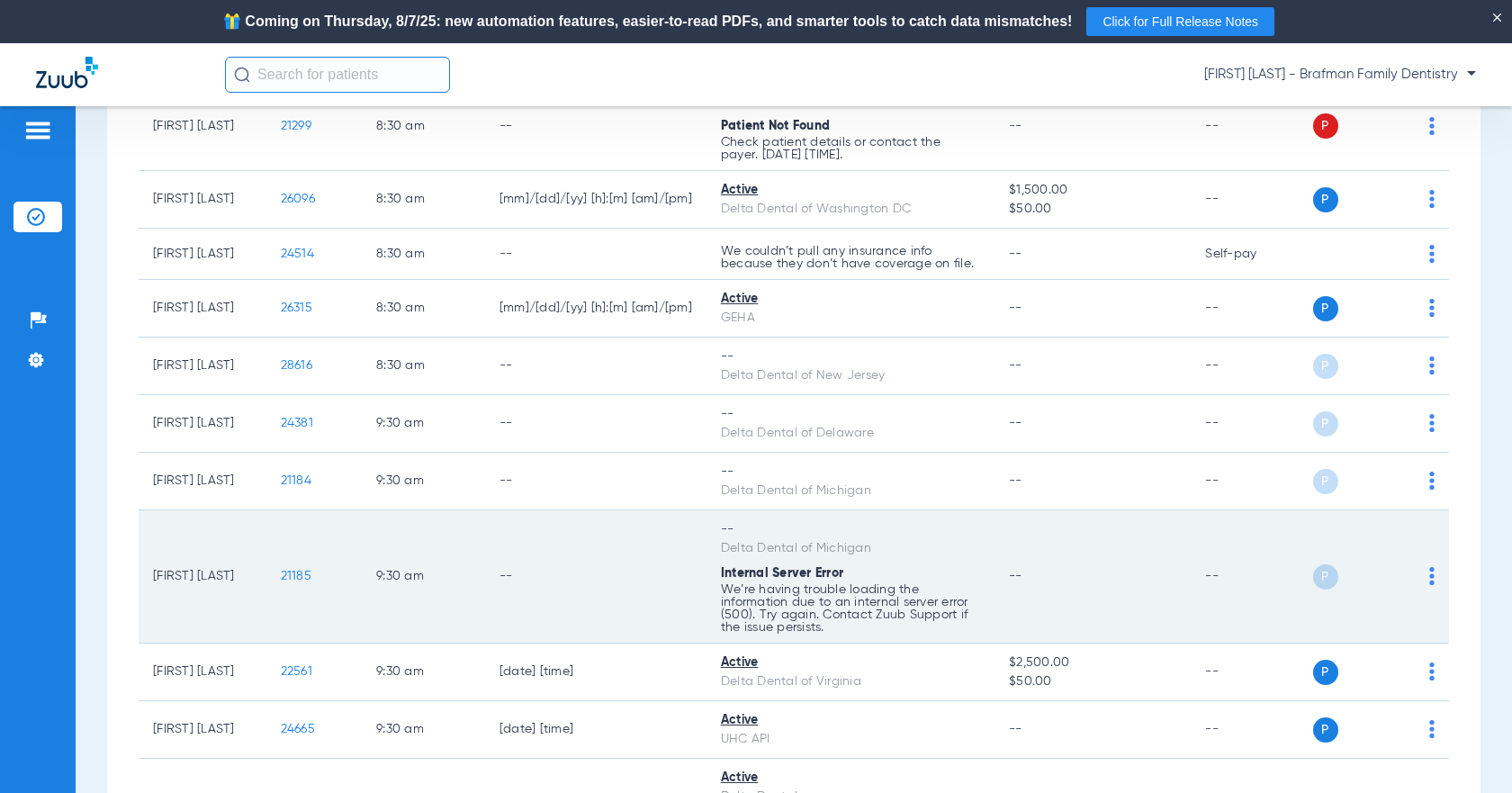 scroll, scrollTop: 873, scrollLeft: 0, axis: vertical 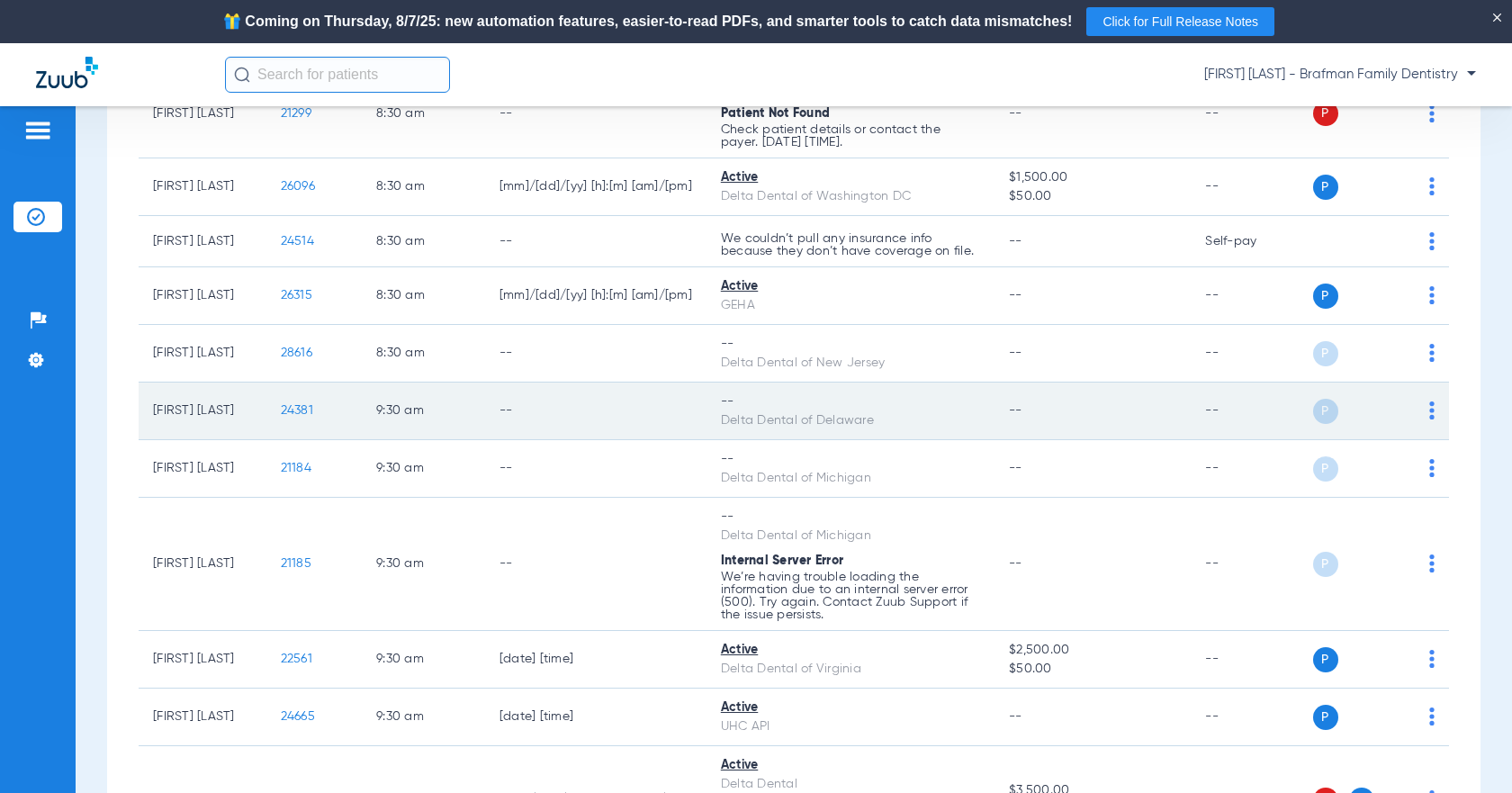 click 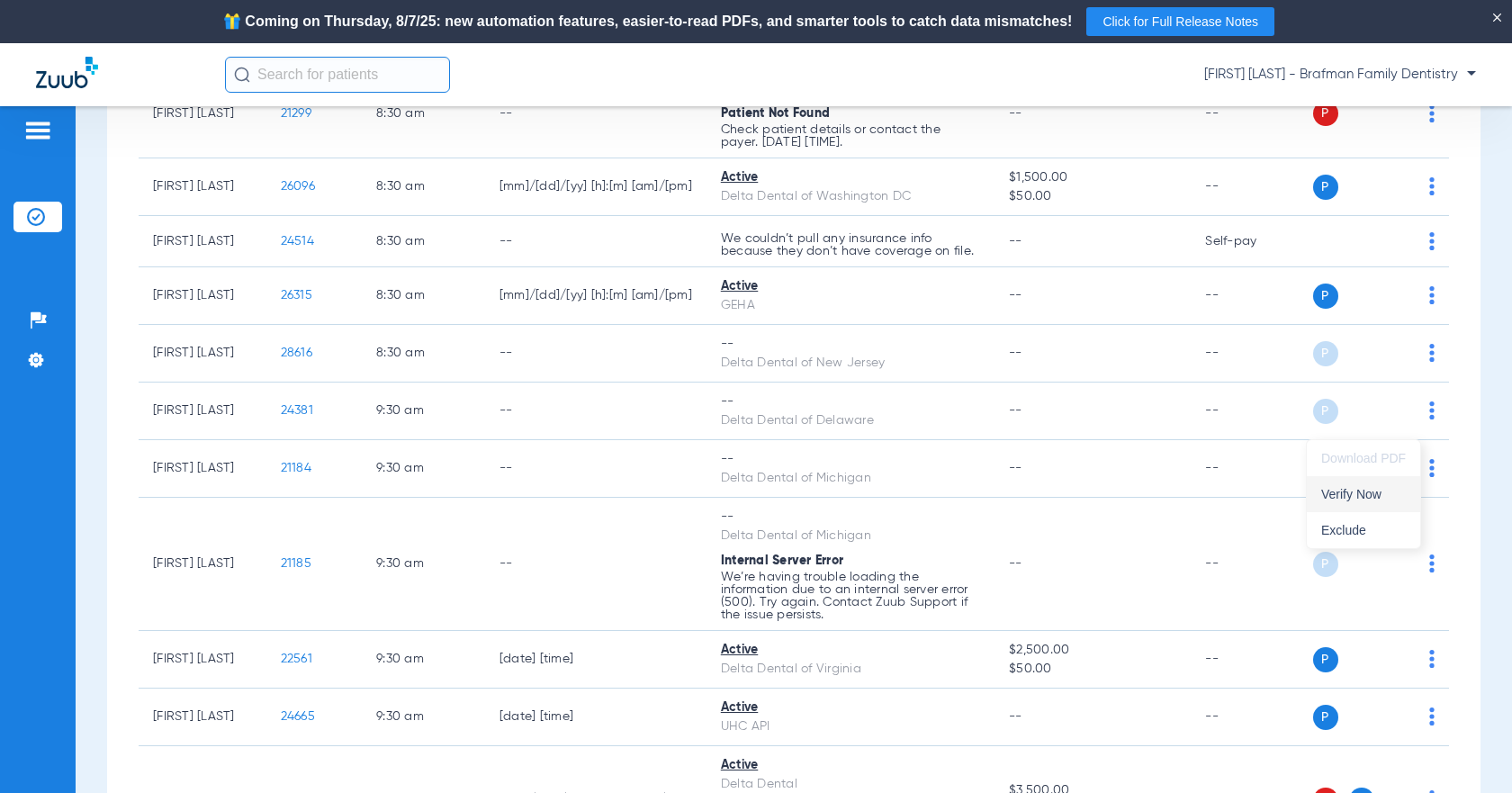 click on "Verify Now" at bounding box center [1364, 494] 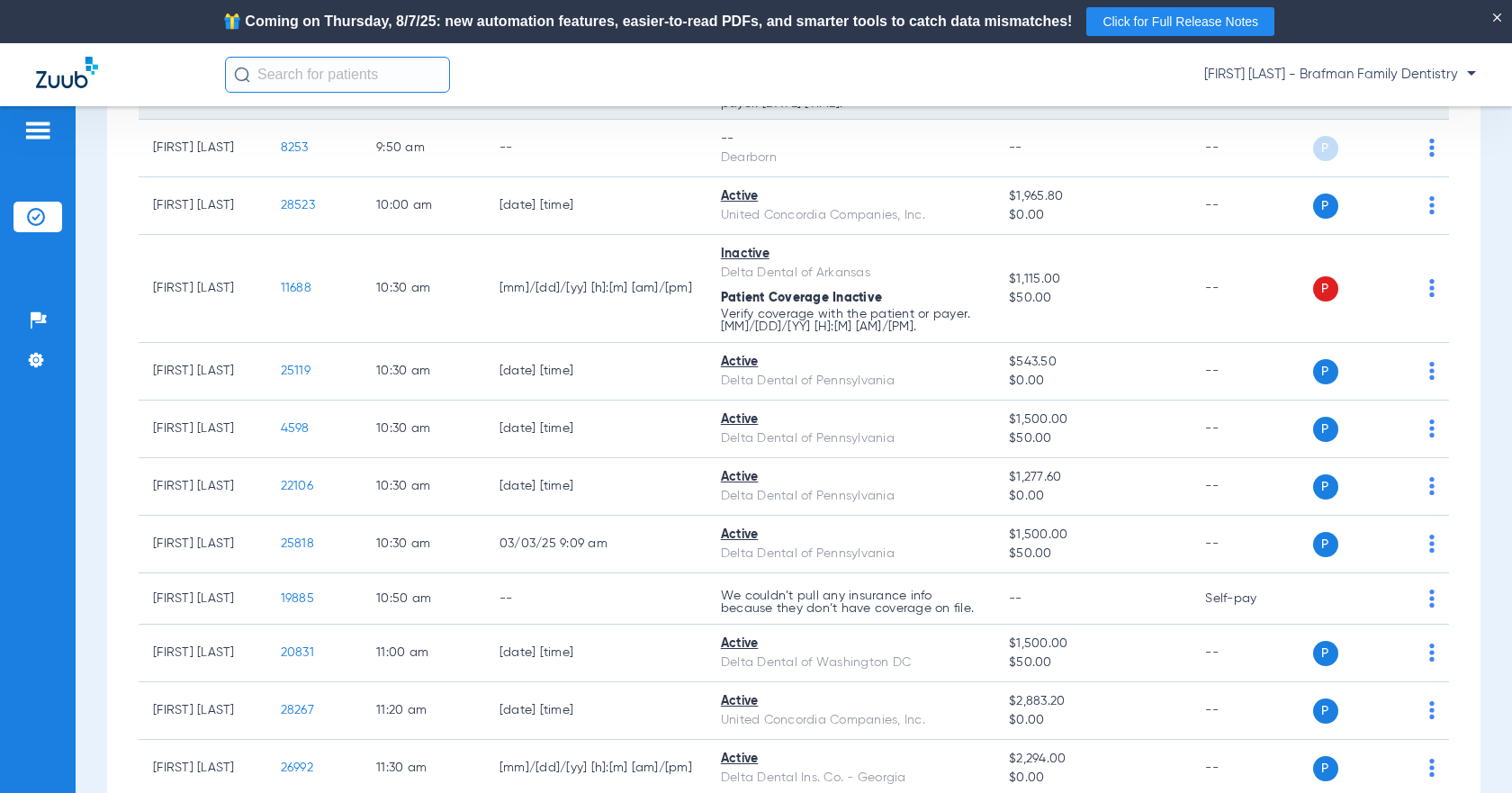 scroll, scrollTop: 1773, scrollLeft: 0, axis: vertical 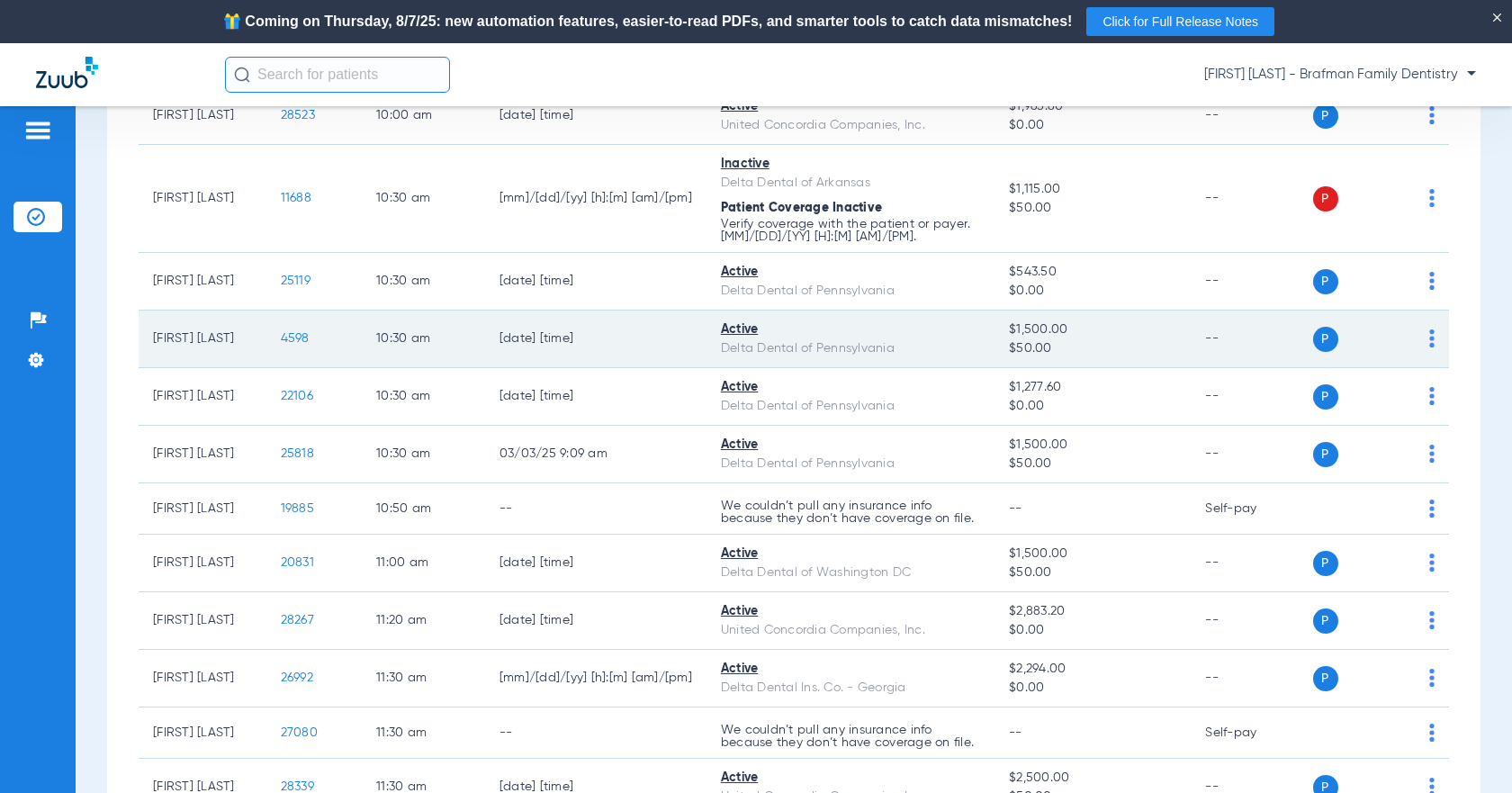 click on "P S" 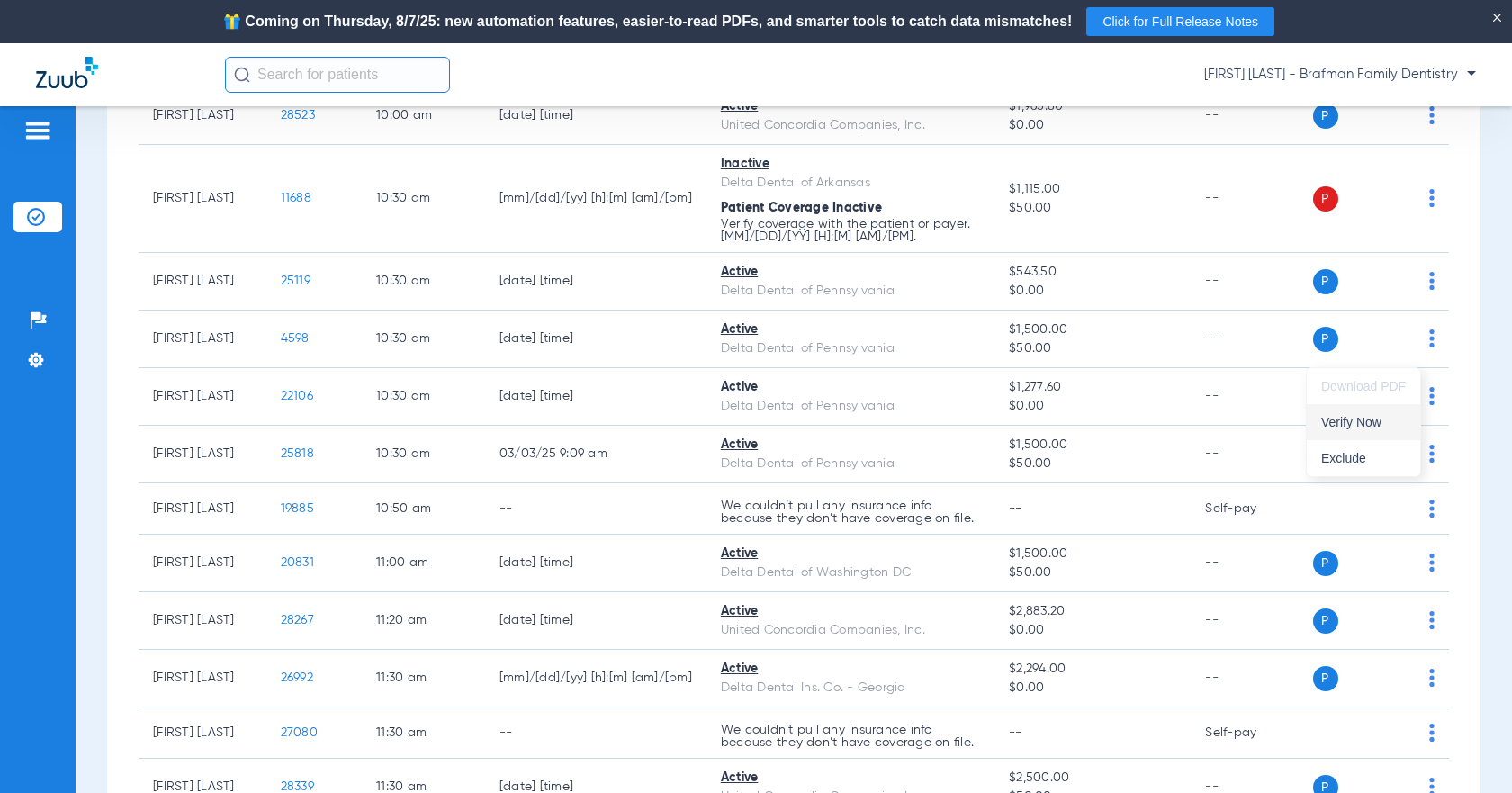 click on "Verify Now" at bounding box center [1364, 422] 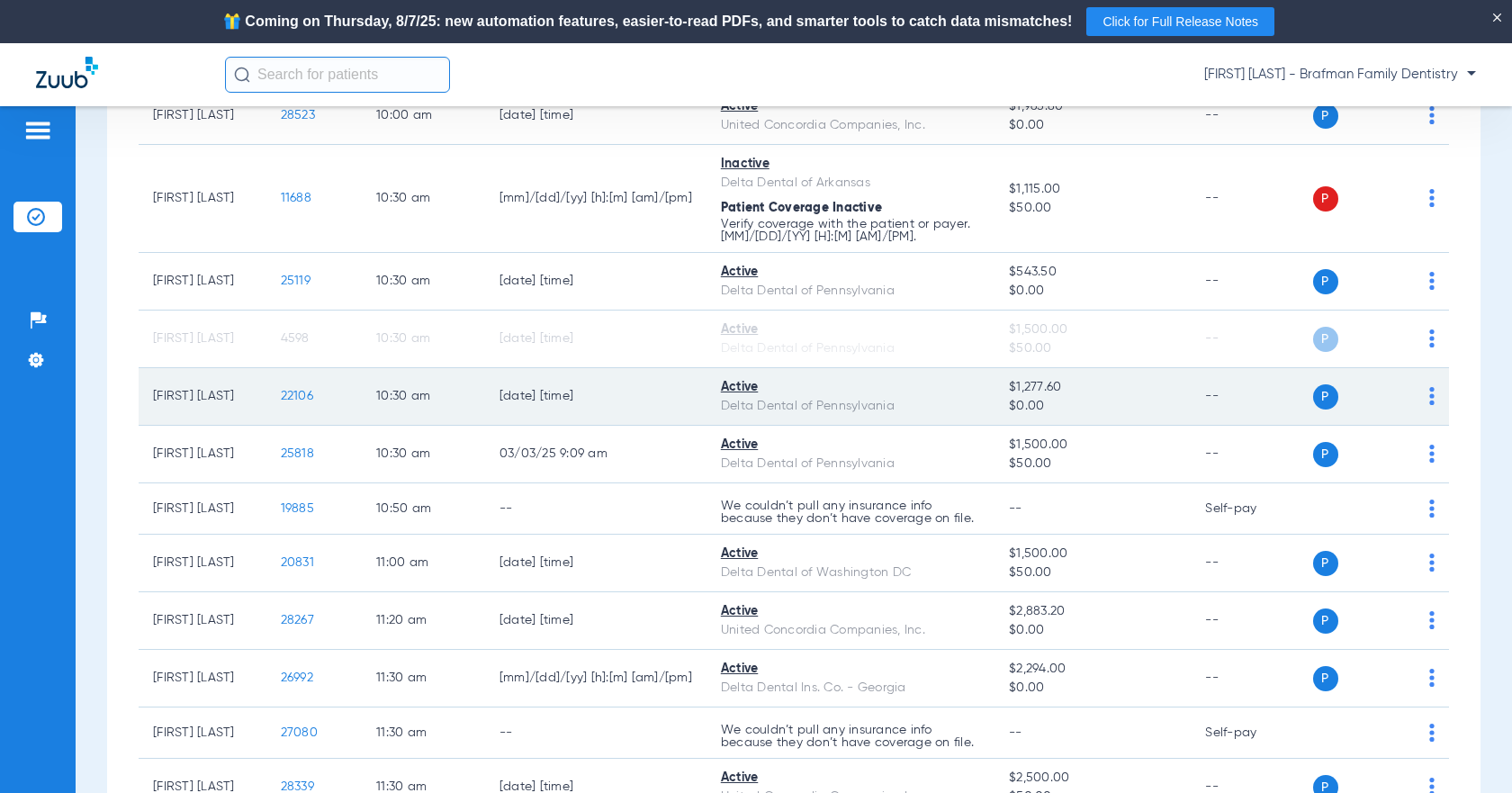 click on "P S" 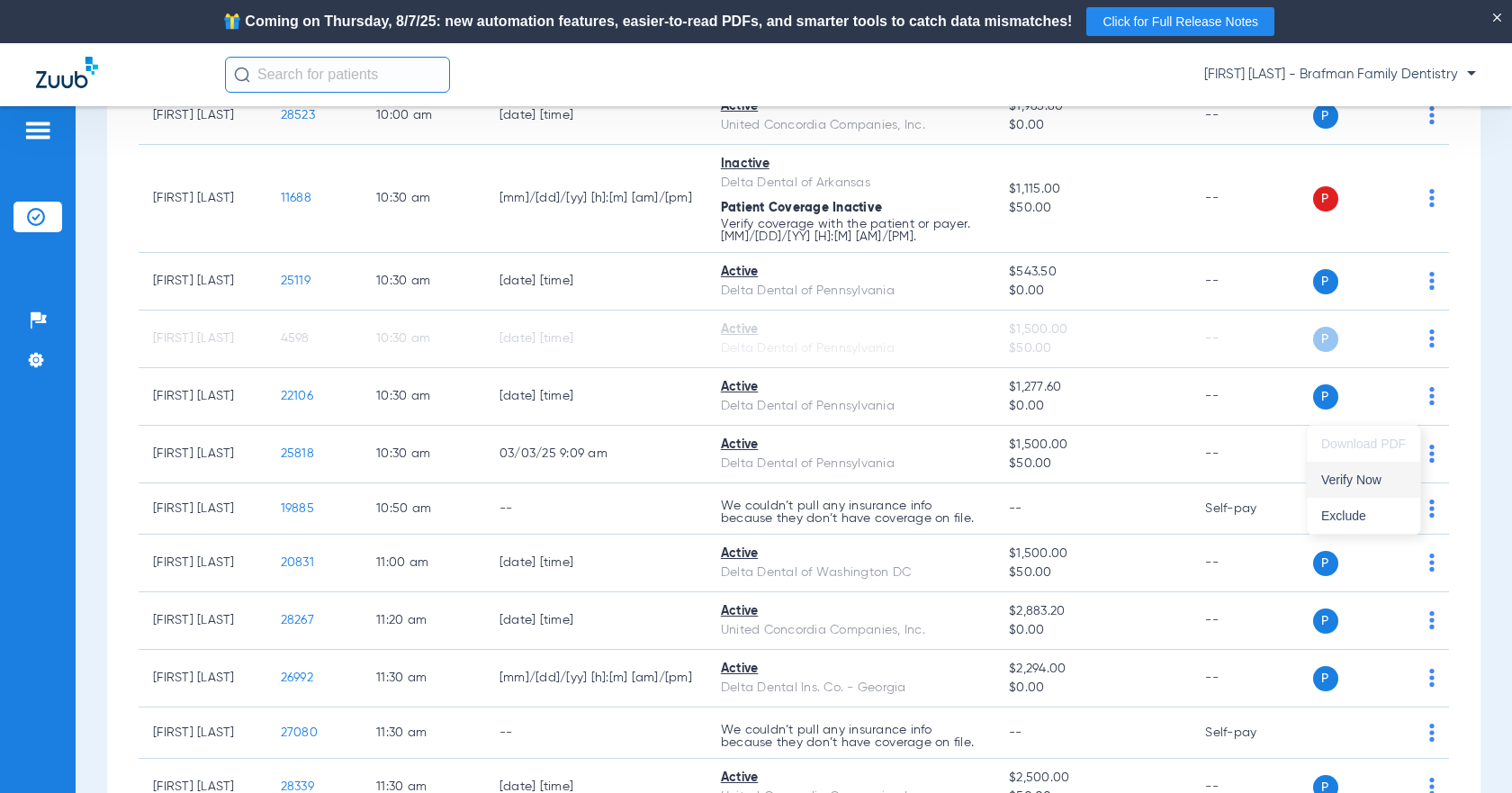 click on "Verify Now" at bounding box center [1364, 480] 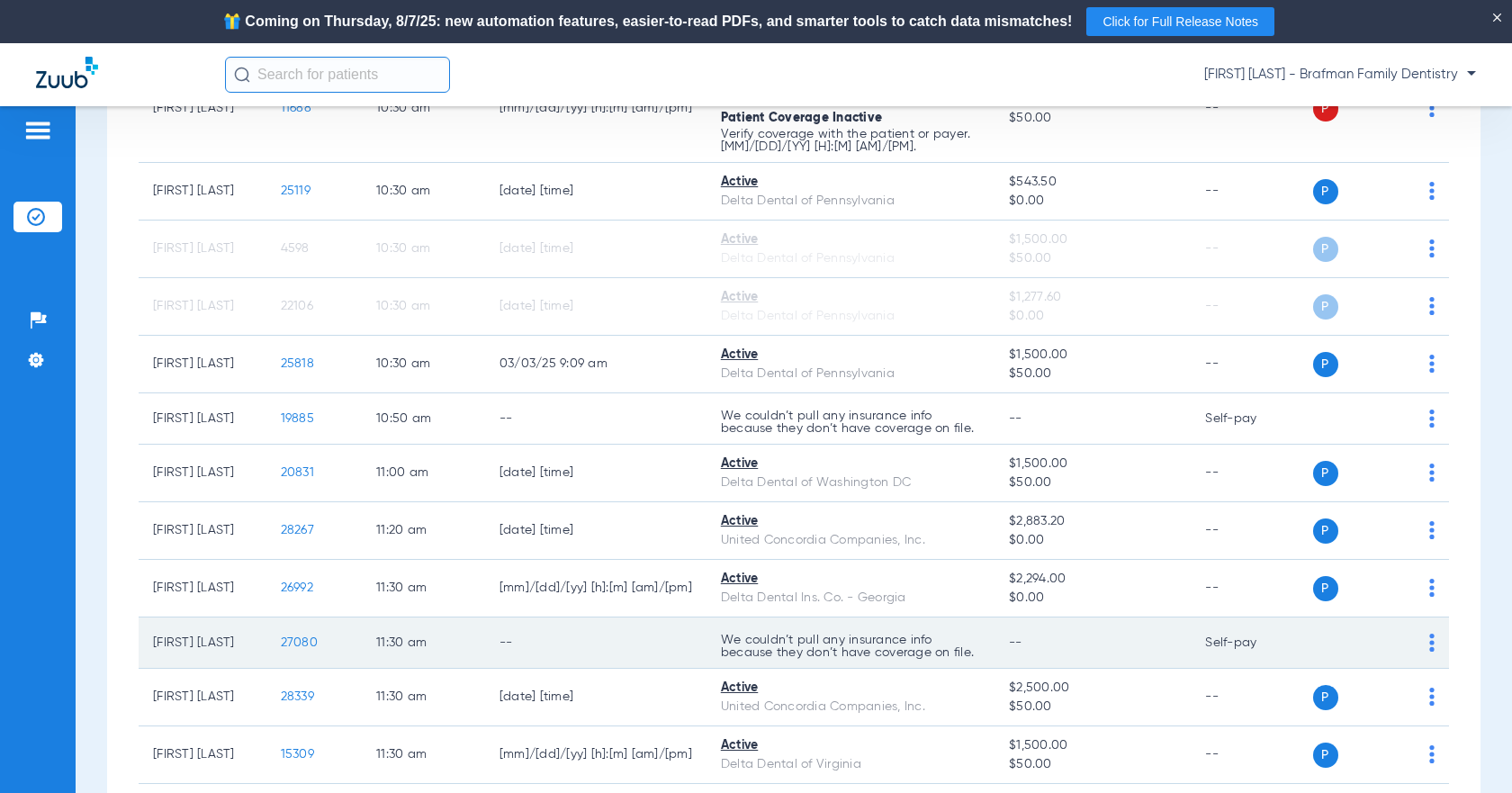 scroll, scrollTop: 1953, scrollLeft: 0, axis: vertical 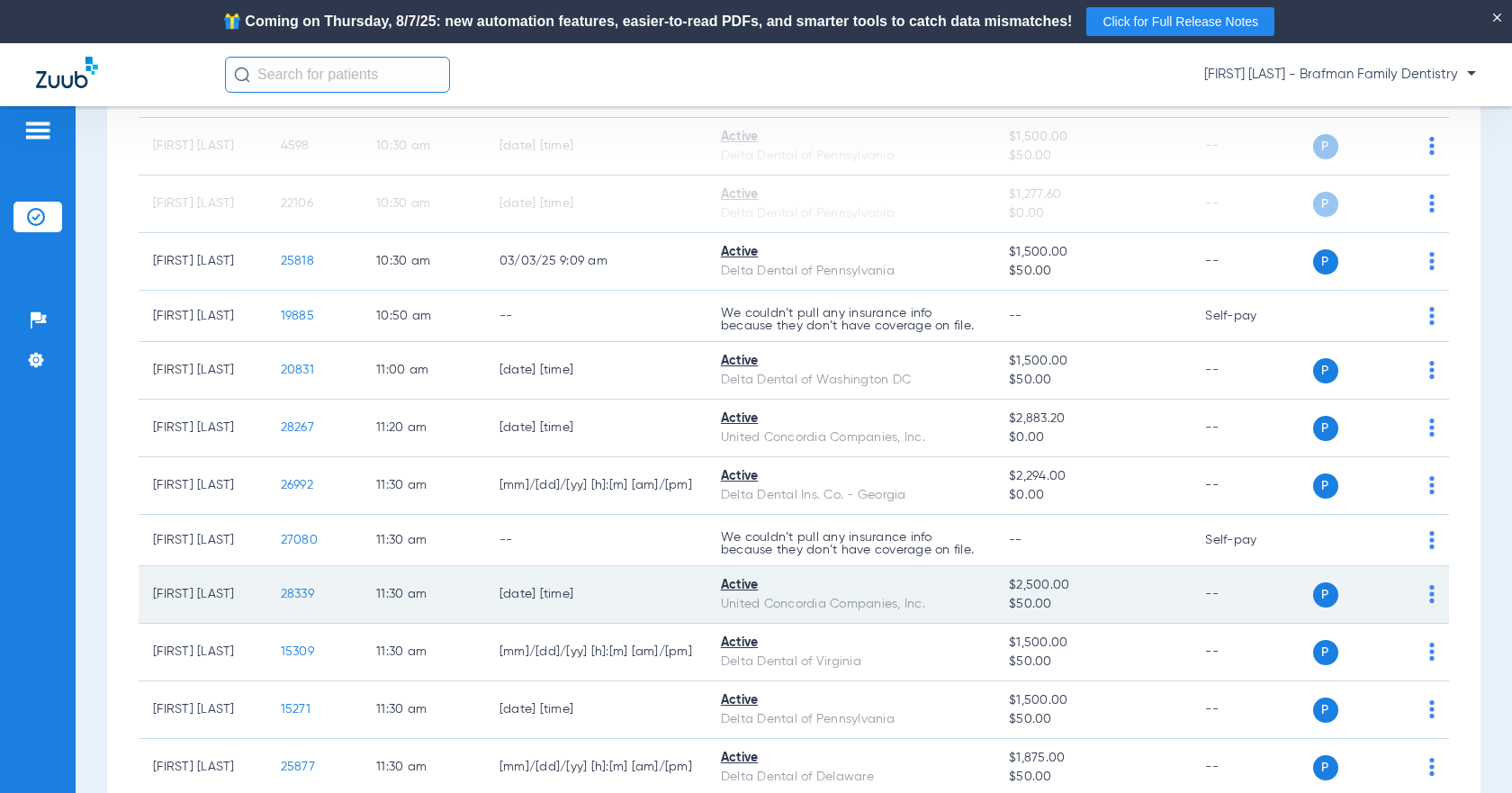 click 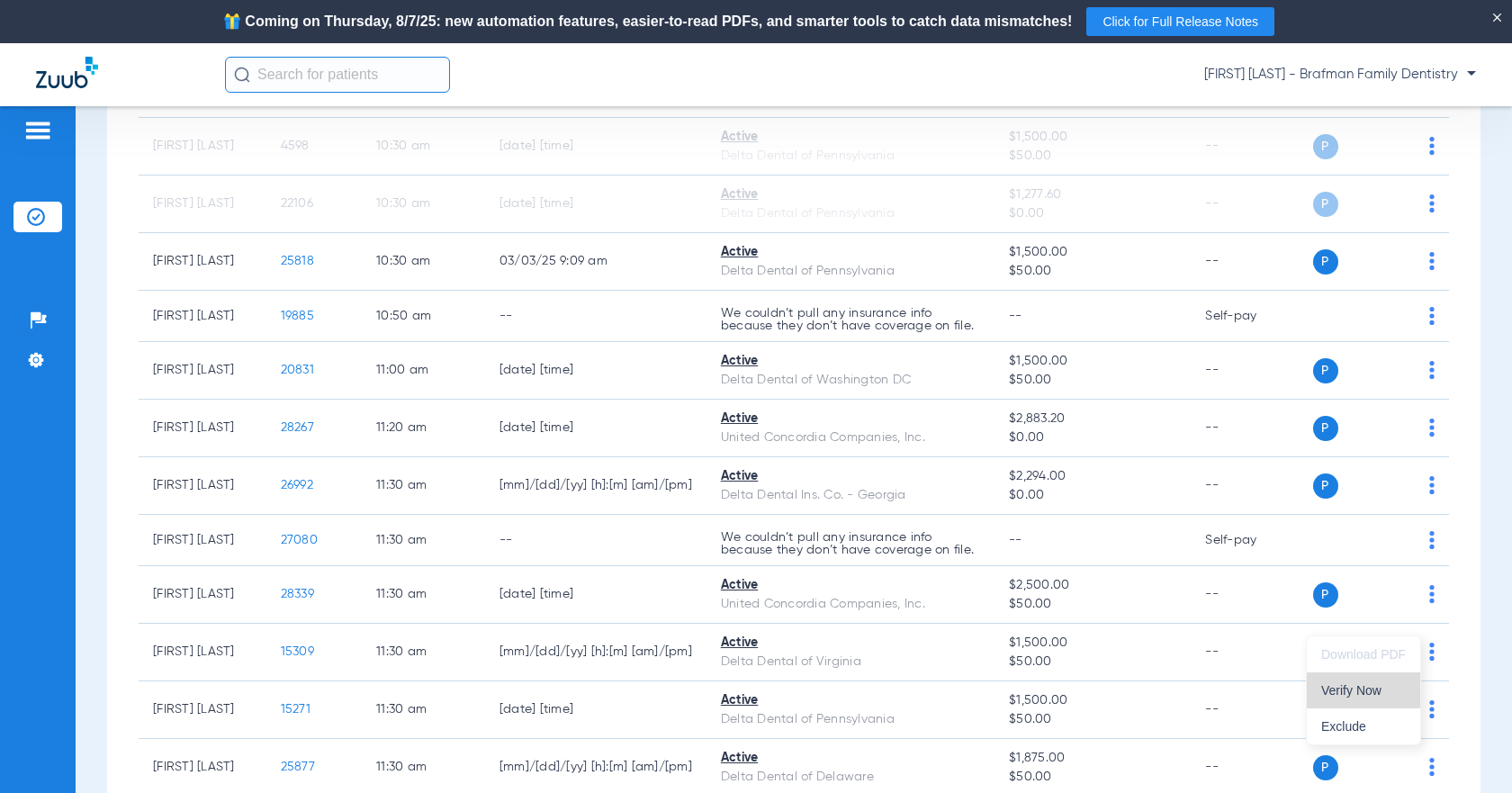 click on "Verify Now" at bounding box center [1364, 690] 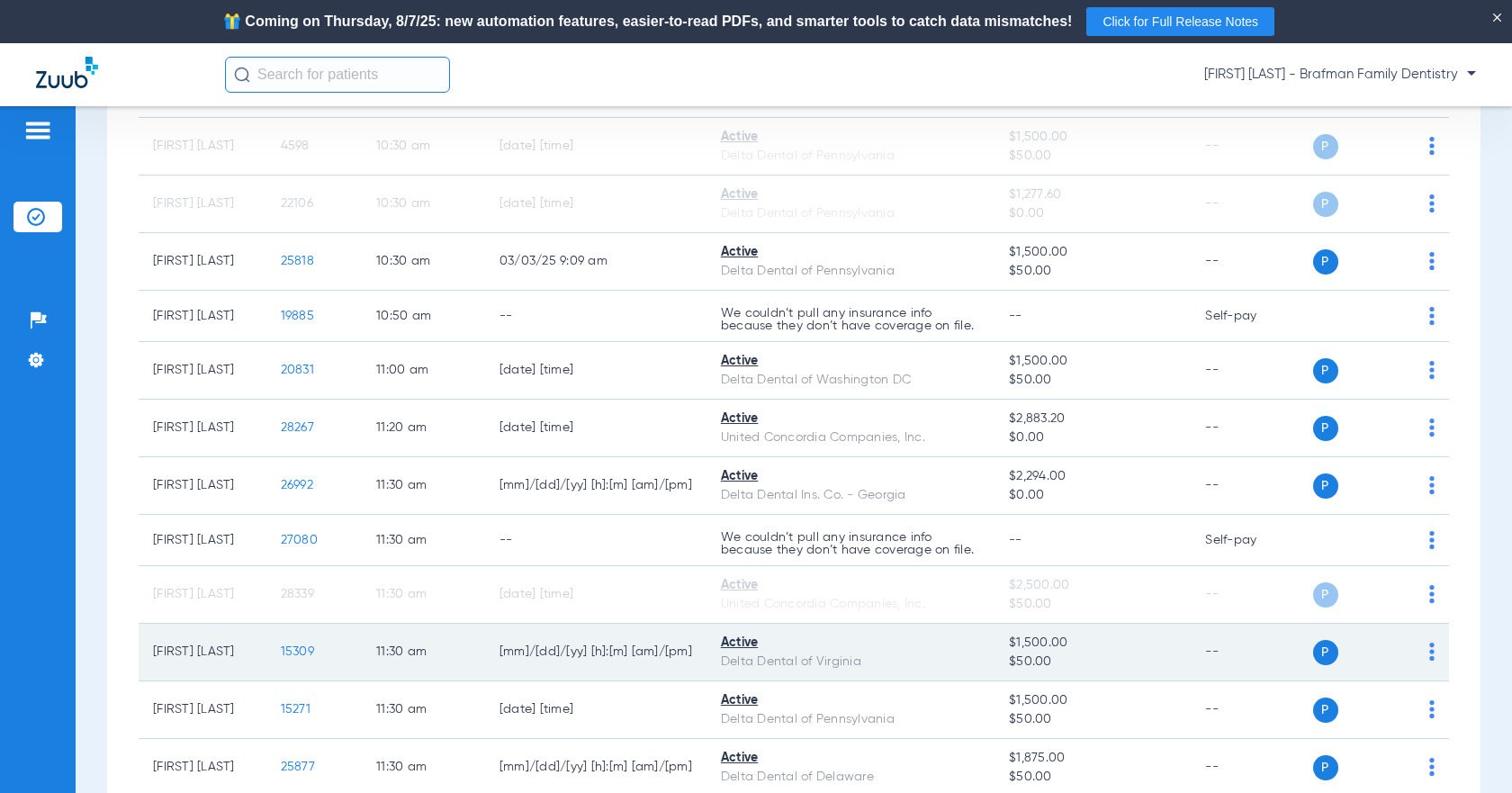 click 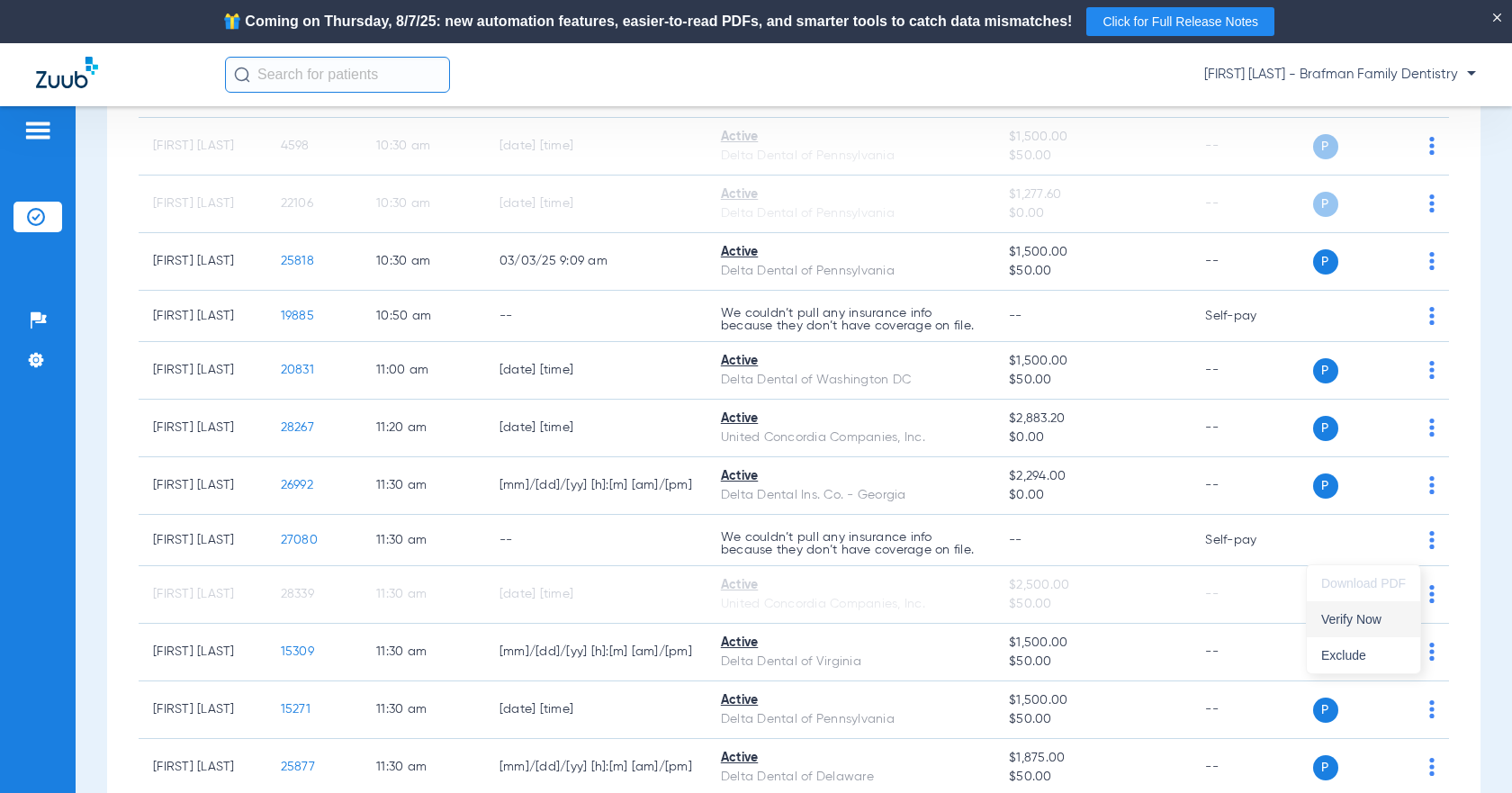 click on "Verify Now" at bounding box center [1364, 619] 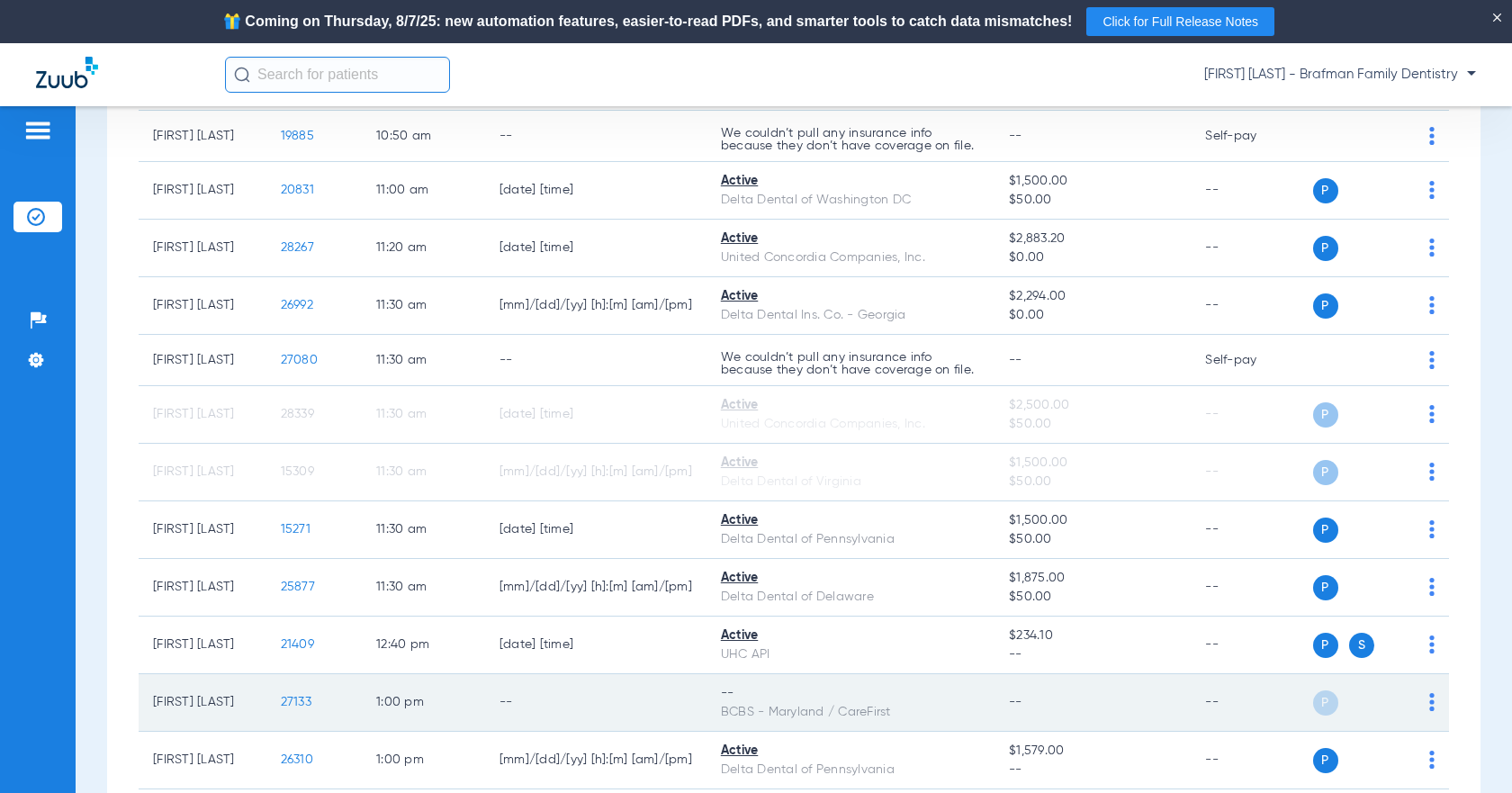 scroll, scrollTop: 2313, scrollLeft: 0, axis: vertical 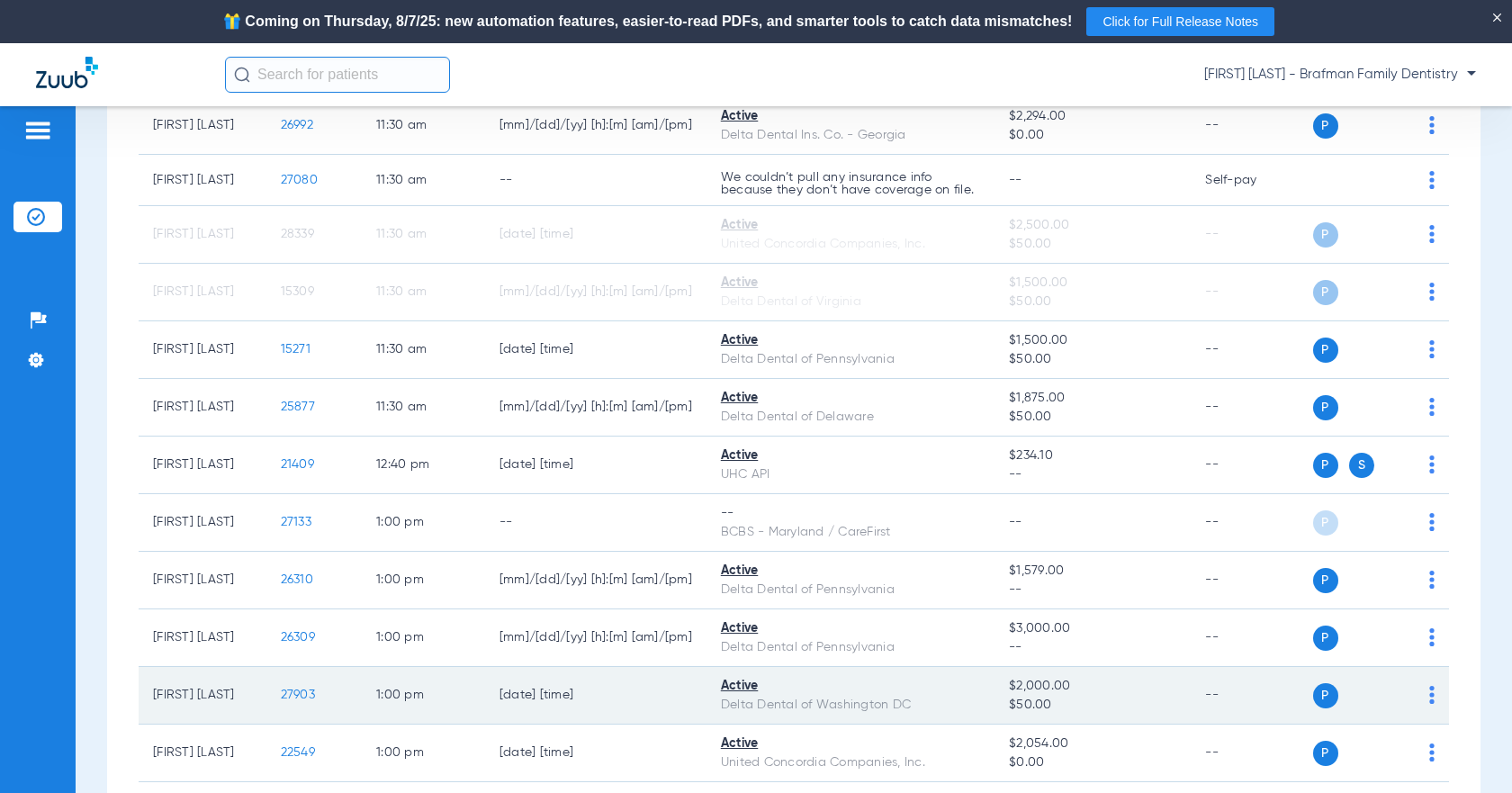 click 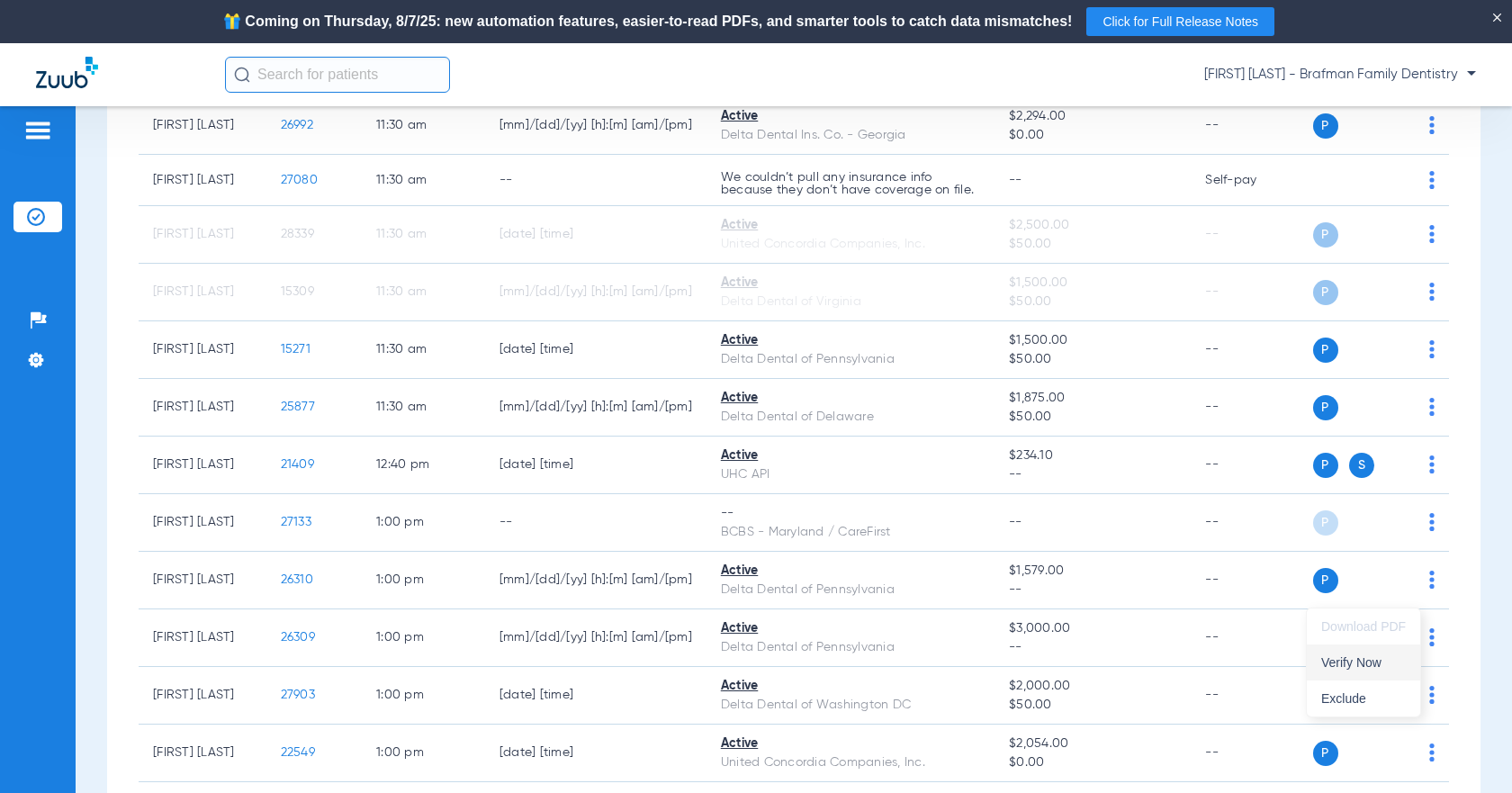 click on "Verify Now" at bounding box center (1364, 662) 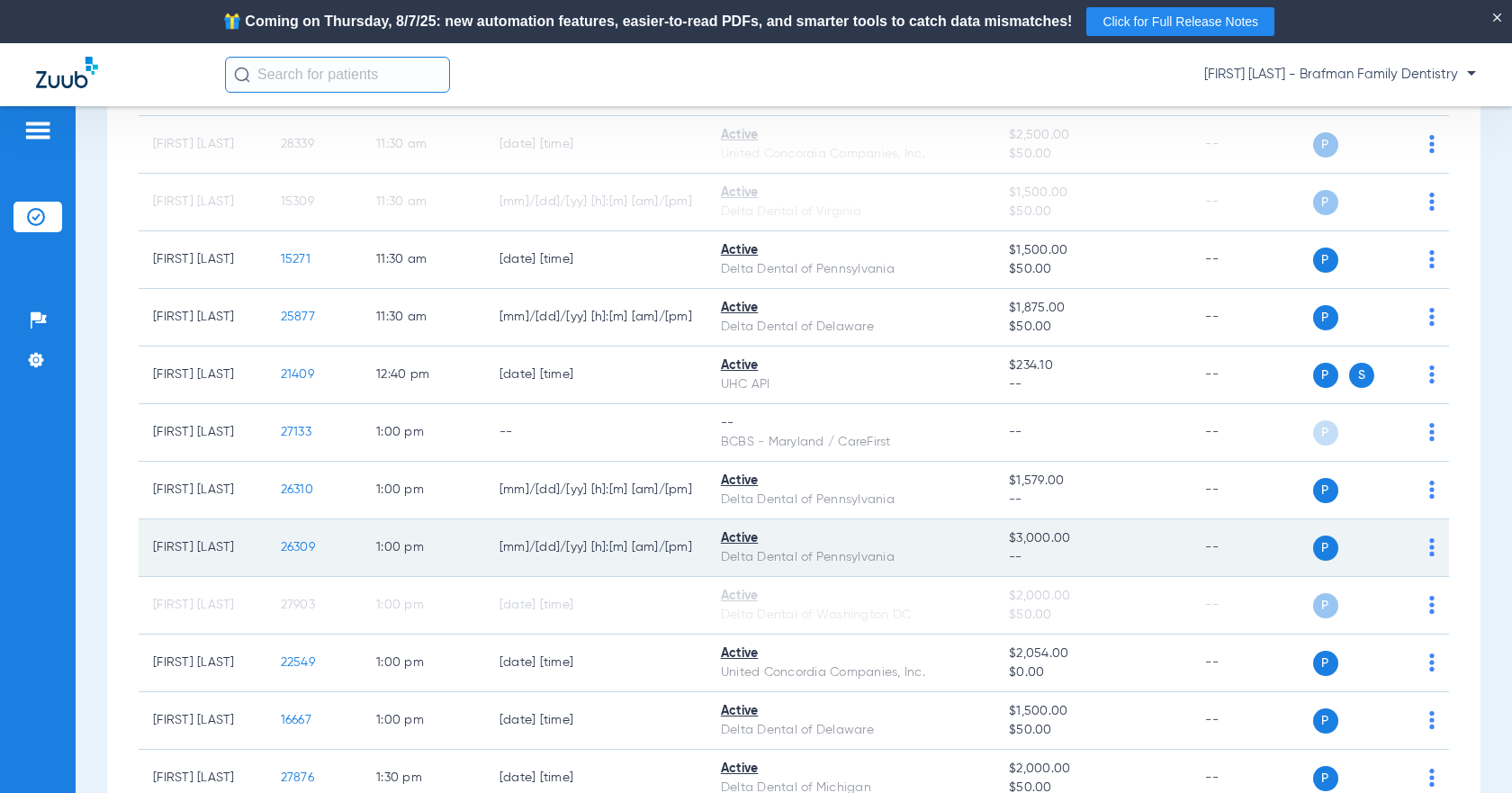 scroll, scrollTop: 2493, scrollLeft: 0, axis: vertical 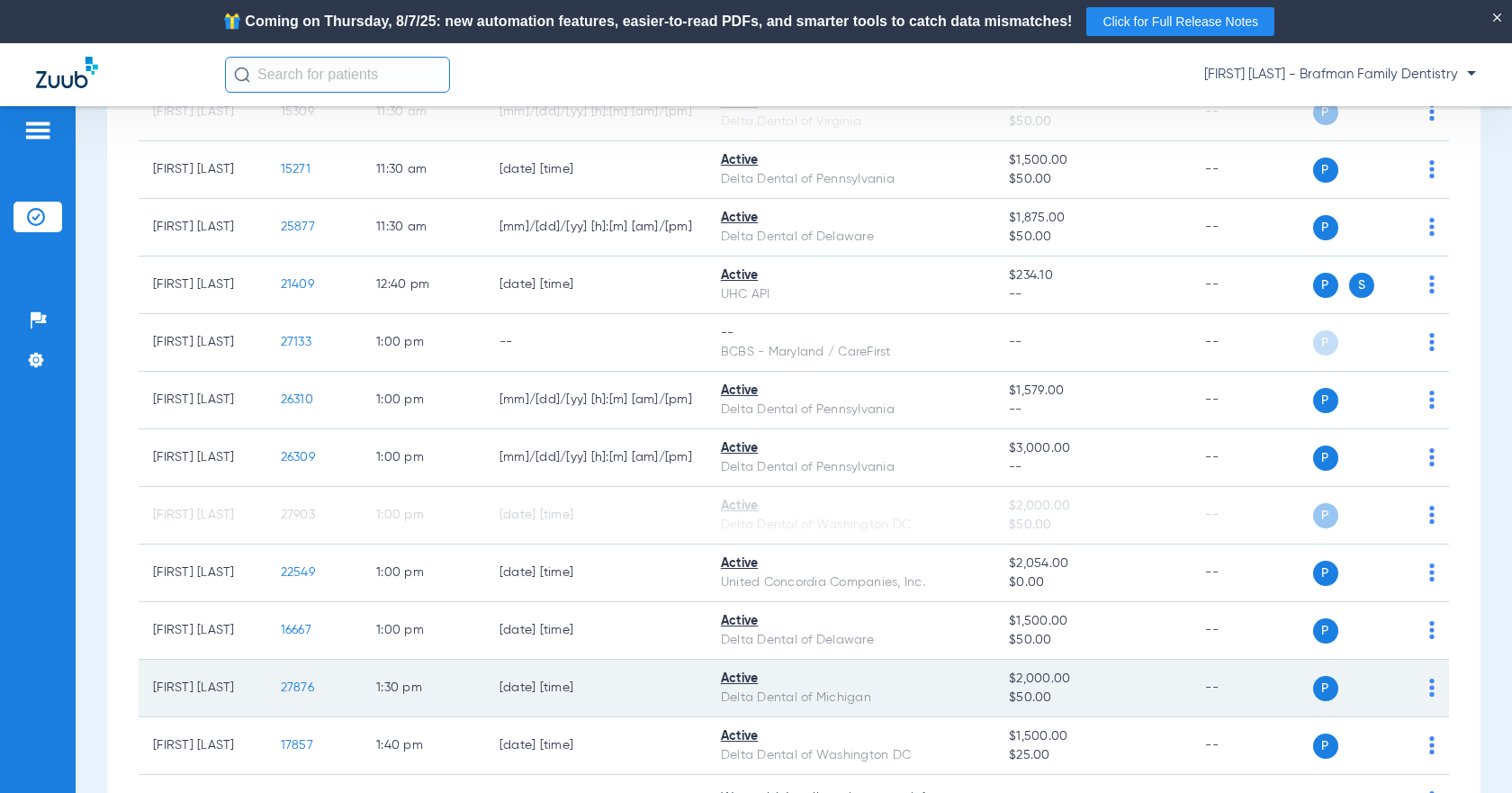 click on "P S" 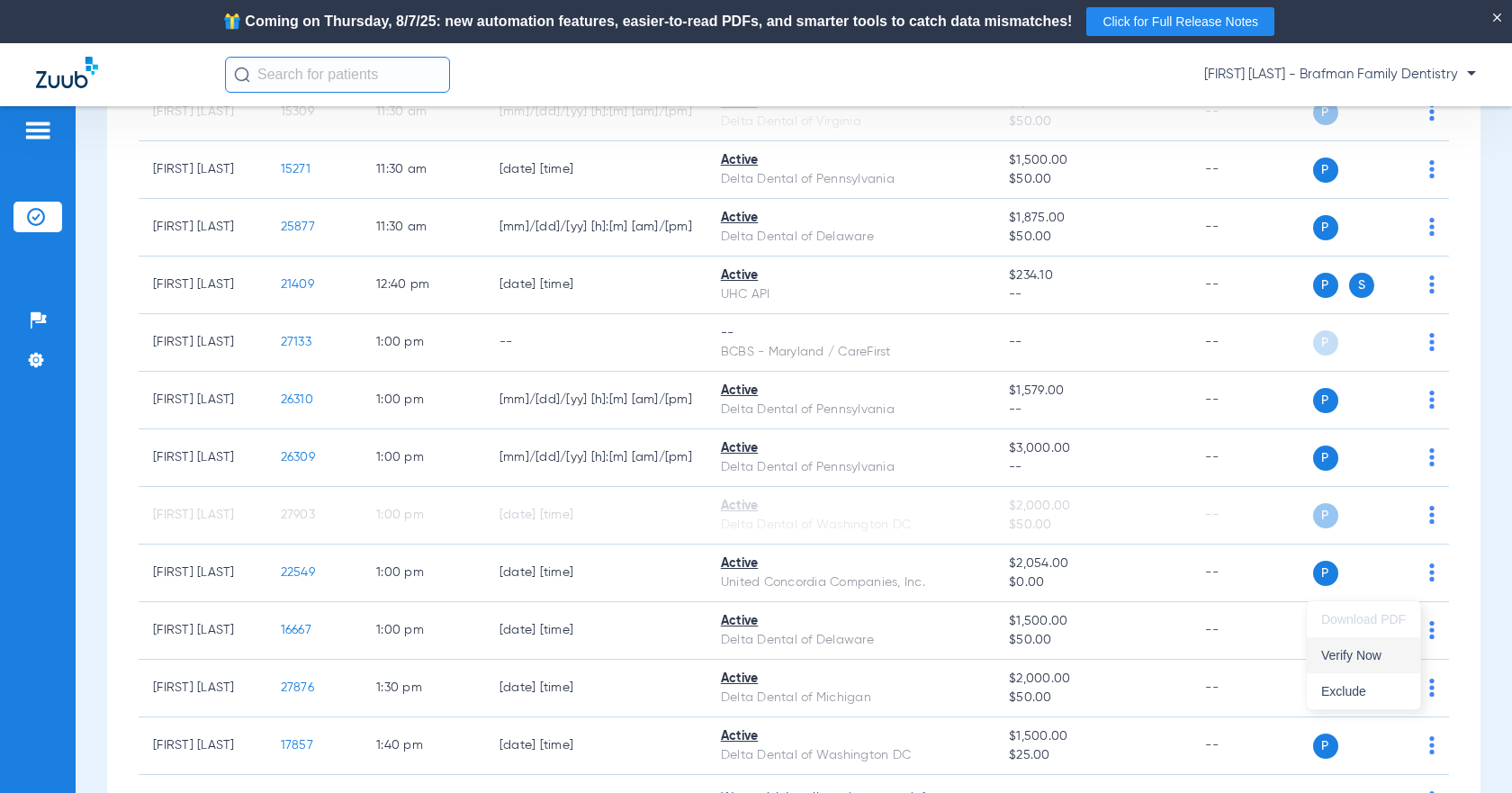 click on "Verify Now" at bounding box center [1364, 655] 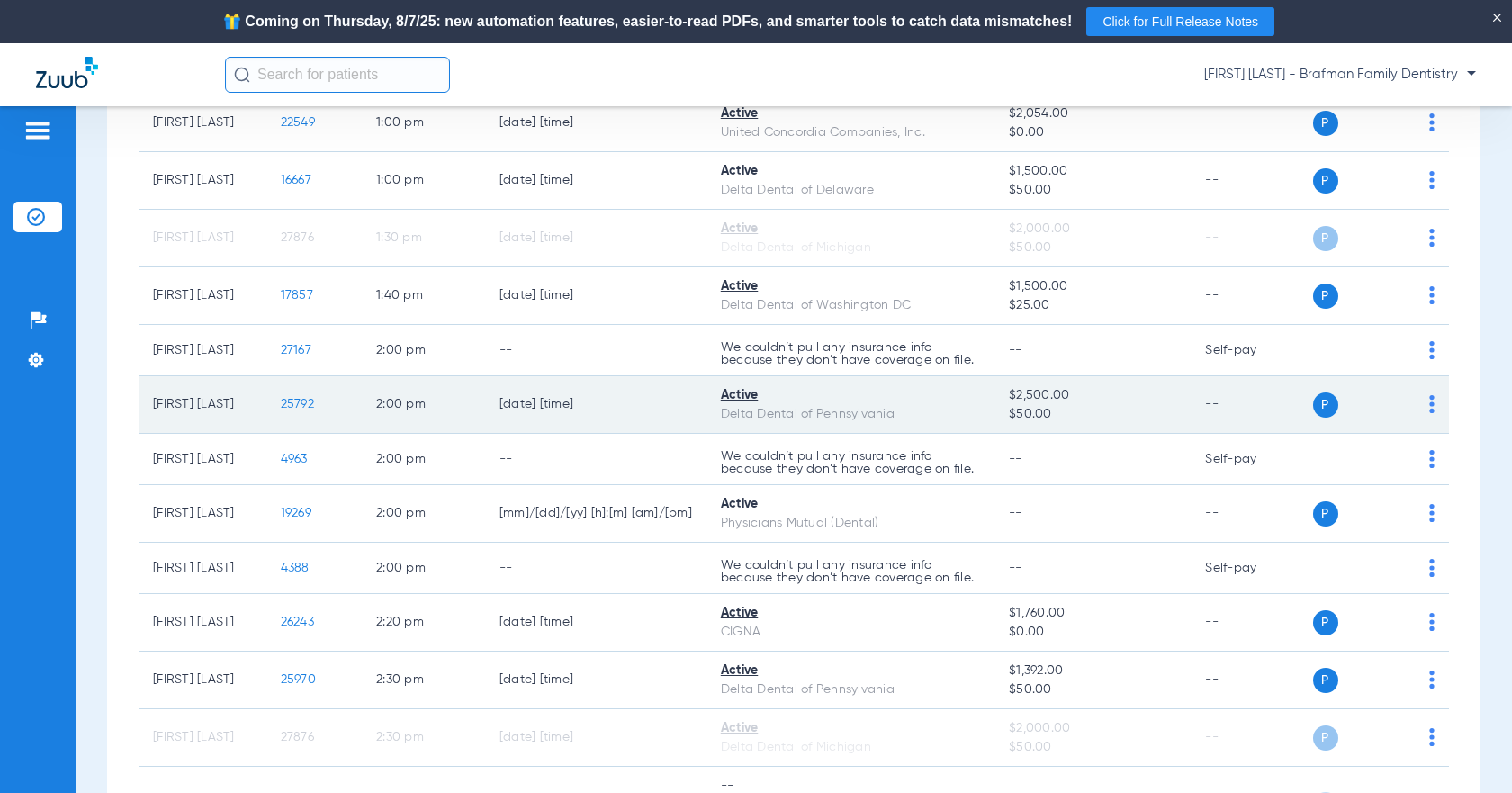 scroll, scrollTop: 3033, scrollLeft: 0, axis: vertical 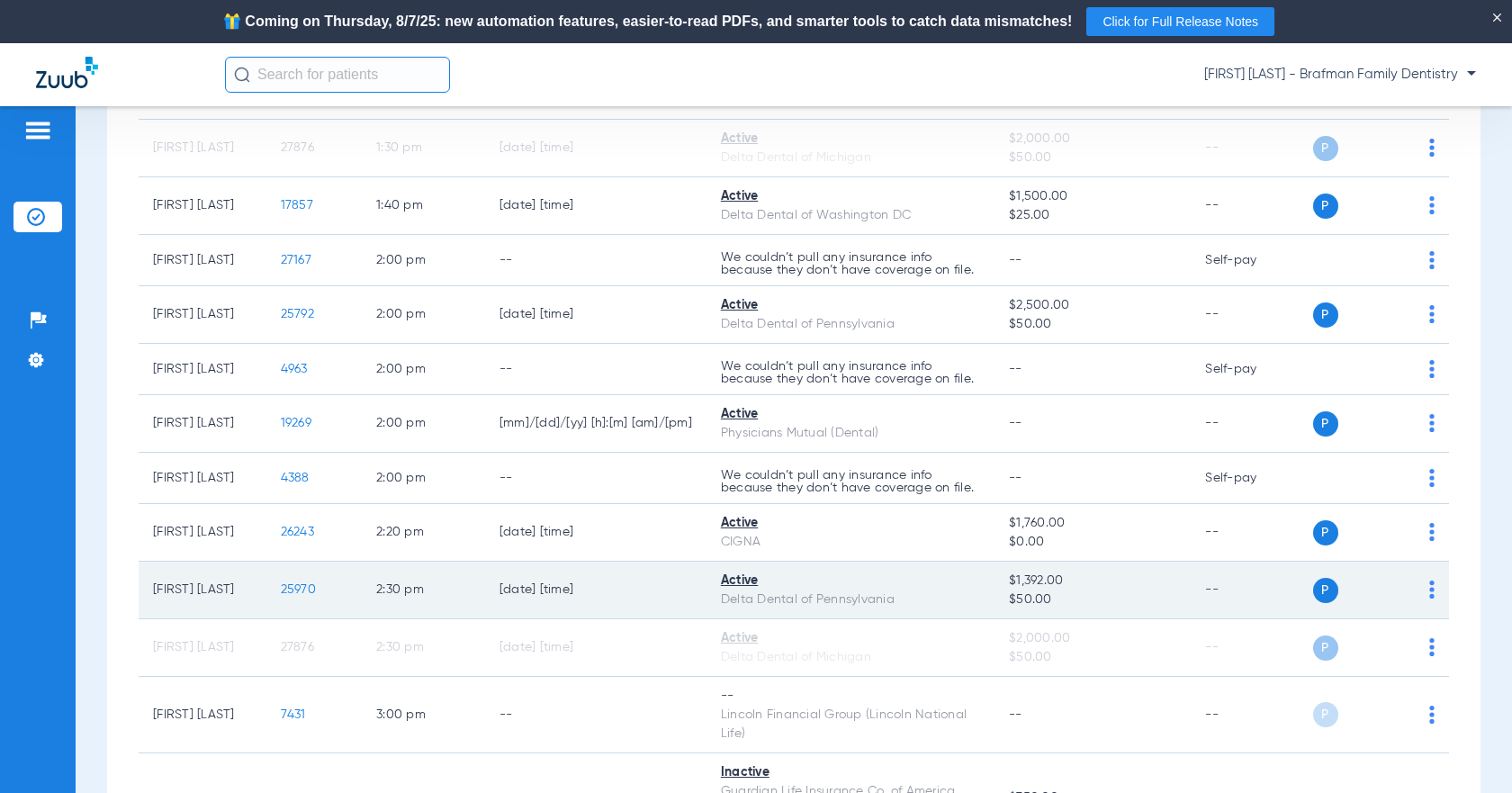 click on "P S" 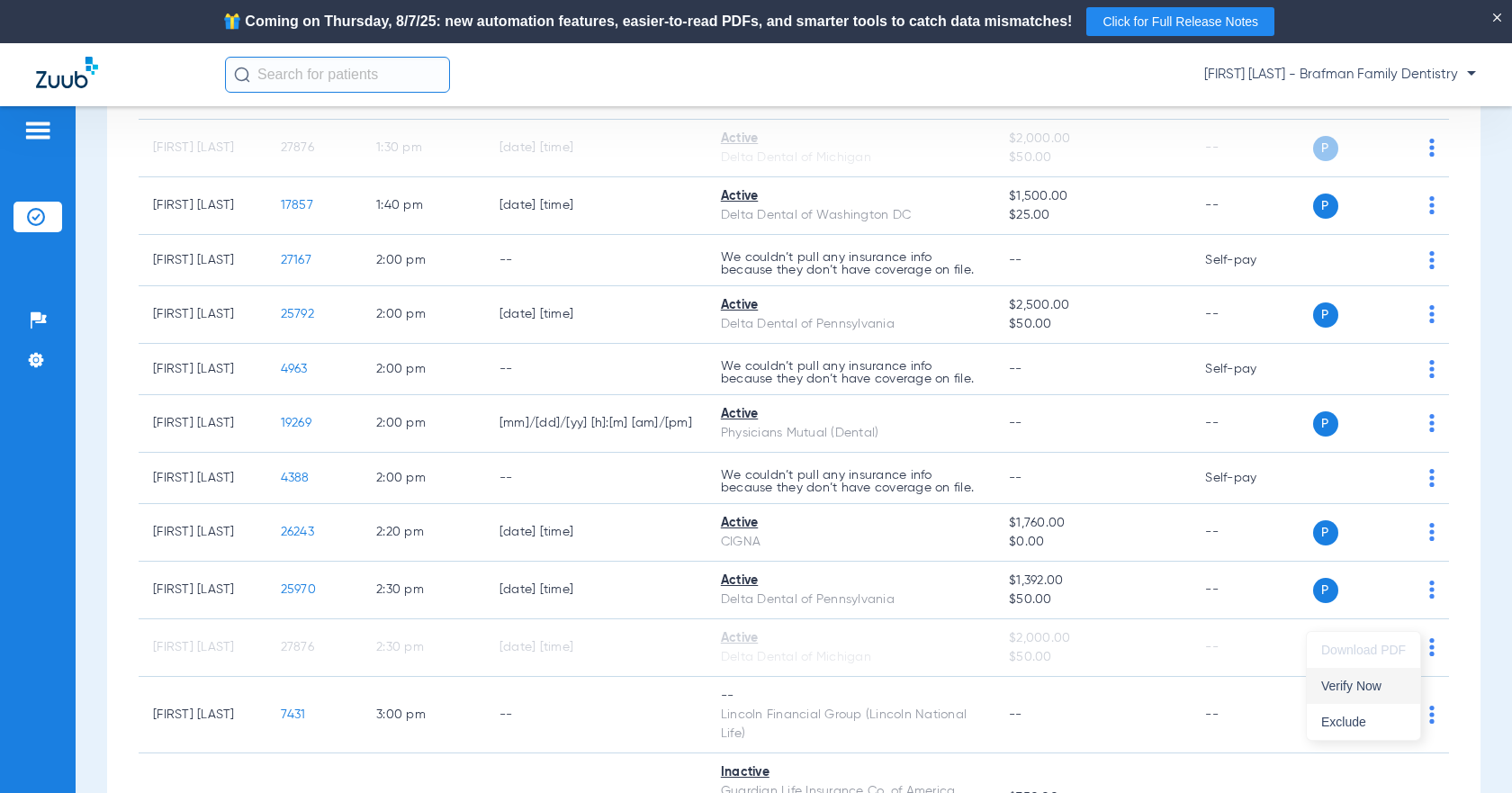 click on "Verify Now" at bounding box center [1364, 686] 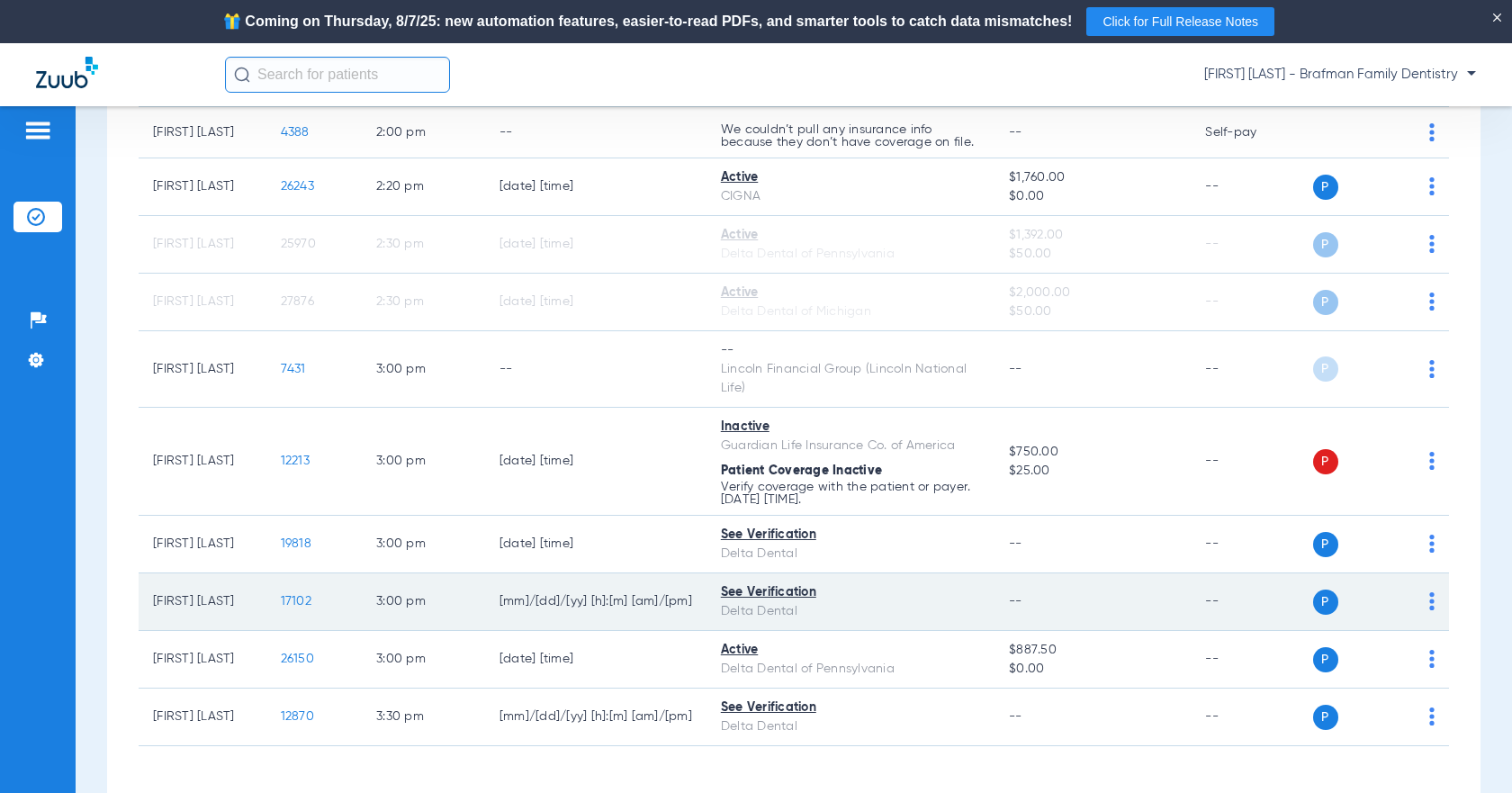 scroll, scrollTop: 3492, scrollLeft: 0, axis: vertical 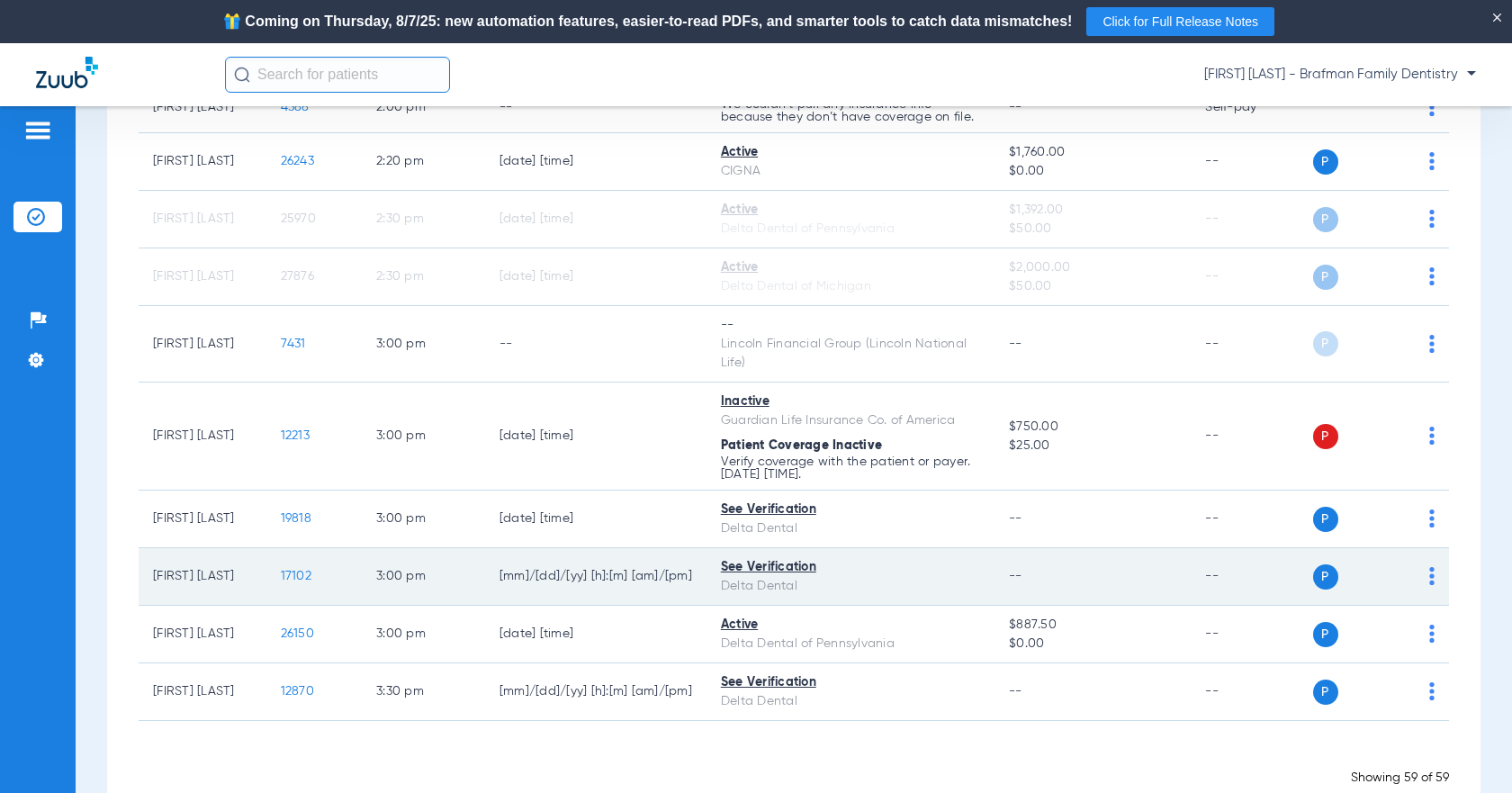 click 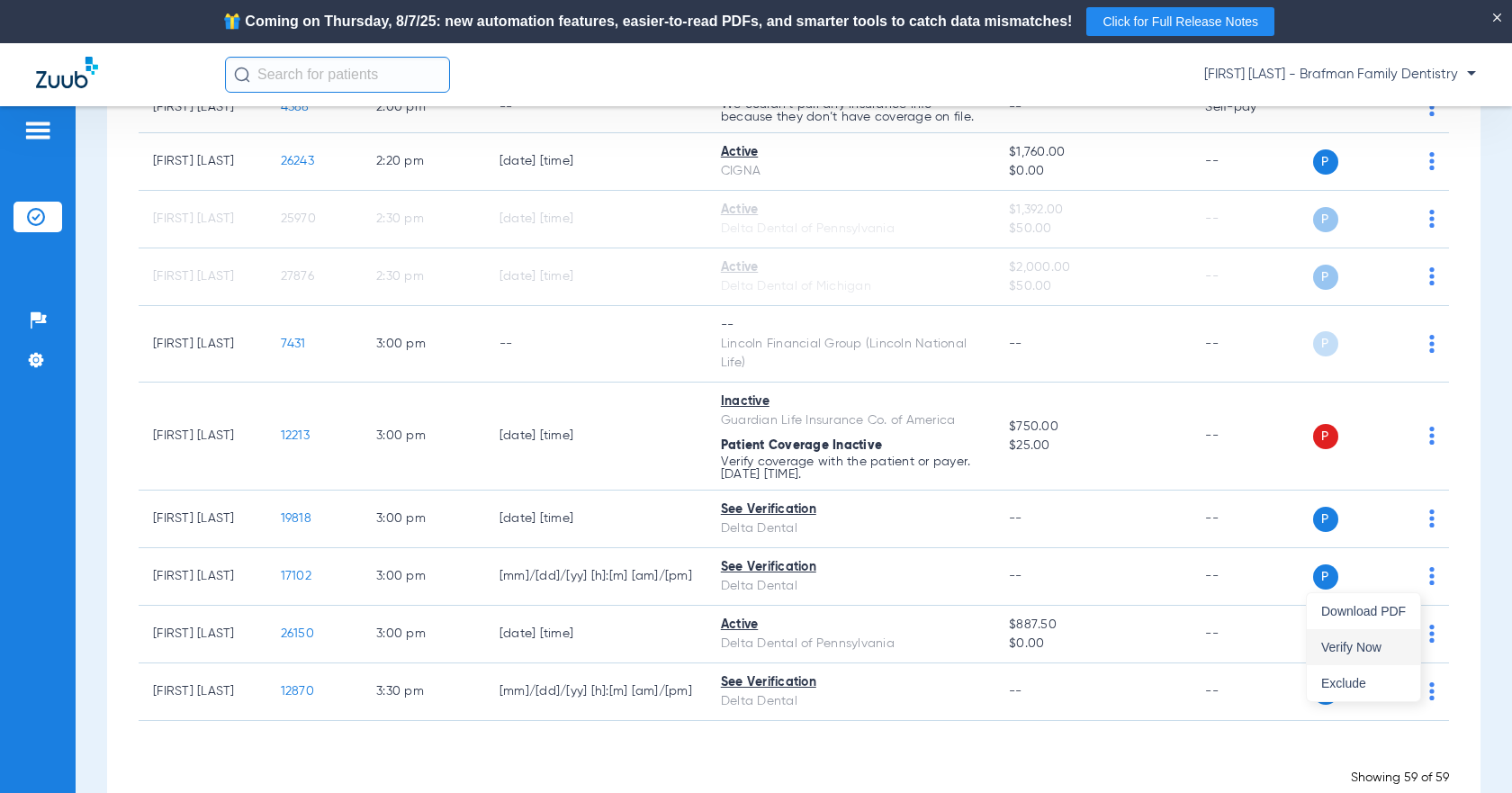 click on "Verify Now" at bounding box center [1364, 647] 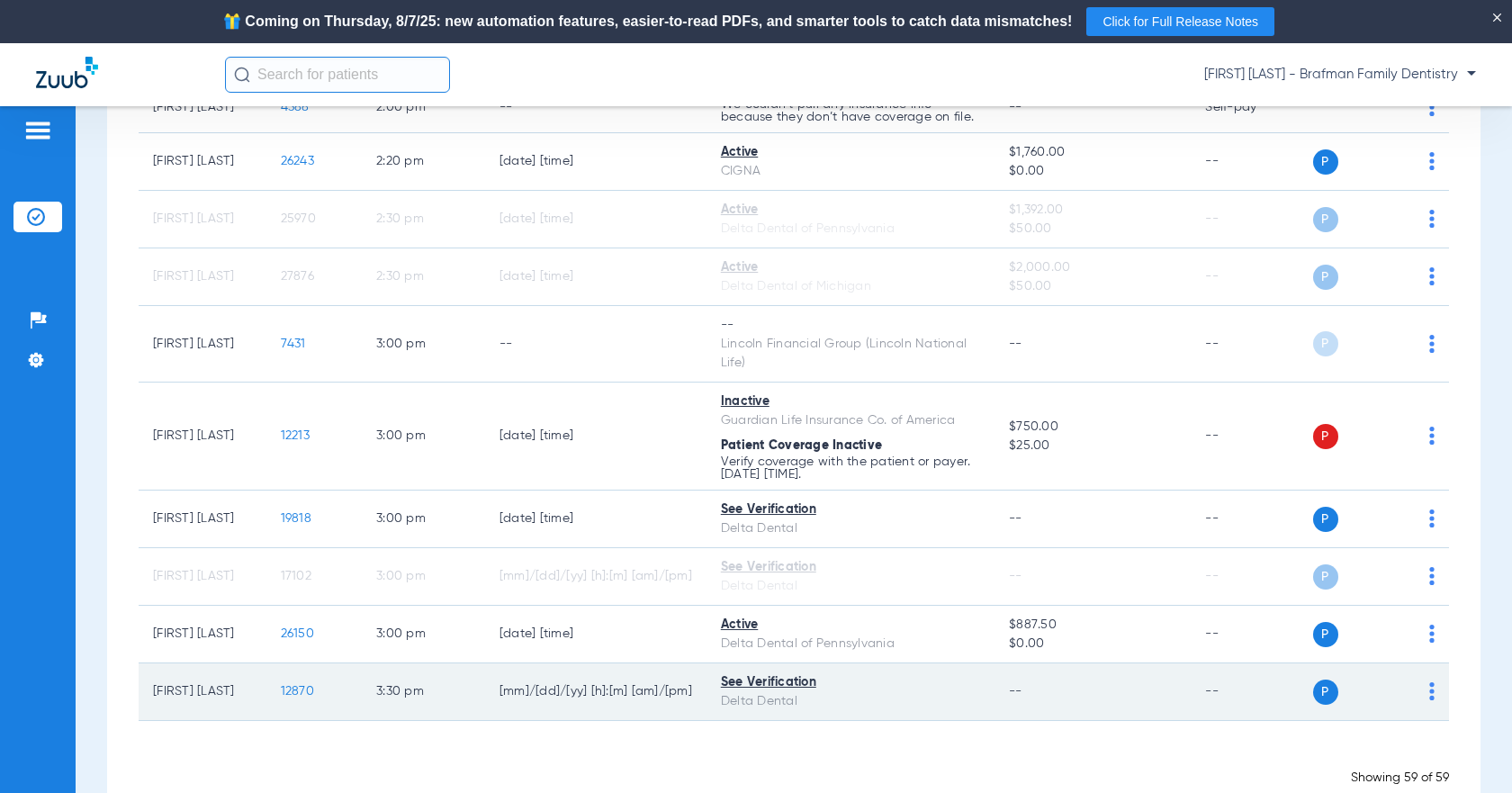 click 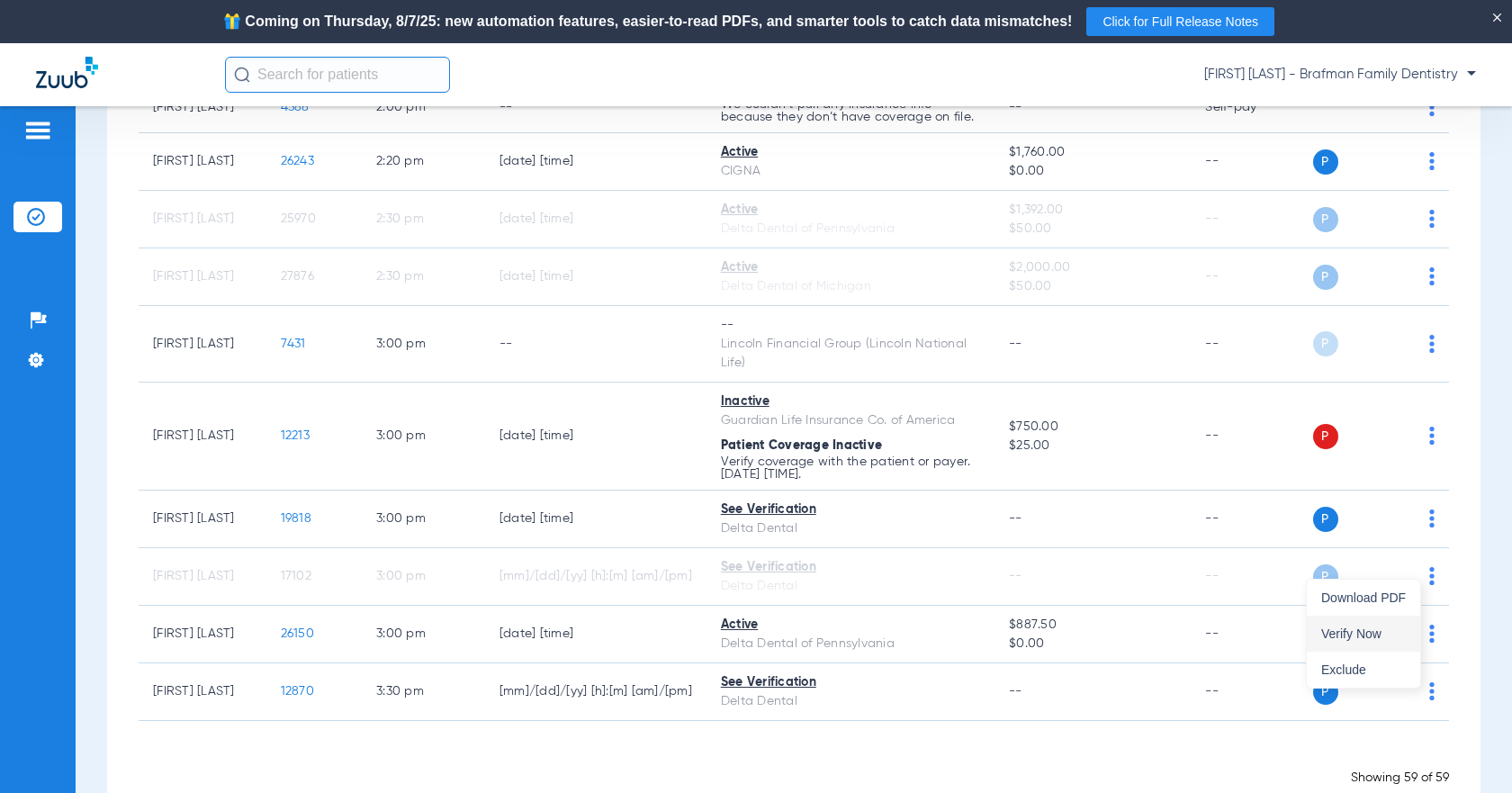 click on "Verify Now" at bounding box center (1364, 634) 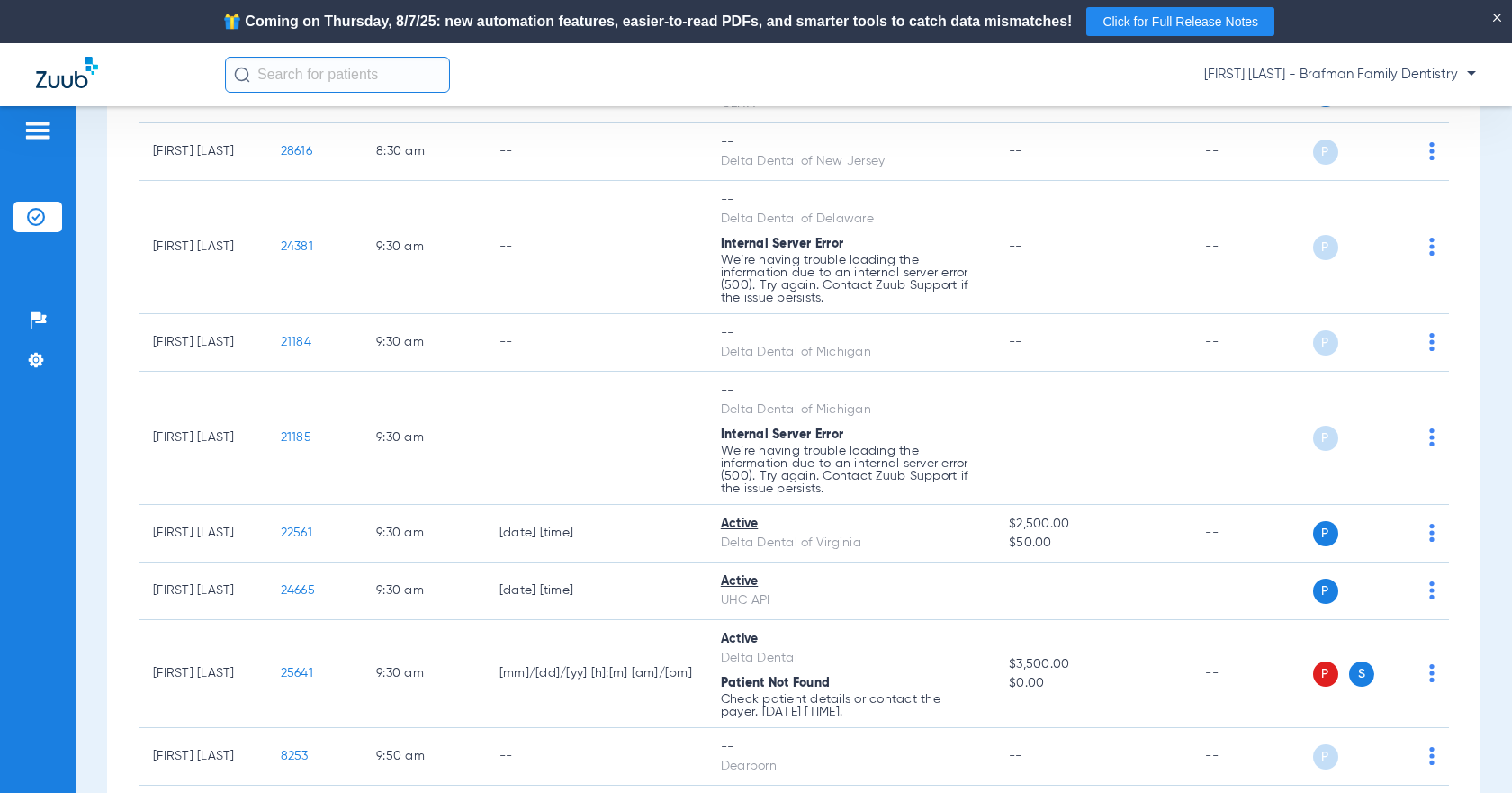 scroll, scrollTop: 0, scrollLeft: 0, axis: both 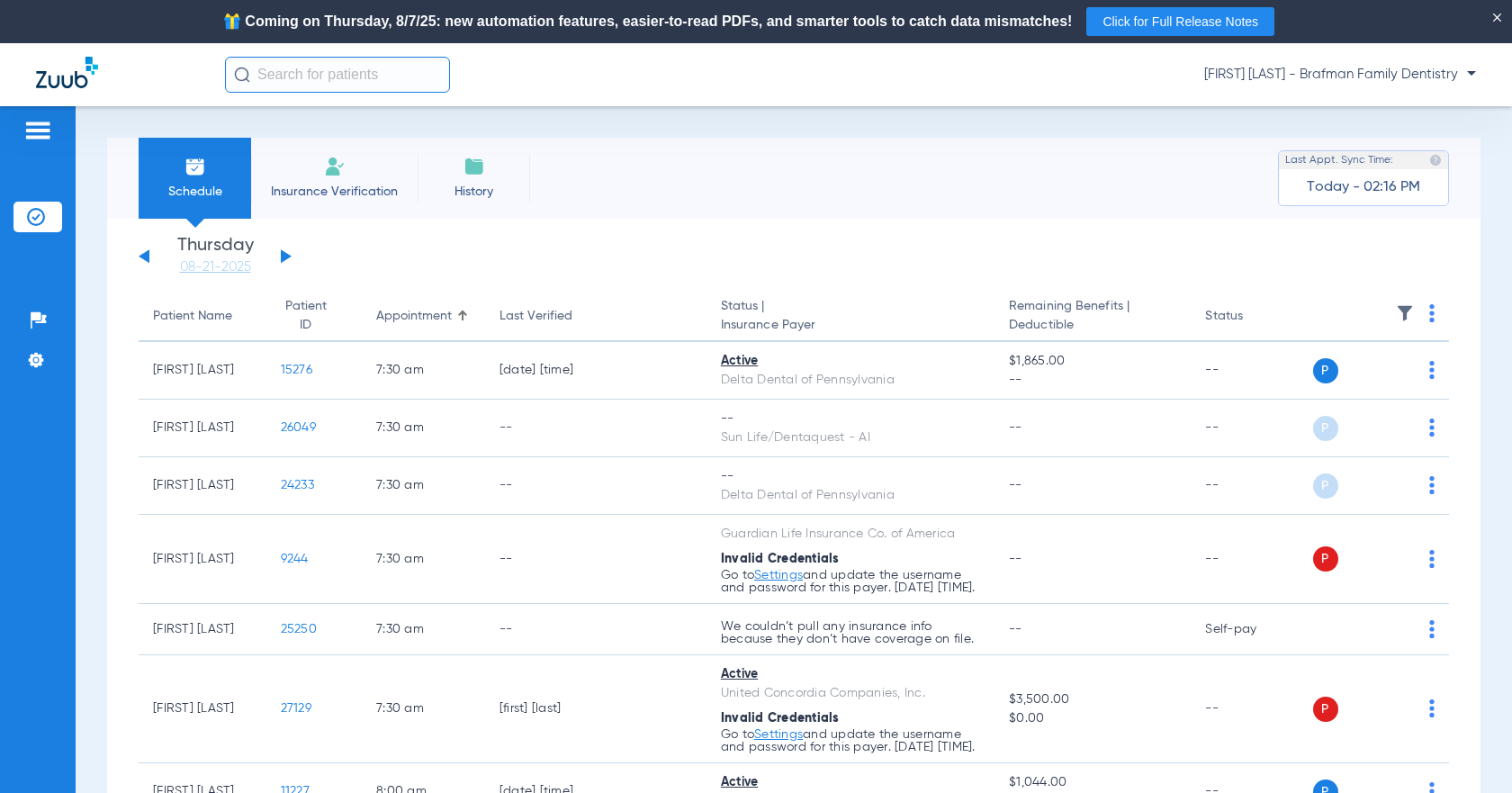 click 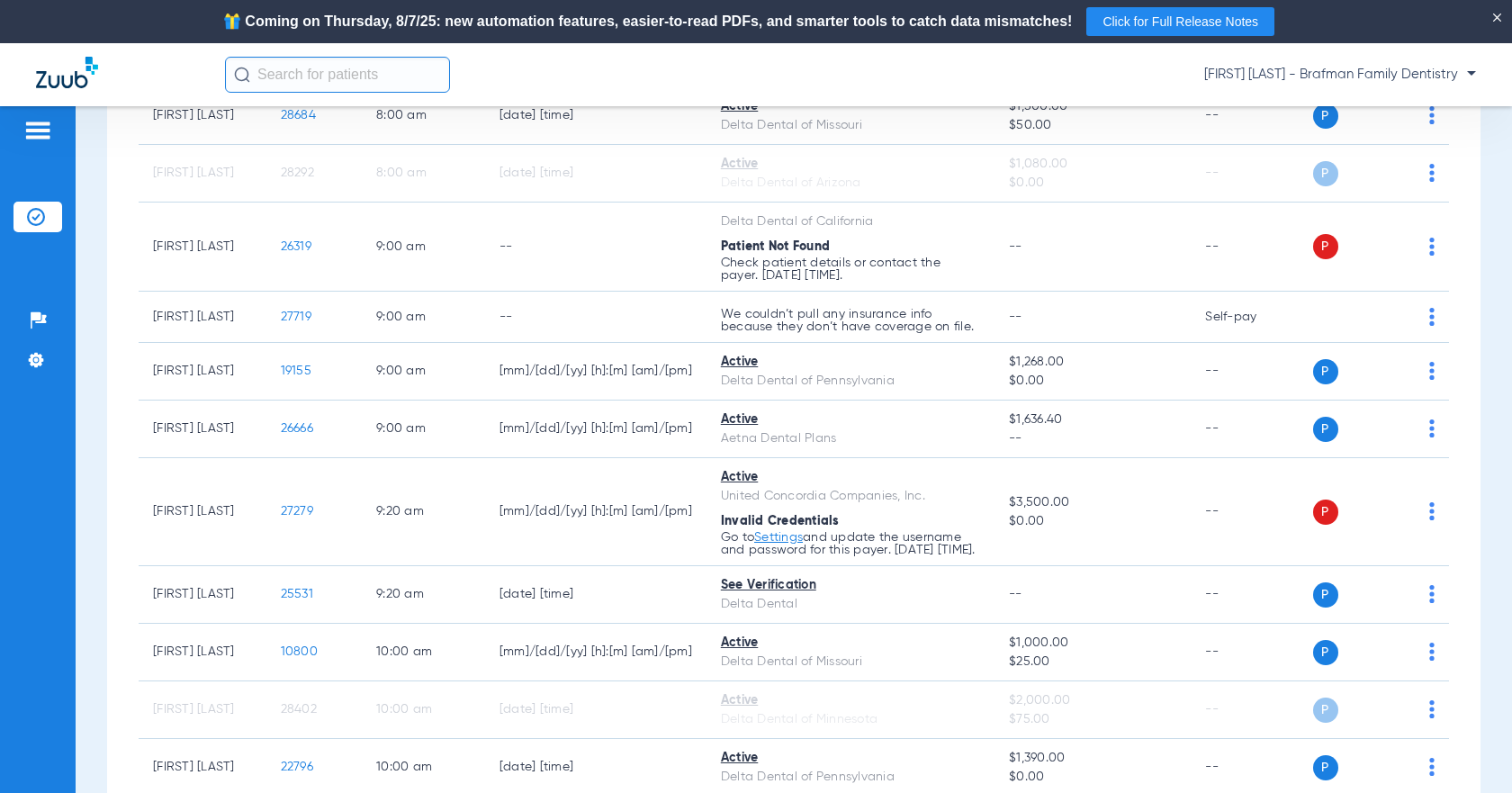scroll, scrollTop: 0, scrollLeft: 0, axis: both 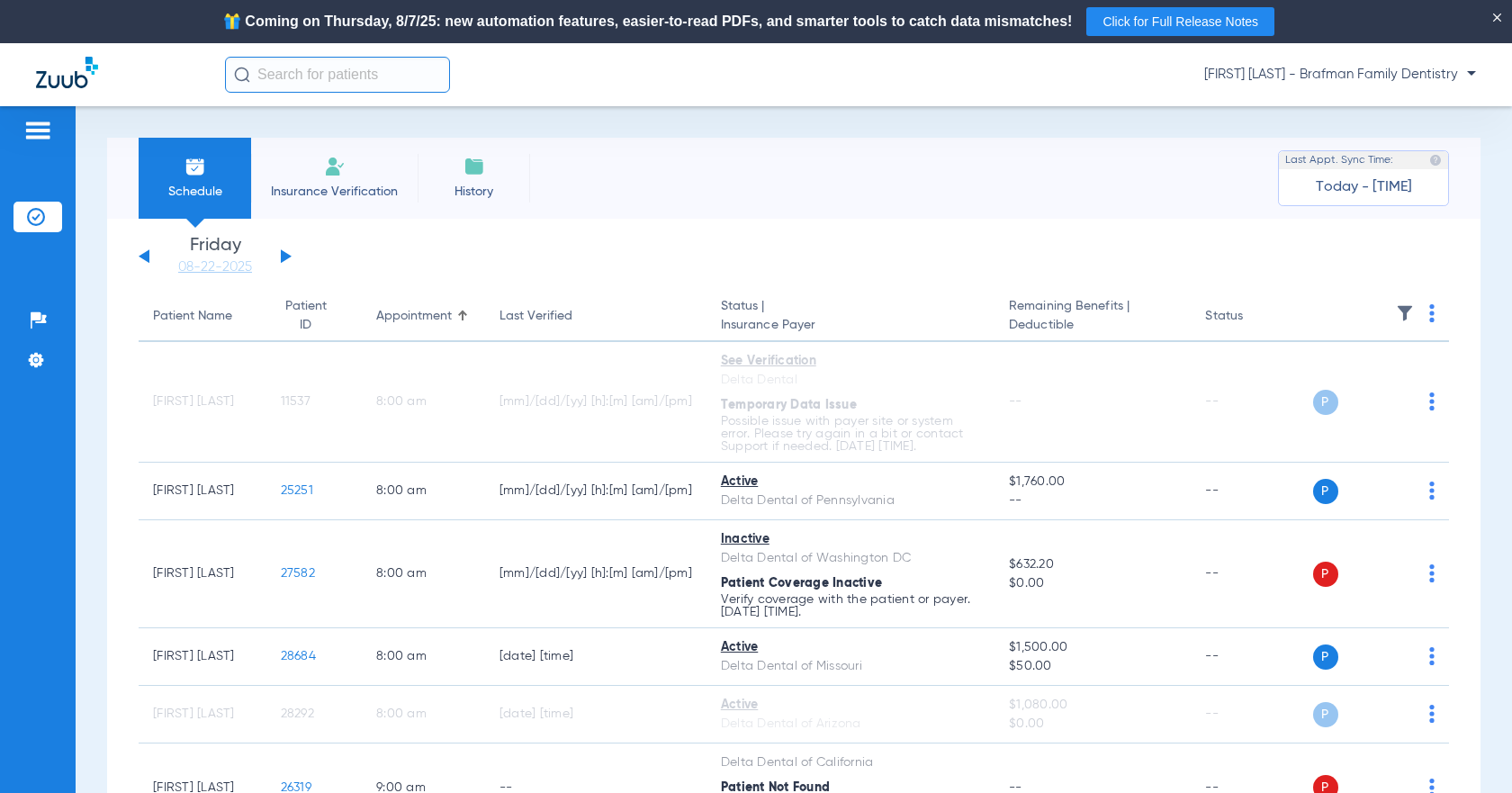 click 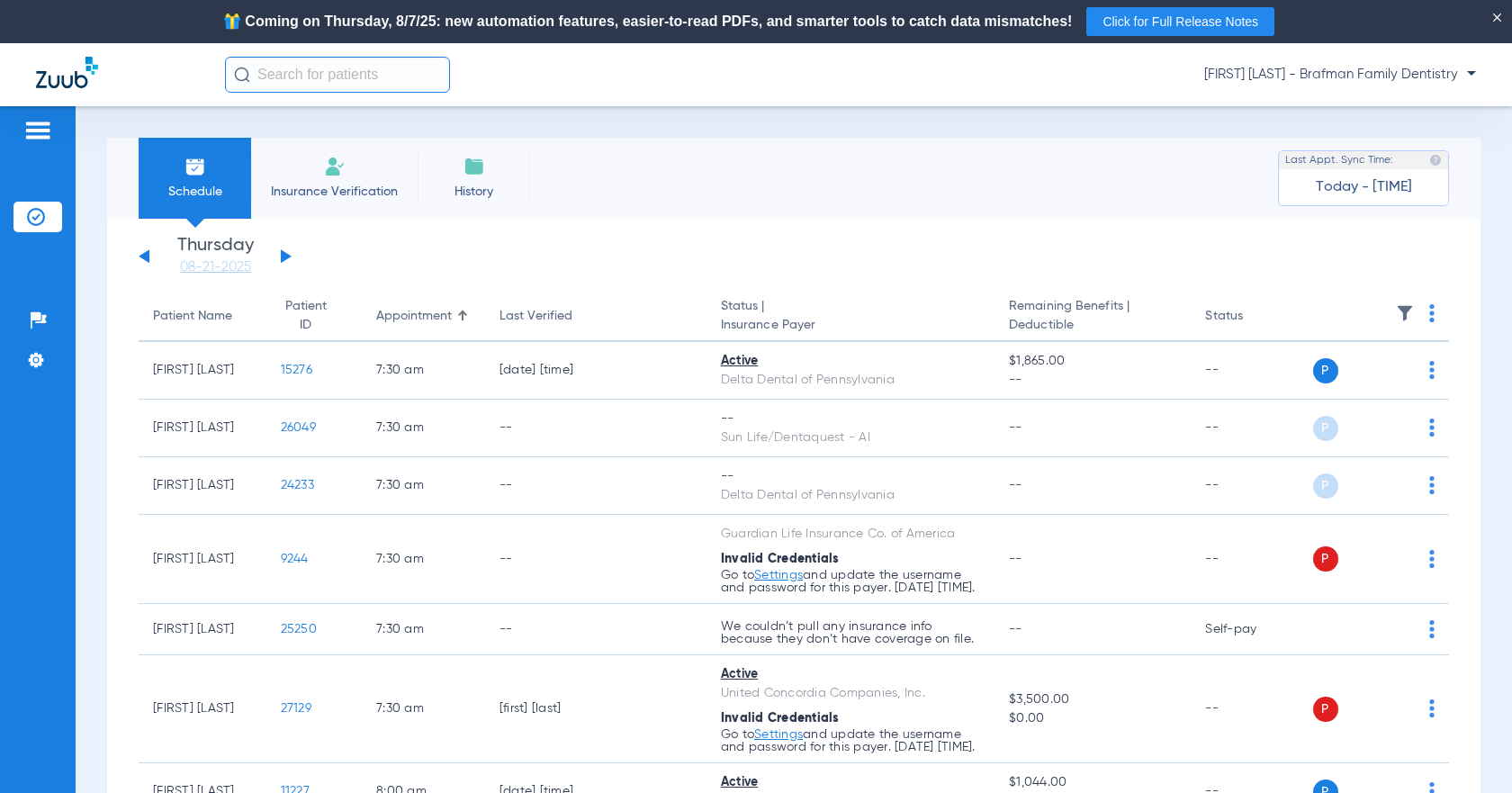 click on "Saturday   05-31-2025   Sunday   06-01-2025   Monday   06-02-2025   Tuesday   06-03-2025   Wednesday   06-04-2025   Thursday   06-05-2025   Friday   06-06-2025   Saturday   06-07-2025   Sunday   06-08-2025   Monday   06-09-2025   Tuesday   06-10-2025   Wednesday   06-11-2025   Thursday   06-12-2025   Friday   06-13-2025   Saturday   06-14-2025   Sunday   06-15-2025   Monday   06-16-2025   Tuesday   06-17-2025   Wednesday   06-18-2025   Thursday   06-19-2025   Friday   06-20-2025   Saturday   06-21-2025   Sunday   06-22-2025   Monday   06-23-2025   Tuesday   06-24-2025   Wednesday   06-25-2025   Thursday   06-26-2025   Friday   06-27-2025   Saturday   06-28-2025   Sunday   06-29-2025   Monday   06-30-2025   Tuesday   07-01-2025   Wednesday   07-02-2025   Thursday   07-03-2025   Friday   07-04-2025   Saturday   07-05-2025   Sunday   07-06-2025   Monday   07-07-2025   Tuesday   07-08-2025   Wednesday   07-09-2025   Thursday   07-10-2025   Friday   07-11-2025   Saturday   07-12-2025   Sunday   07-13-2025" 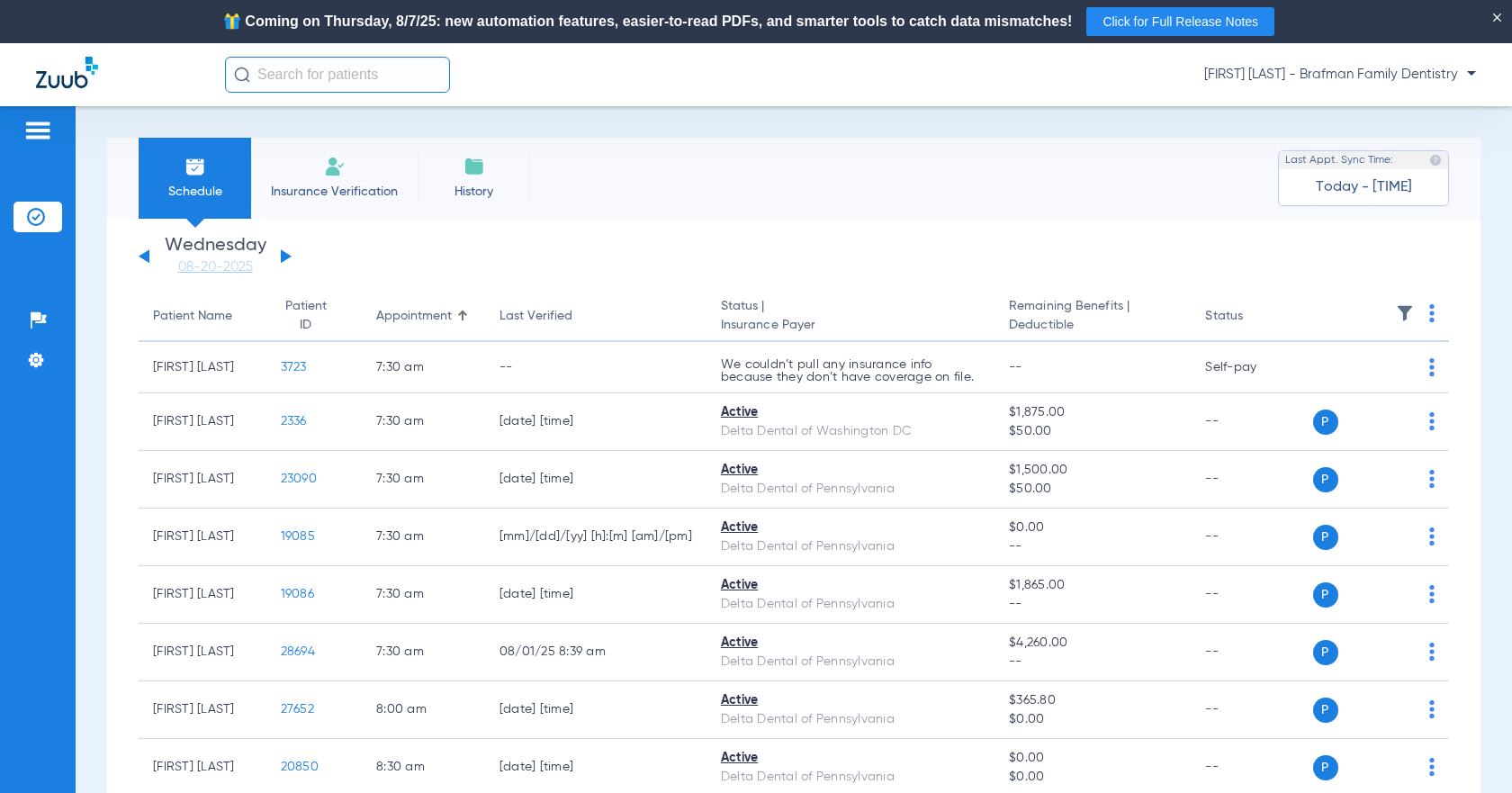 click 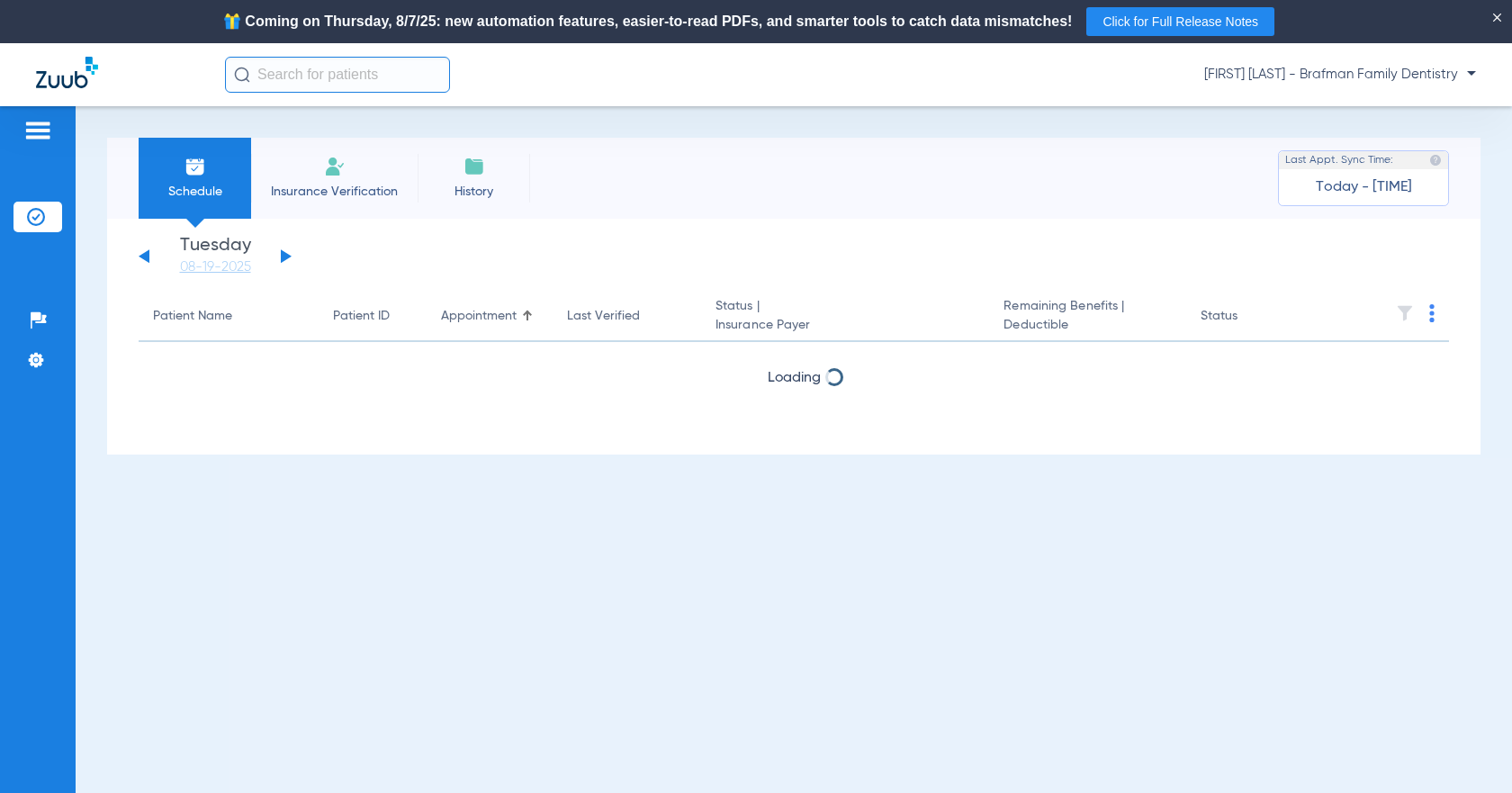 click 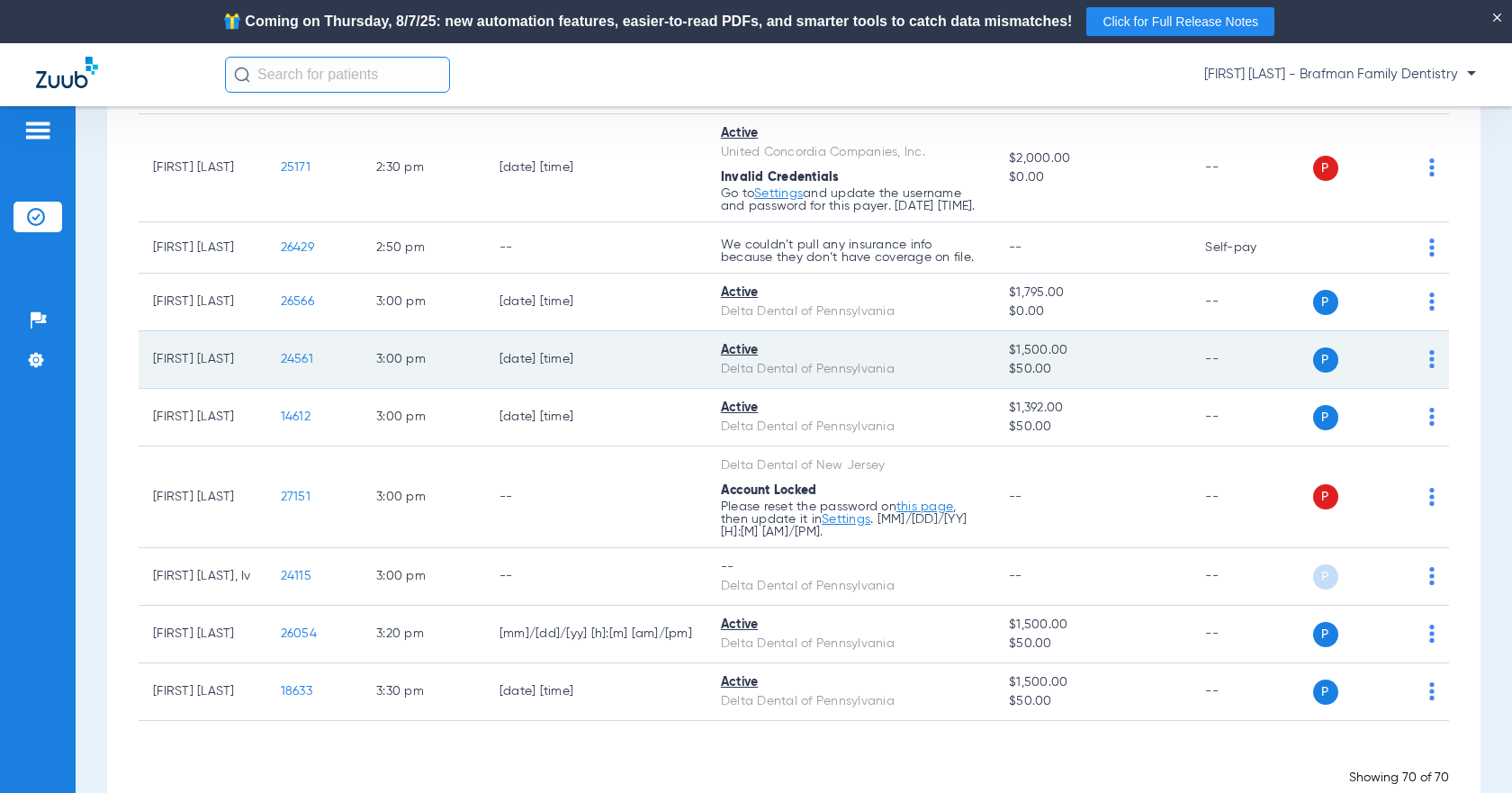 scroll, scrollTop: 4233, scrollLeft: 0, axis: vertical 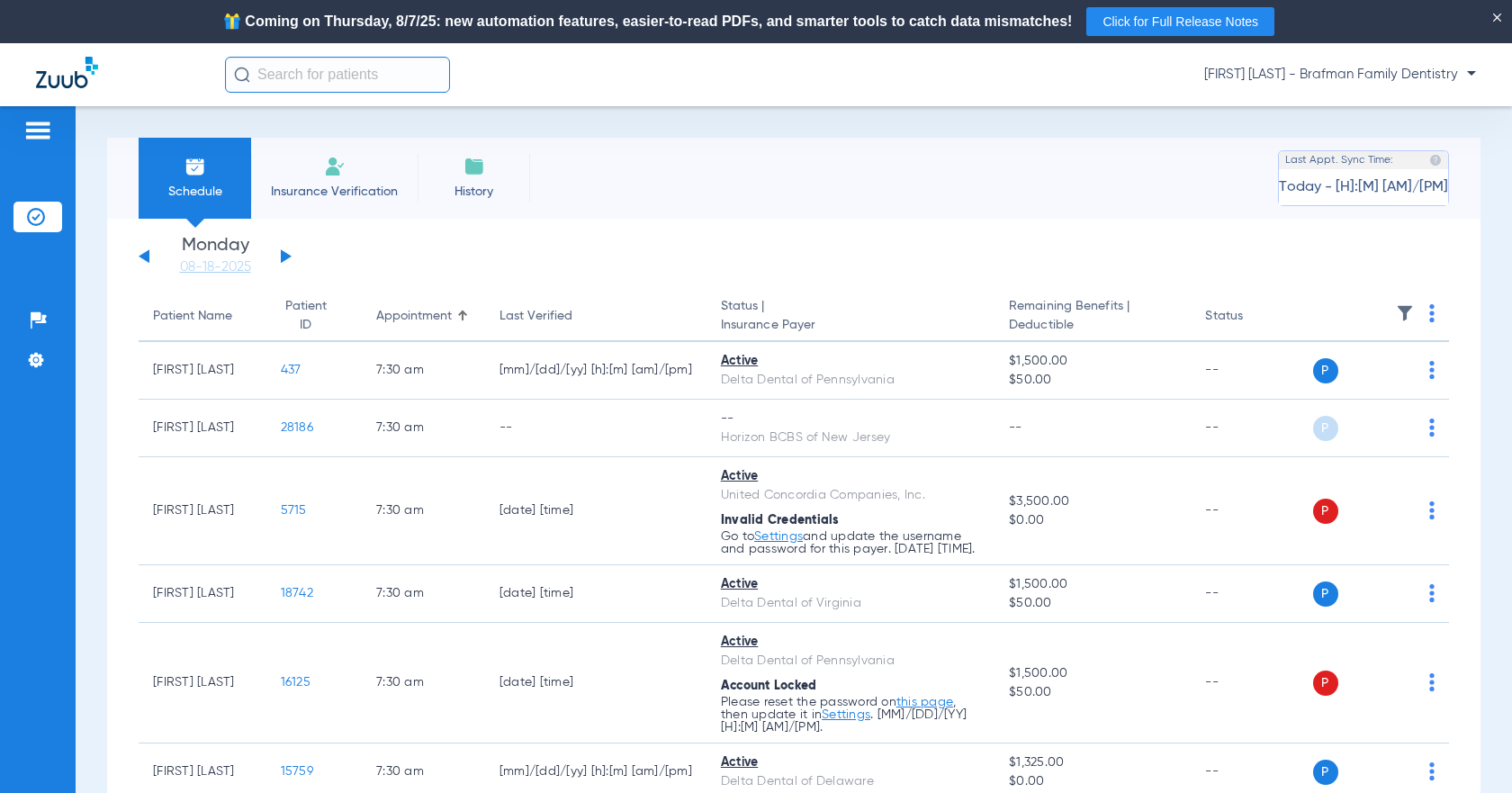 click 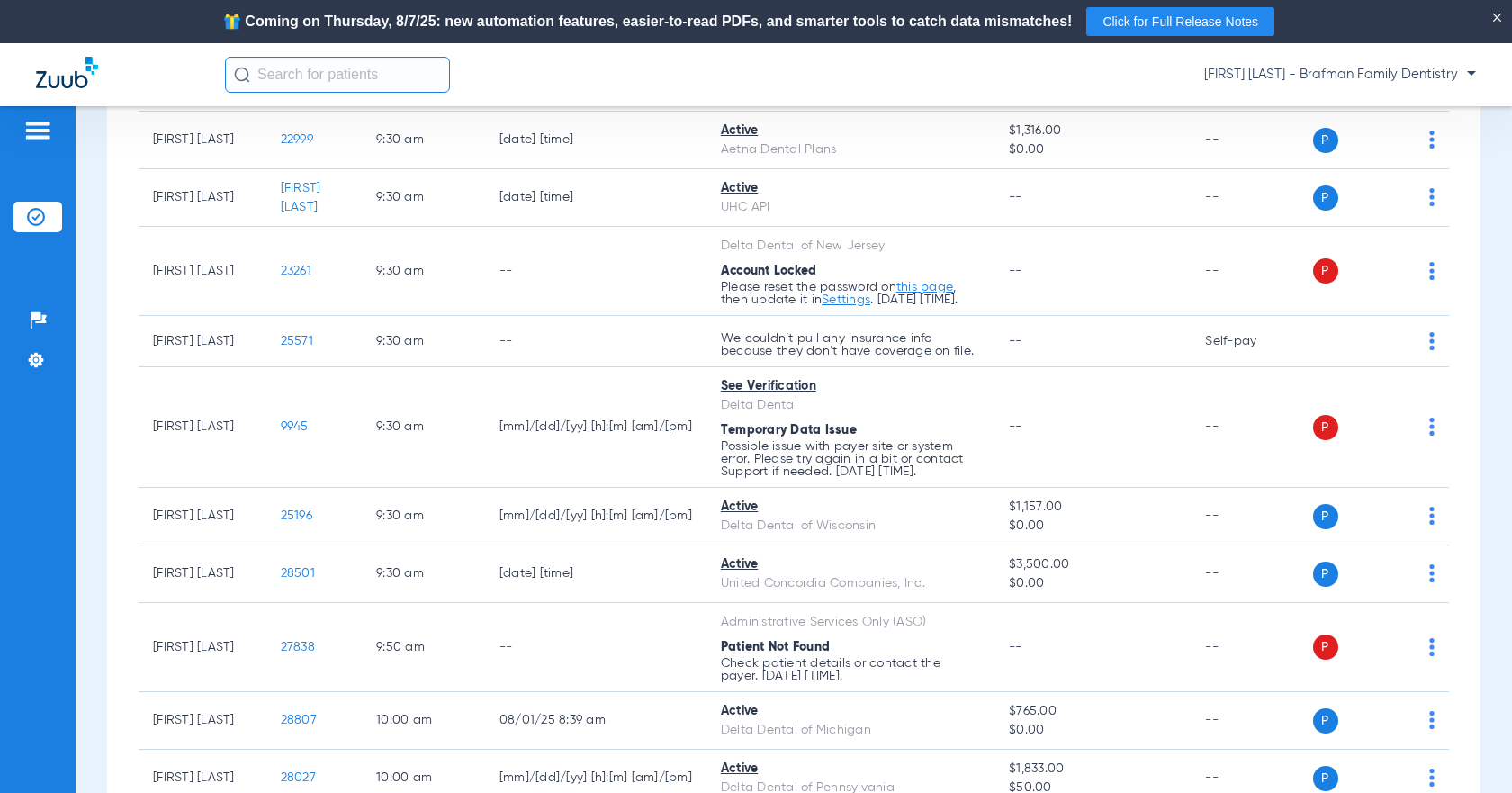 scroll, scrollTop: 0, scrollLeft: 0, axis: both 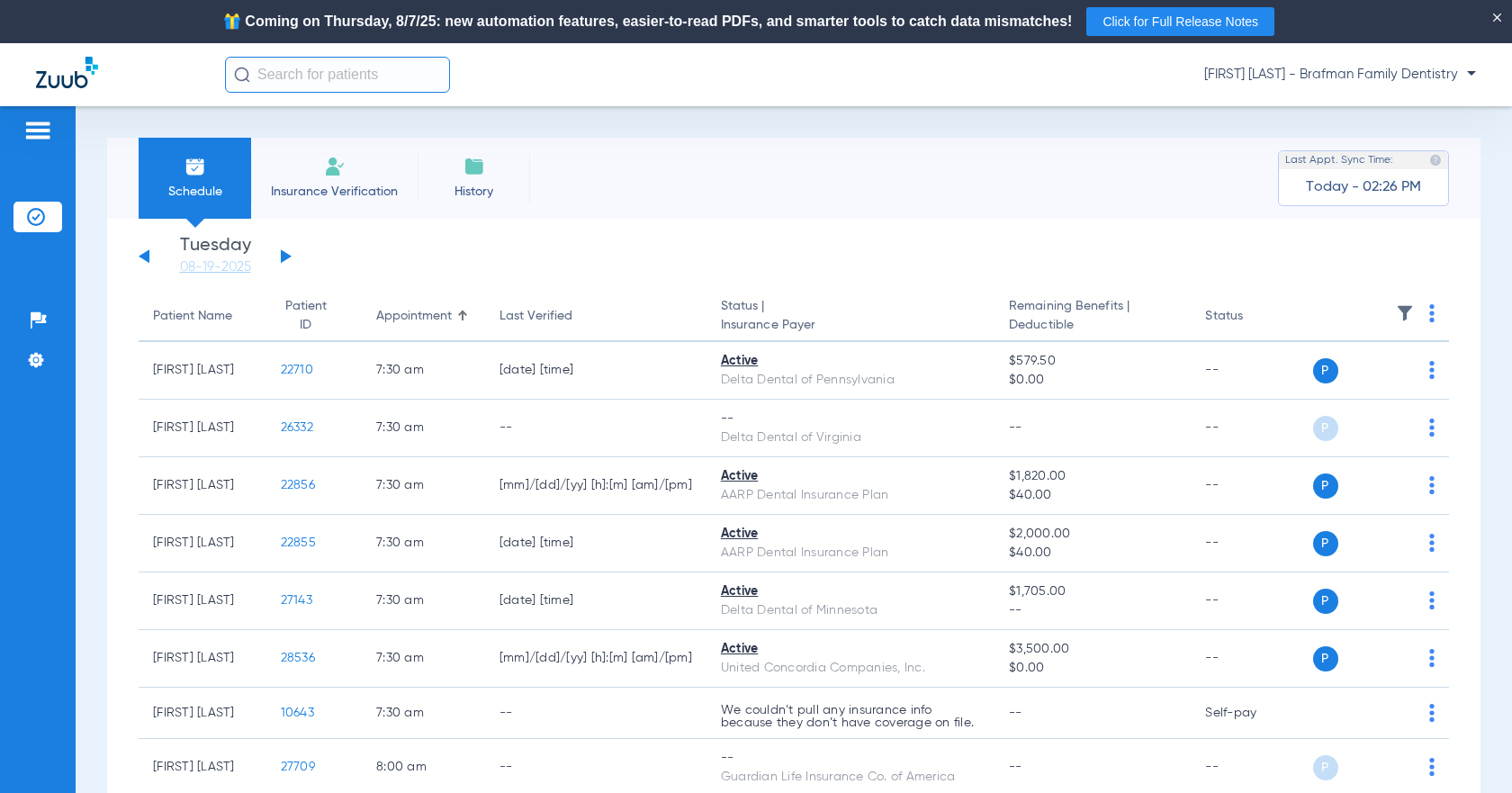 click 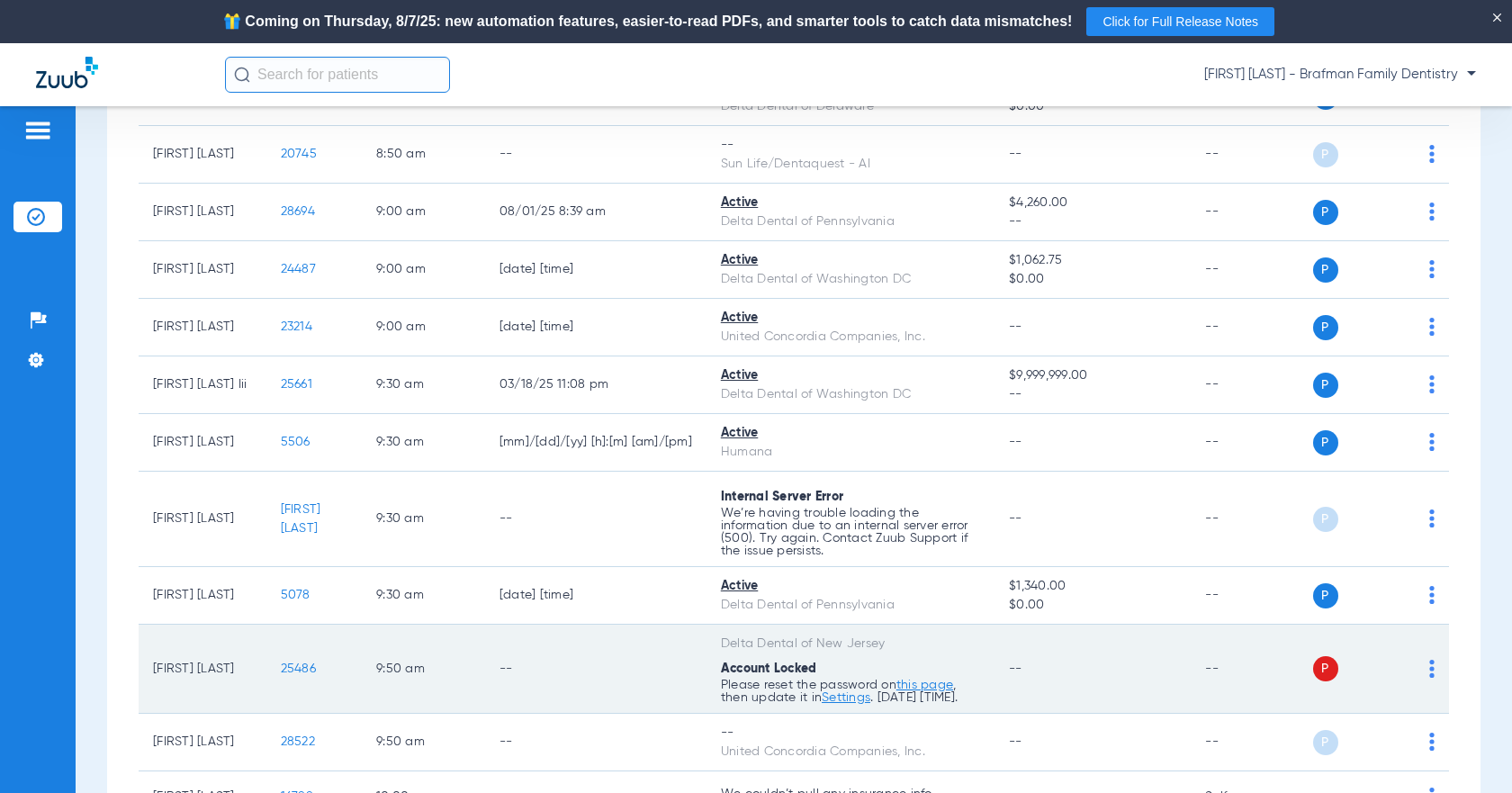 scroll, scrollTop: 720, scrollLeft: 0, axis: vertical 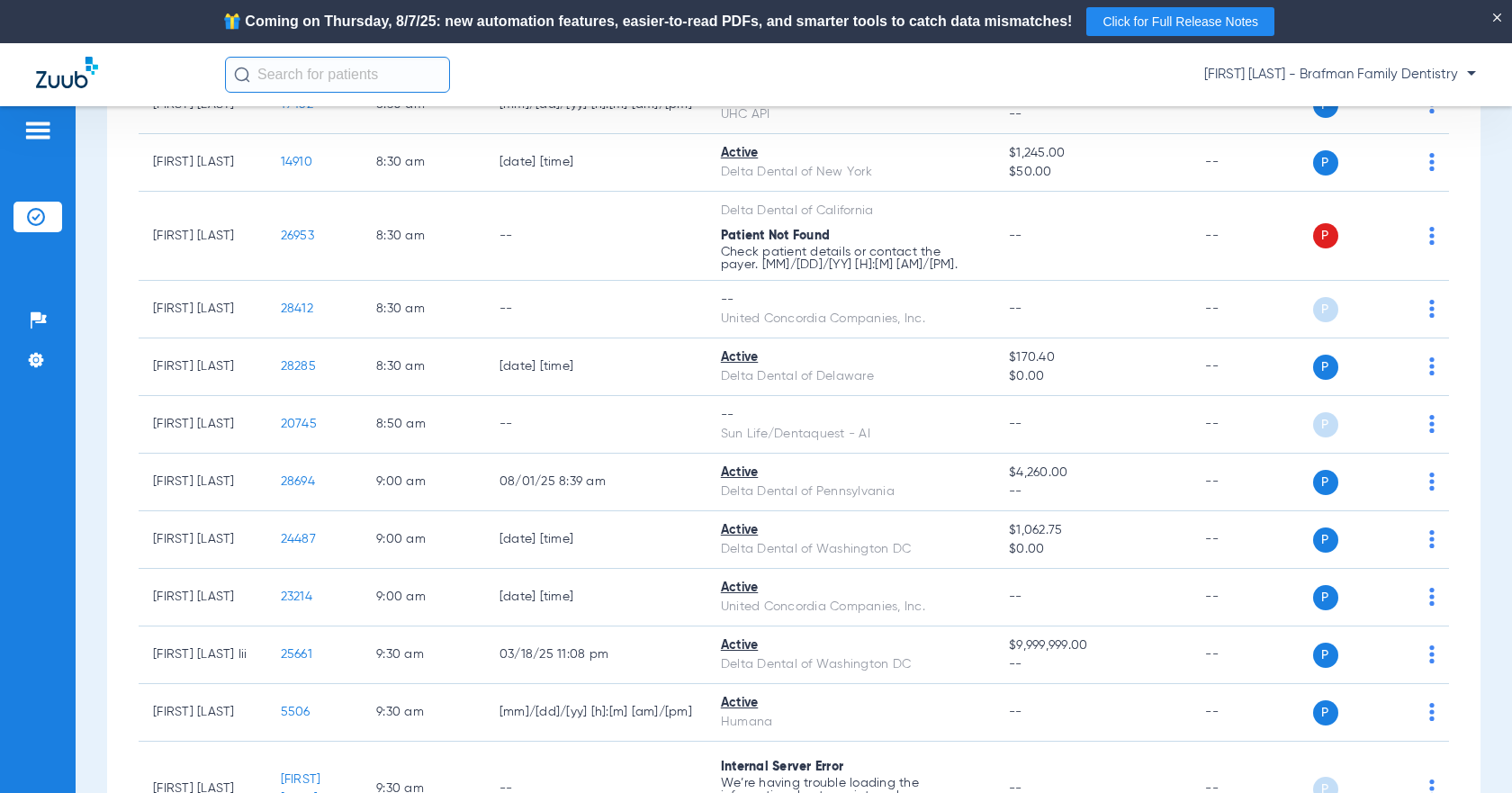 click on "9:30 AM" 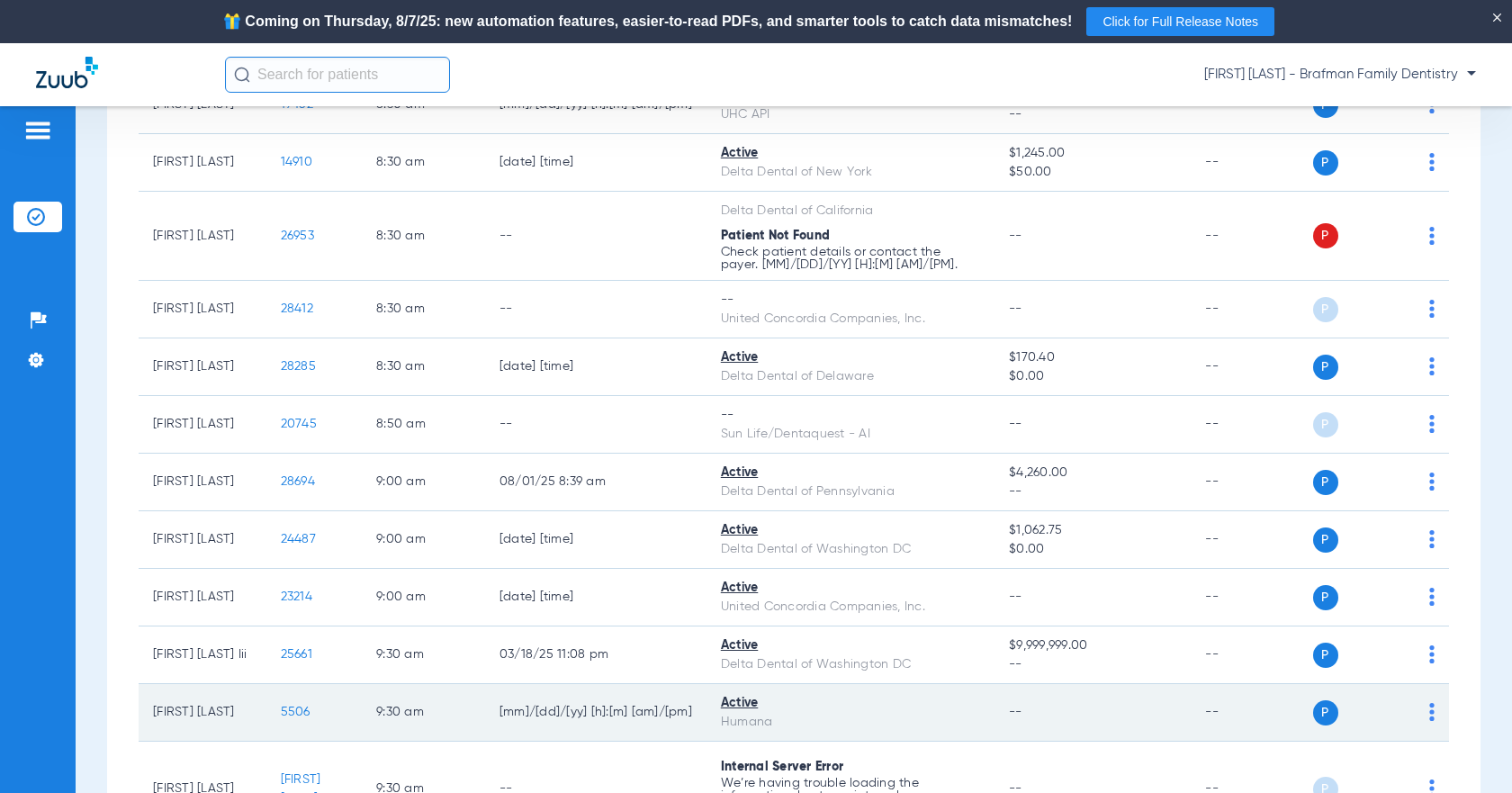 click 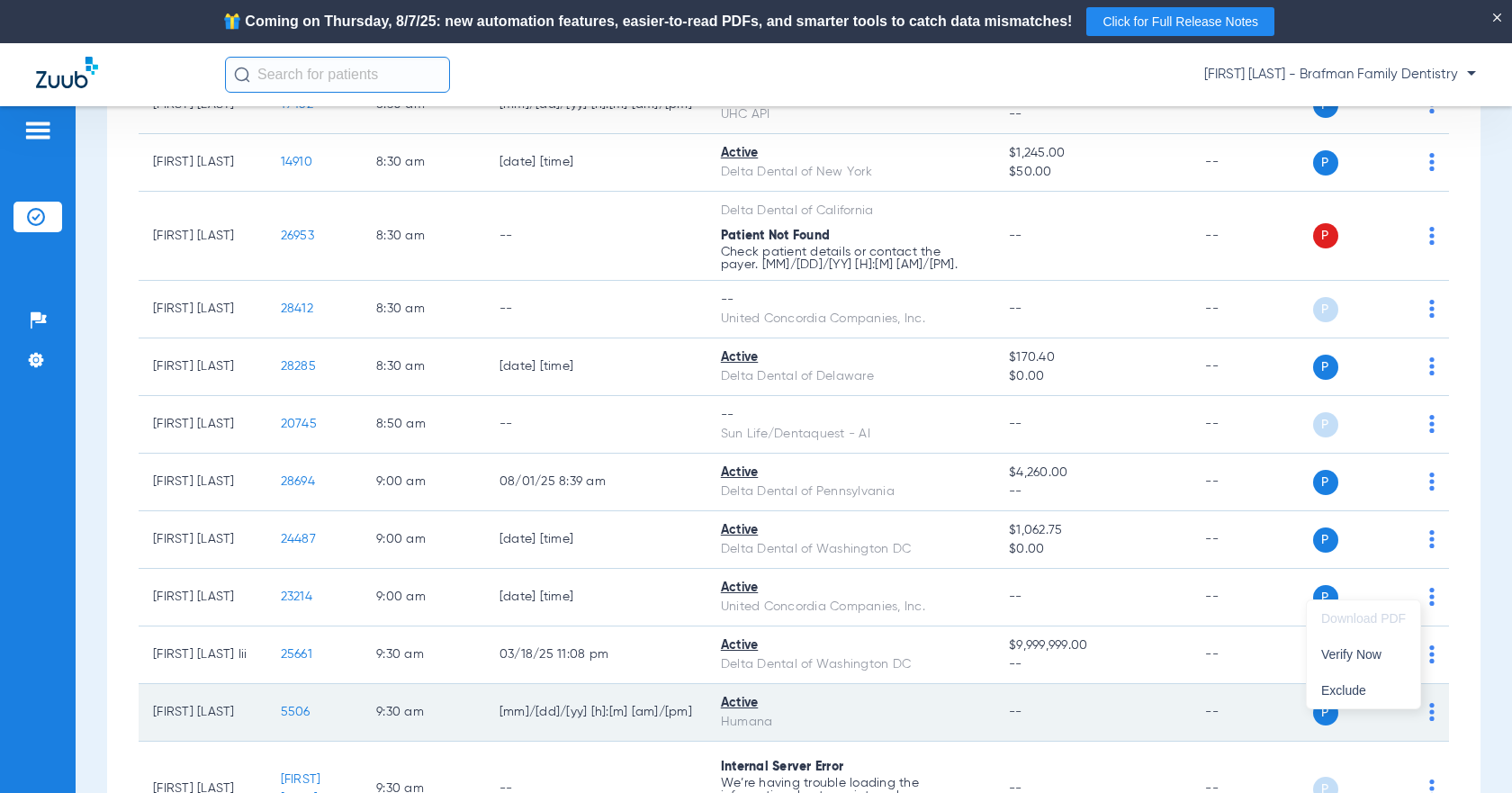 drag, startPoint x: 1268, startPoint y: 698, endPoint x: 1096, endPoint y: 698, distance: 172 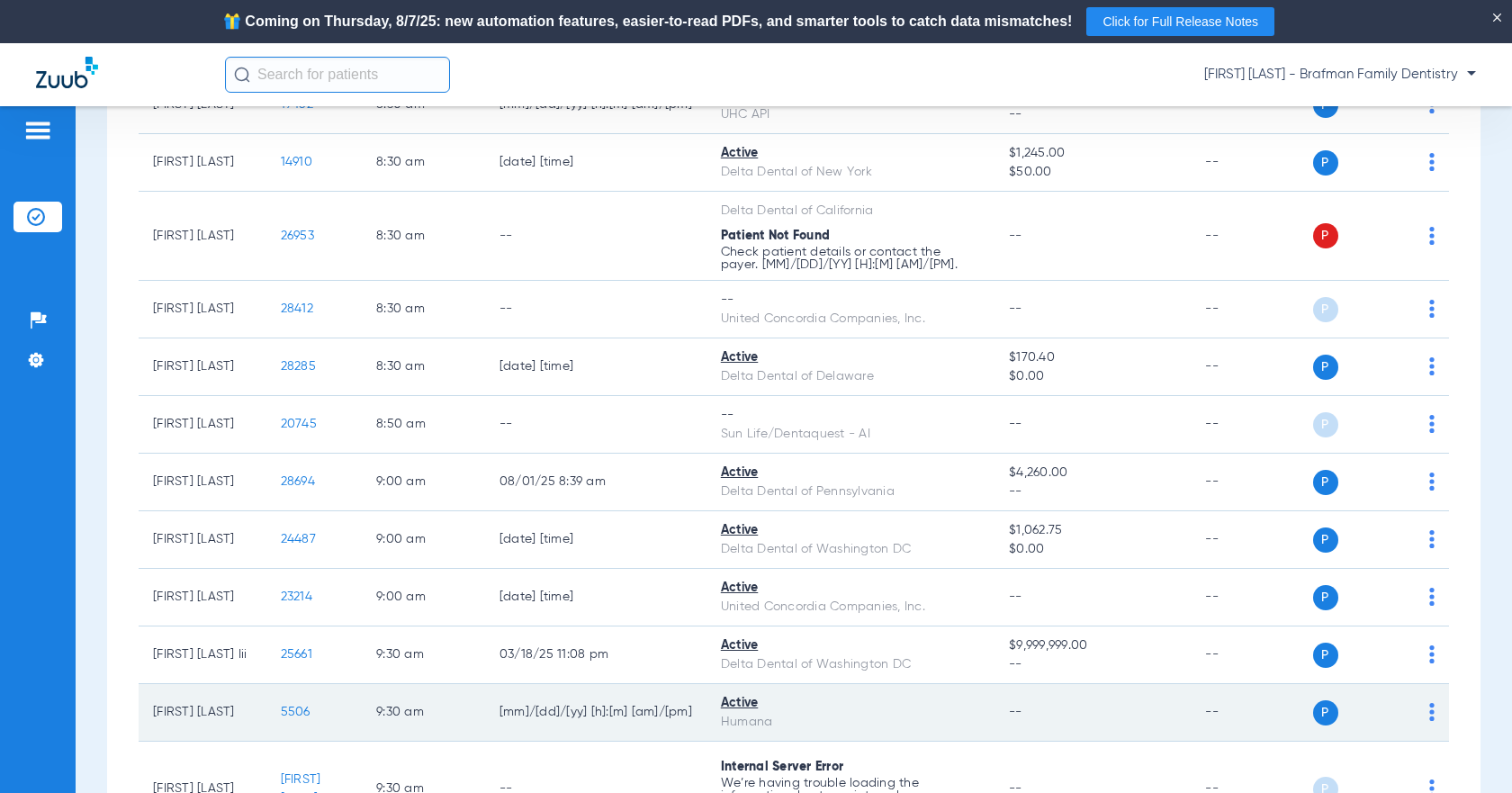 drag, startPoint x: 868, startPoint y: 674, endPoint x: 760, endPoint y: 686, distance: 108.66462 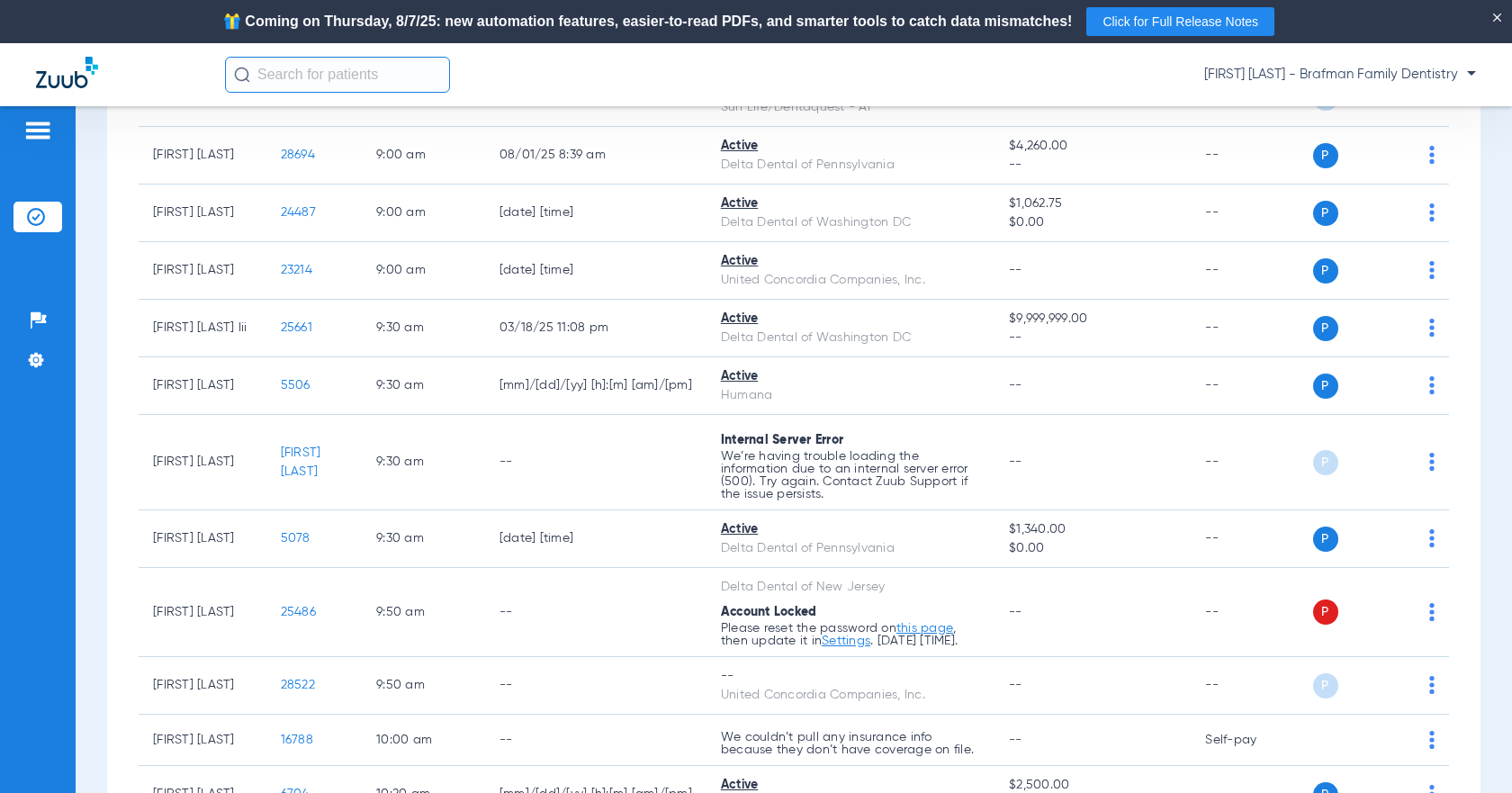 scroll, scrollTop: 0, scrollLeft: 0, axis: both 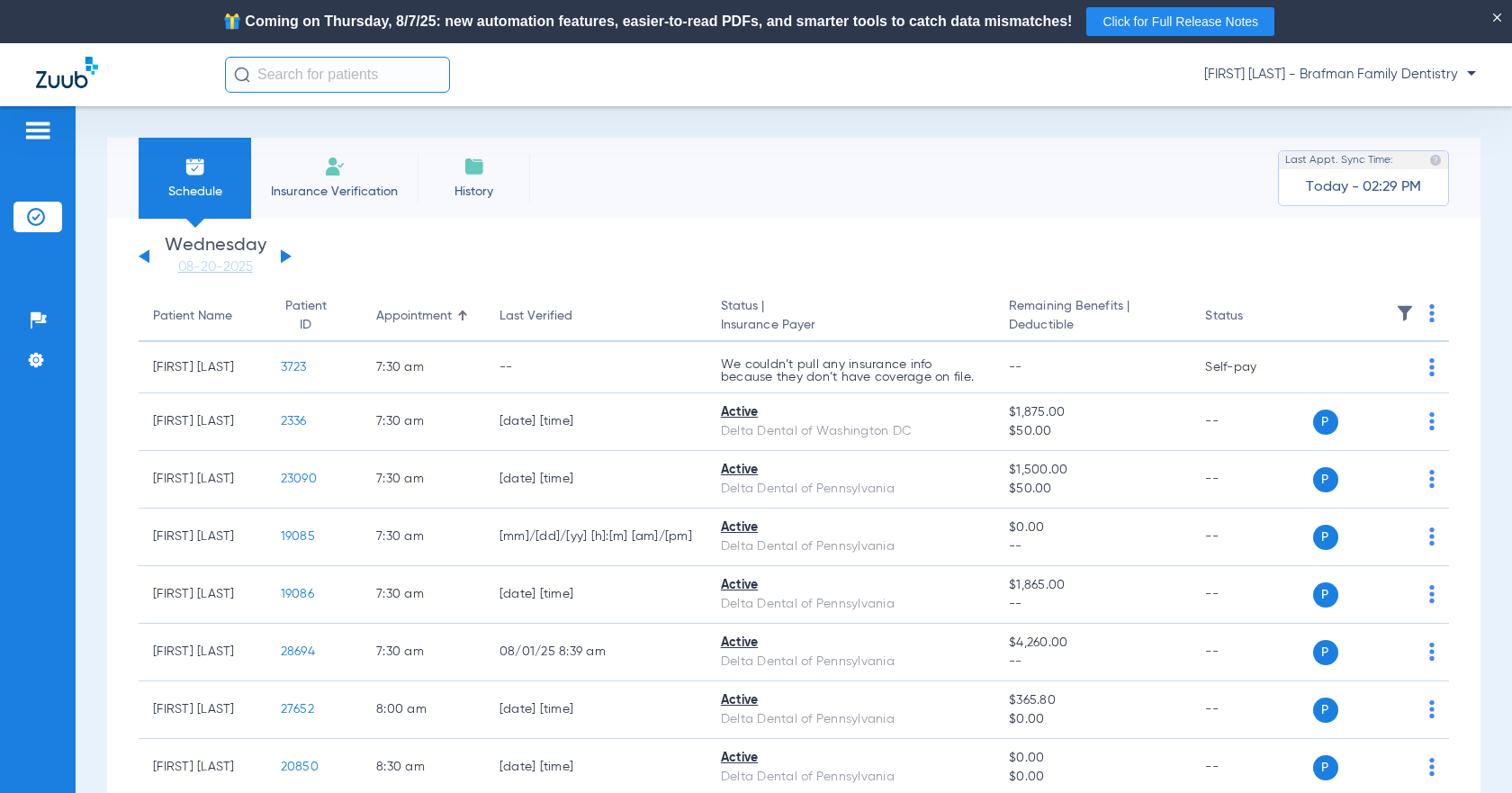 click on "Saturday   05-31-2025   Sunday   06-01-2025   Monday   06-02-2025   Tuesday   06-03-2025   Wednesday   06-04-2025   Thursday   06-05-2025   Friday   06-06-2025   Saturday   06-07-2025   Sunday   06-08-2025   Monday   06-09-2025   Tuesday   06-10-2025   Wednesday   06-11-2025   Thursday   06-12-2025   Friday   06-13-2025   Saturday   06-14-2025   Sunday   06-15-2025   Monday   06-16-2025   Tuesday   06-17-2025   Wednesday   06-18-2025   Thursday   06-19-2025   Friday   06-20-2025   Saturday   06-21-2025   Sunday   06-22-2025   Monday   06-23-2025   Tuesday   06-24-2025   Wednesday   06-25-2025   Thursday   06-26-2025   Friday   06-27-2025   Saturday   06-28-2025   Sunday   06-29-2025   Monday   06-30-2025   Tuesday   07-01-2025   Wednesday   07-02-2025   Thursday   07-03-2025   Friday   07-04-2025   Saturday   07-05-2025   Sunday   07-06-2025   Monday   07-07-2025   Tuesday   07-08-2025   Wednesday   07-09-2025   Thursday   07-10-2025   Friday   07-11-2025   Saturday   07-12-2025   Sunday   07-13-2025" 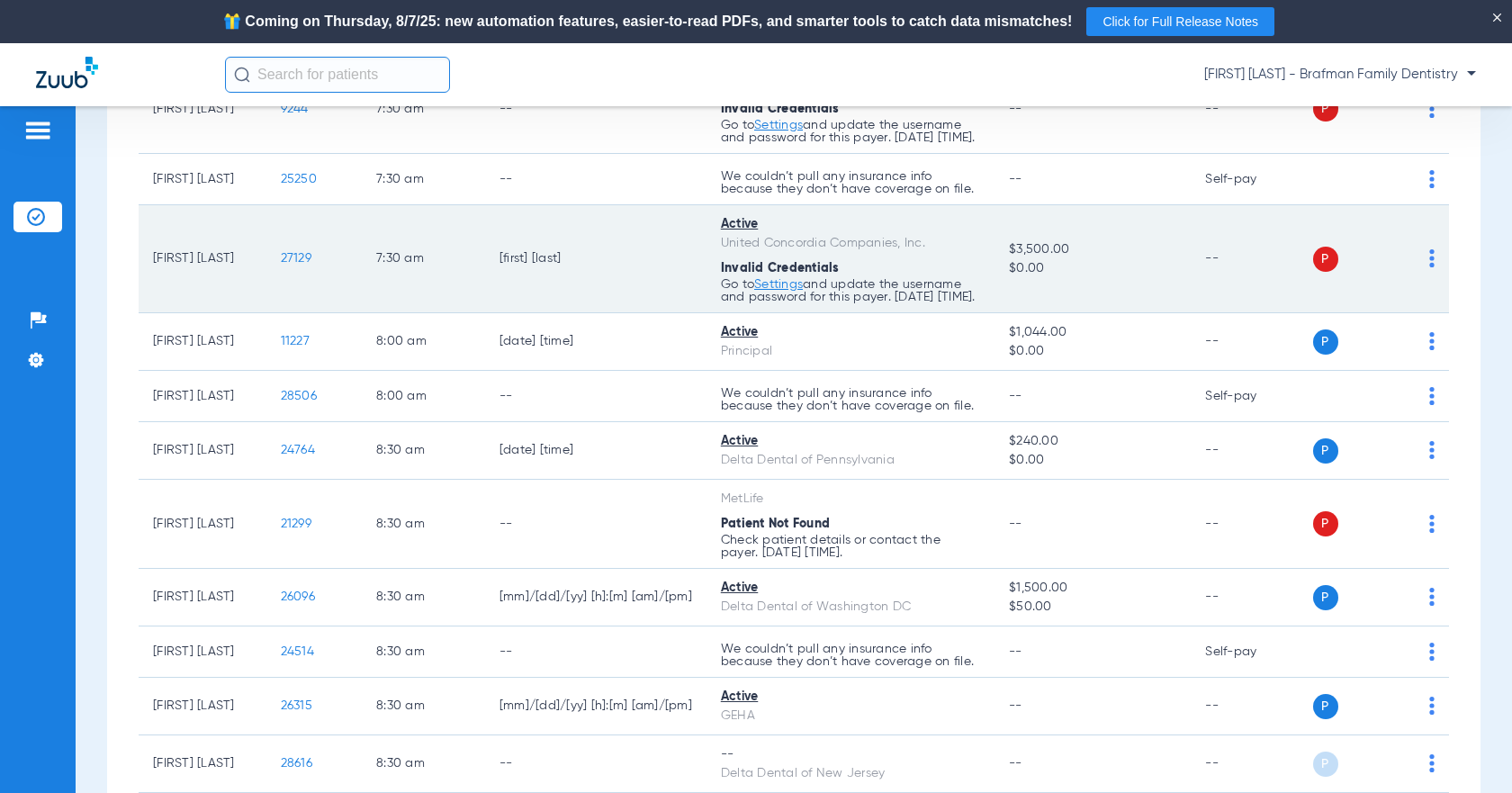 scroll, scrollTop: 720, scrollLeft: 0, axis: vertical 